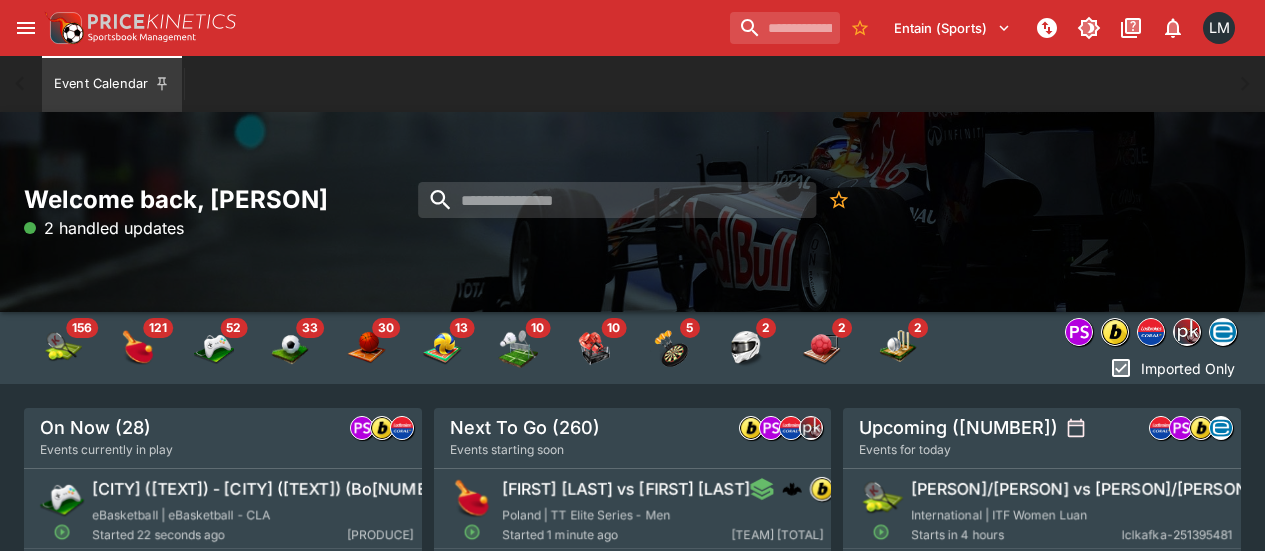 scroll, scrollTop: 0, scrollLeft: 0, axis: both 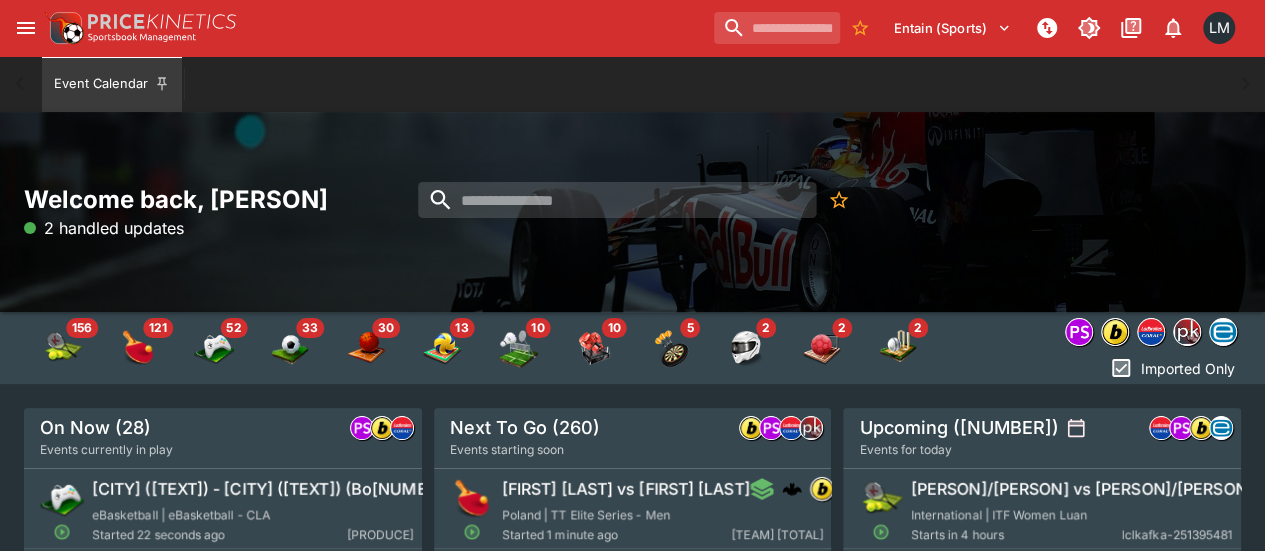 click at bounding box center [777, 28] 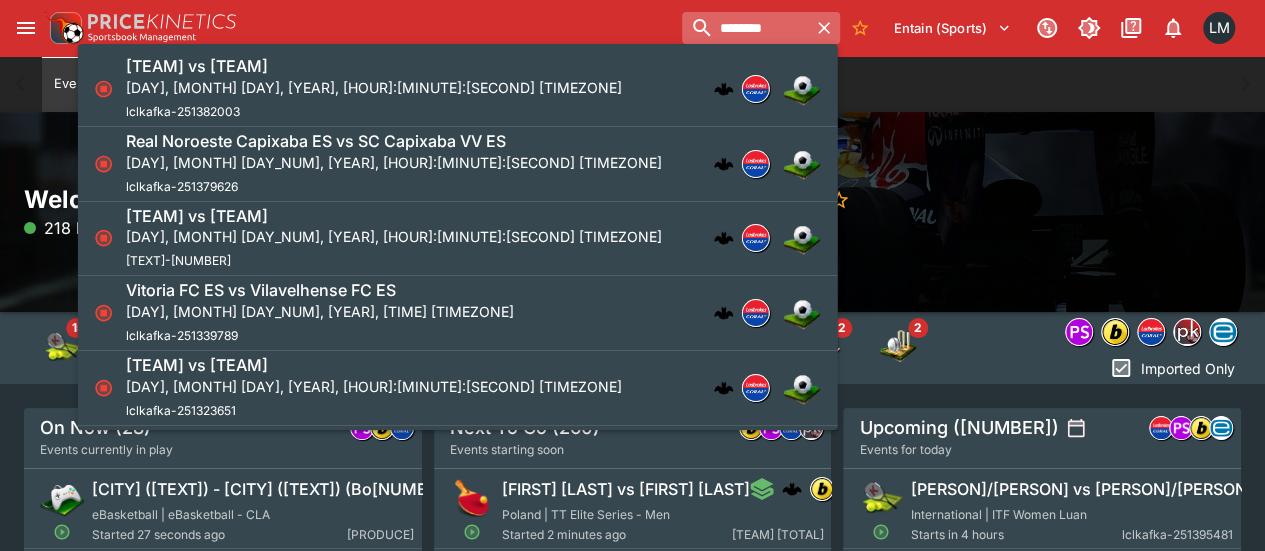click on "********" at bounding box center (745, 28) 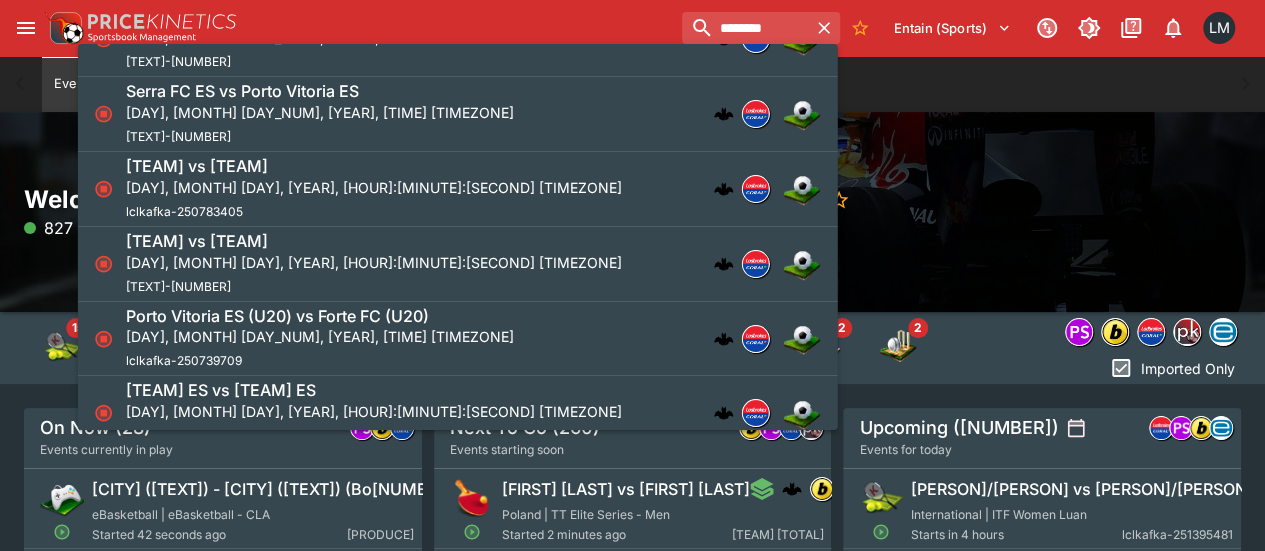 scroll, scrollTop: 3042, scrollLeft: 0, axis: vertical 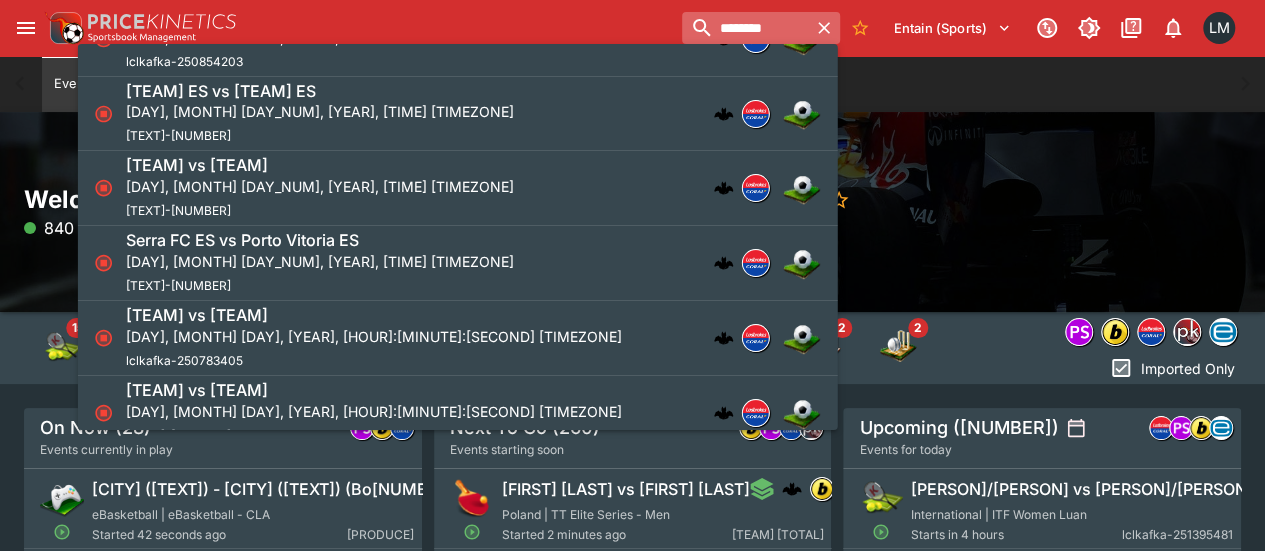 click on "********" at bounding box center (745, 28) 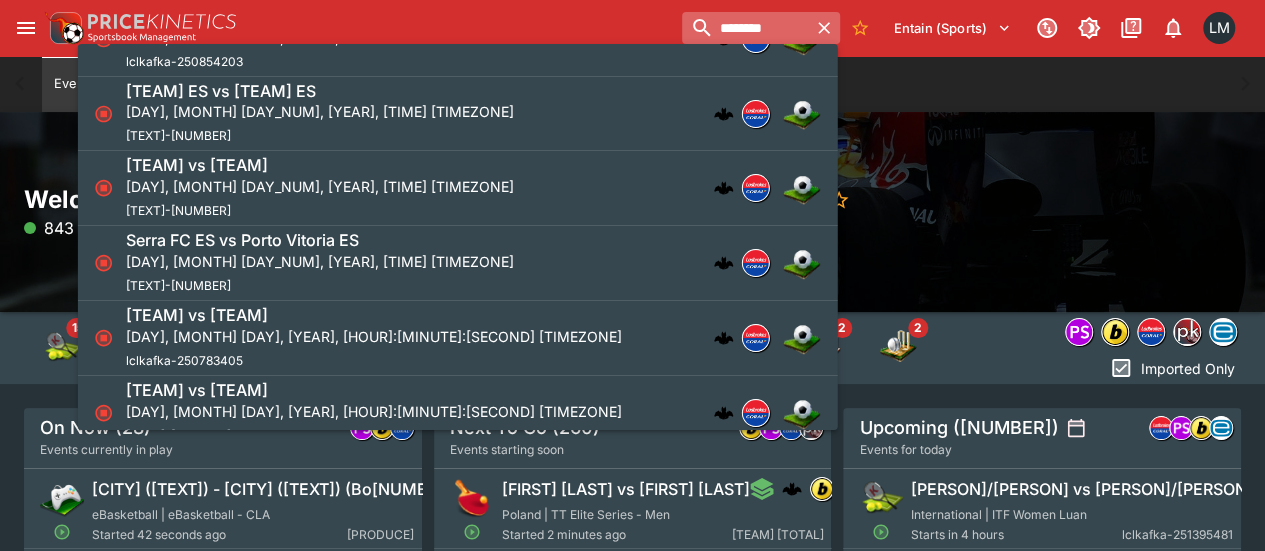 click on "********" at bounding box center [745, 28] 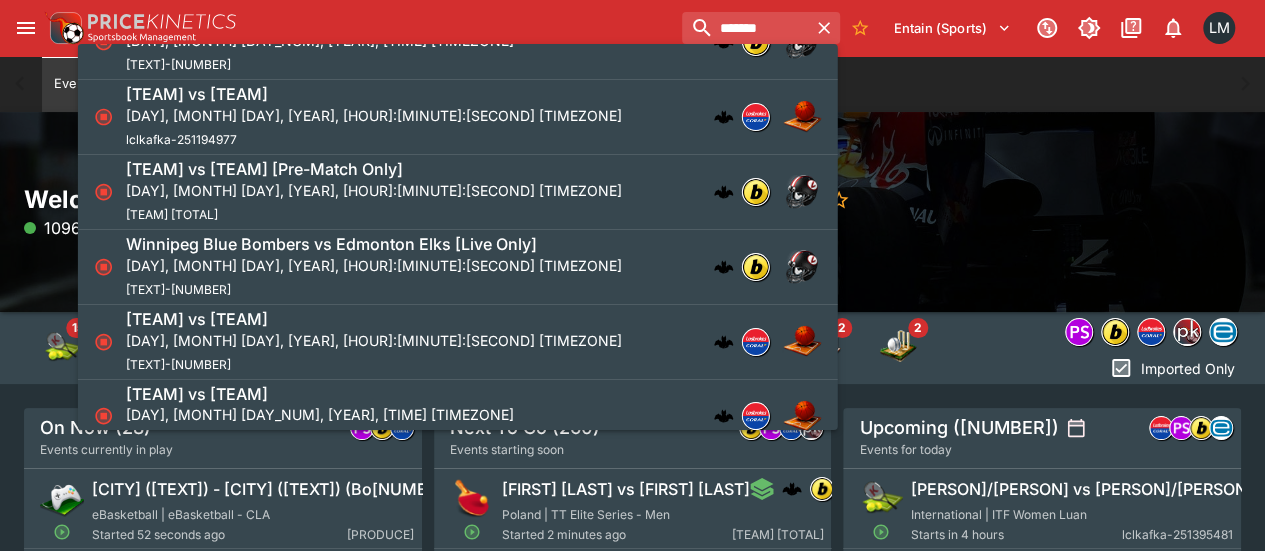 scroll, scrollTop: 200, scrollLeft: 0, axis: vertical 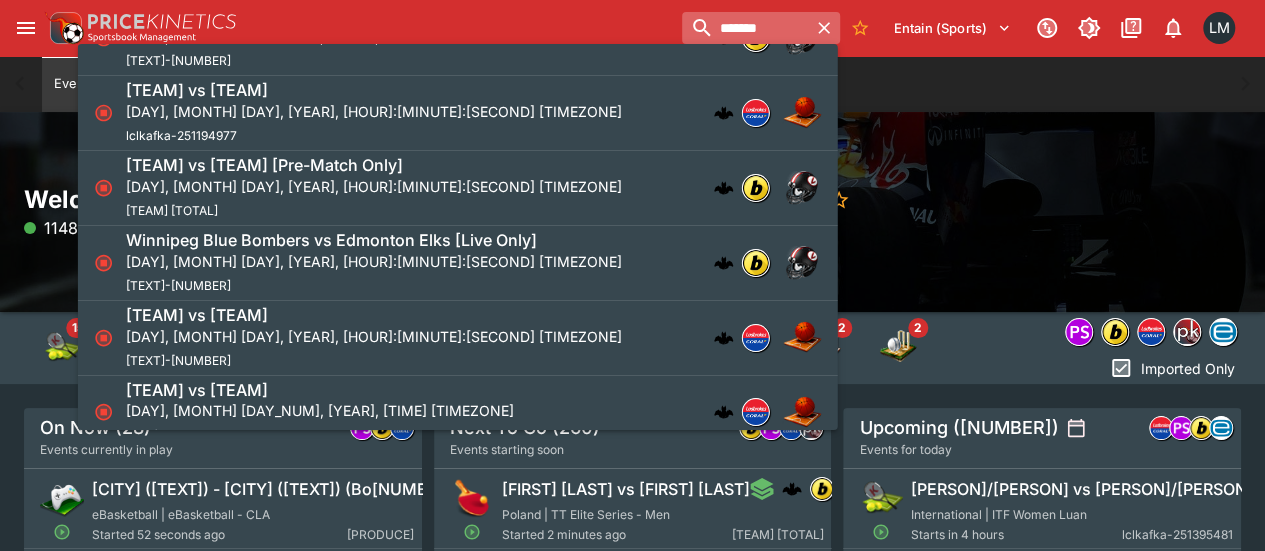 click on "*******" at bounding box center (745, 28) 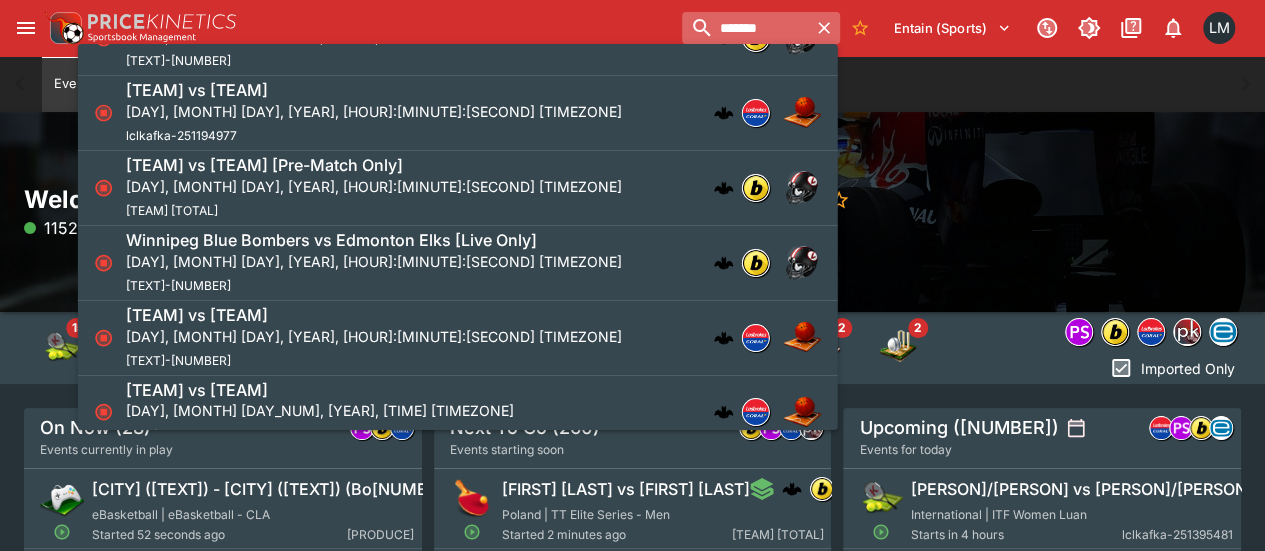 click on "*******" at bounding box center (745, 28) 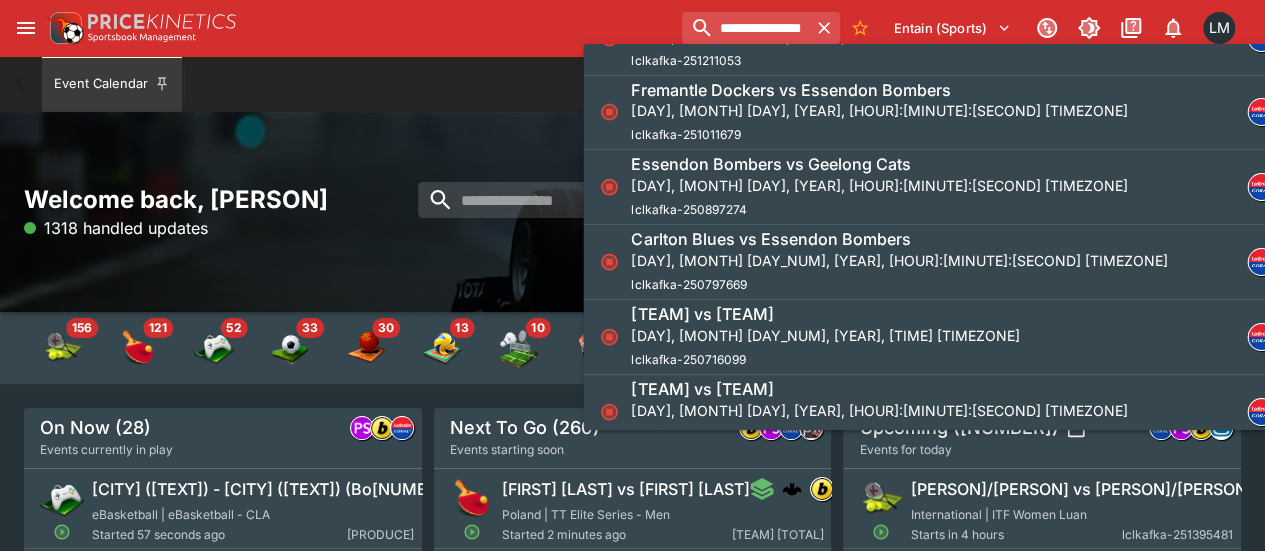 scroll, scrollTop: 0, scrollLeft: 0, axis: both 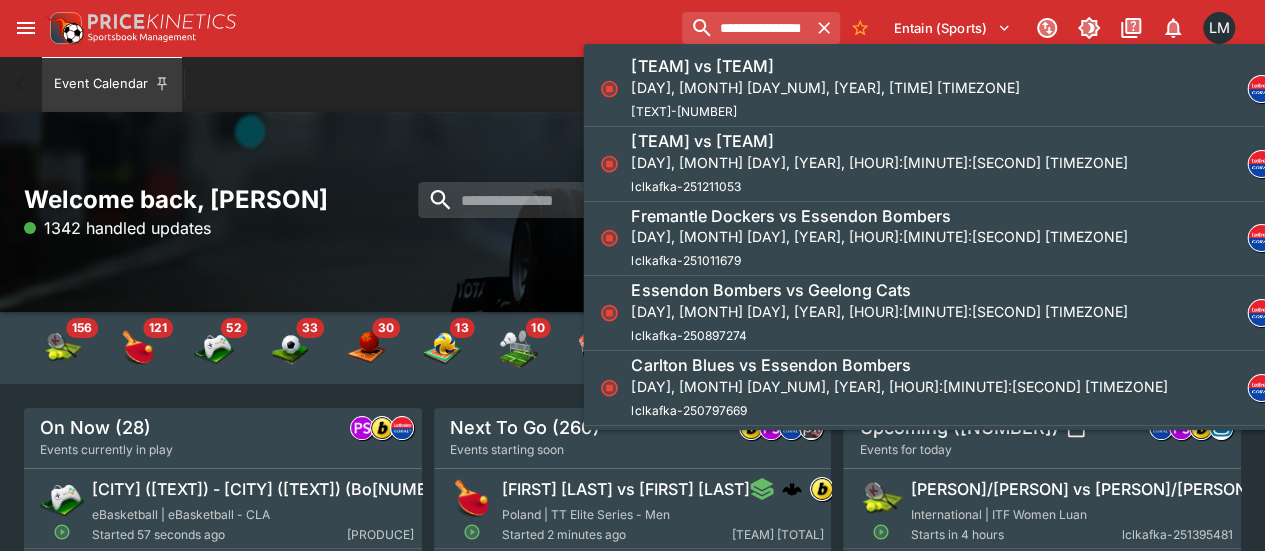 type on "**********" 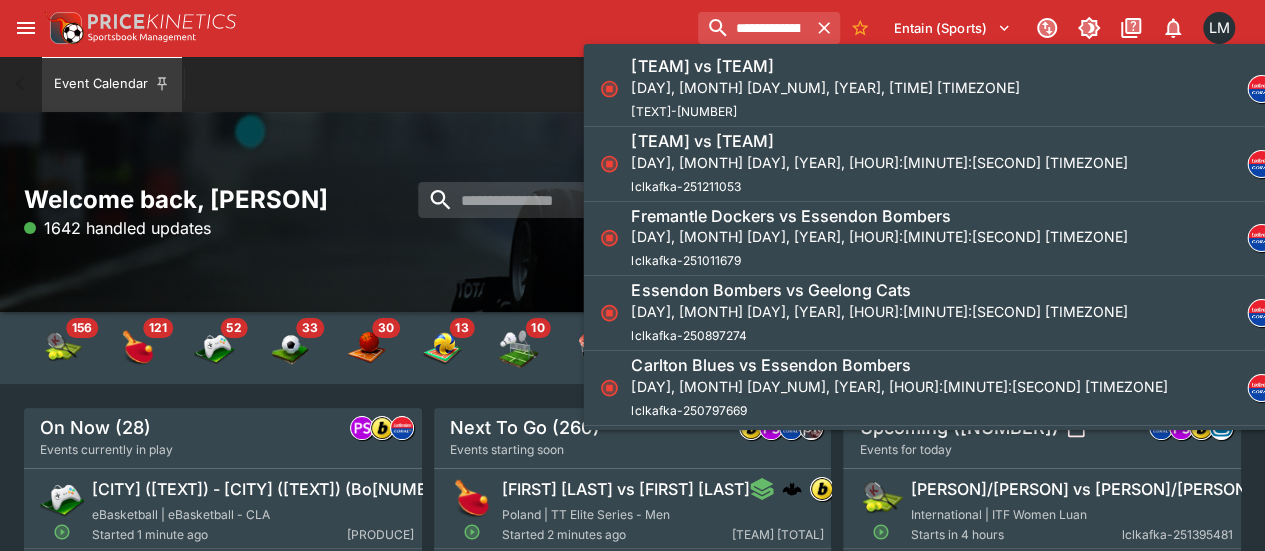 click on "[DAY], [MONTH] [DAY_NUM], [YEAR], [TIME] [TIMEZONE]" at bounding box center [825, 87] 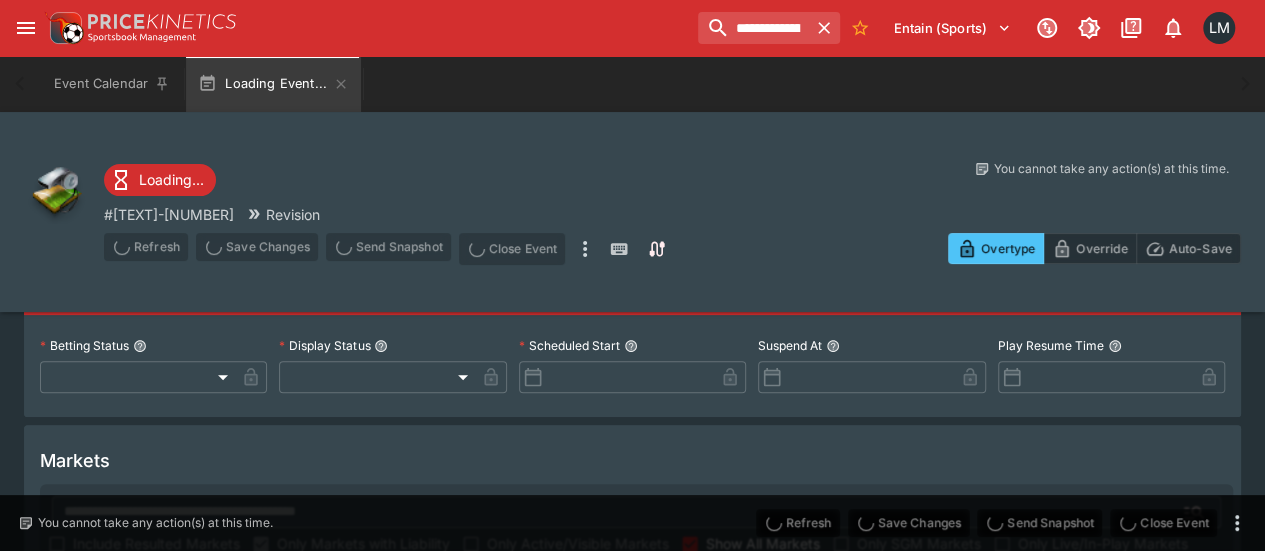 scroll, scrollTop: 259, scrollLeft: 0, axis: vertical 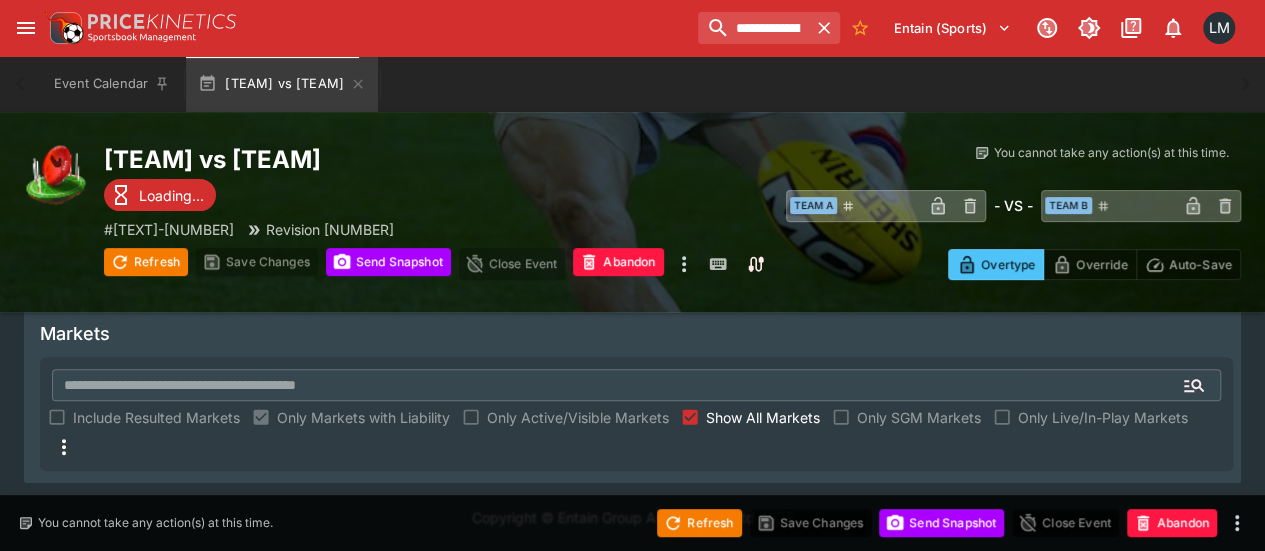 type on "**********" 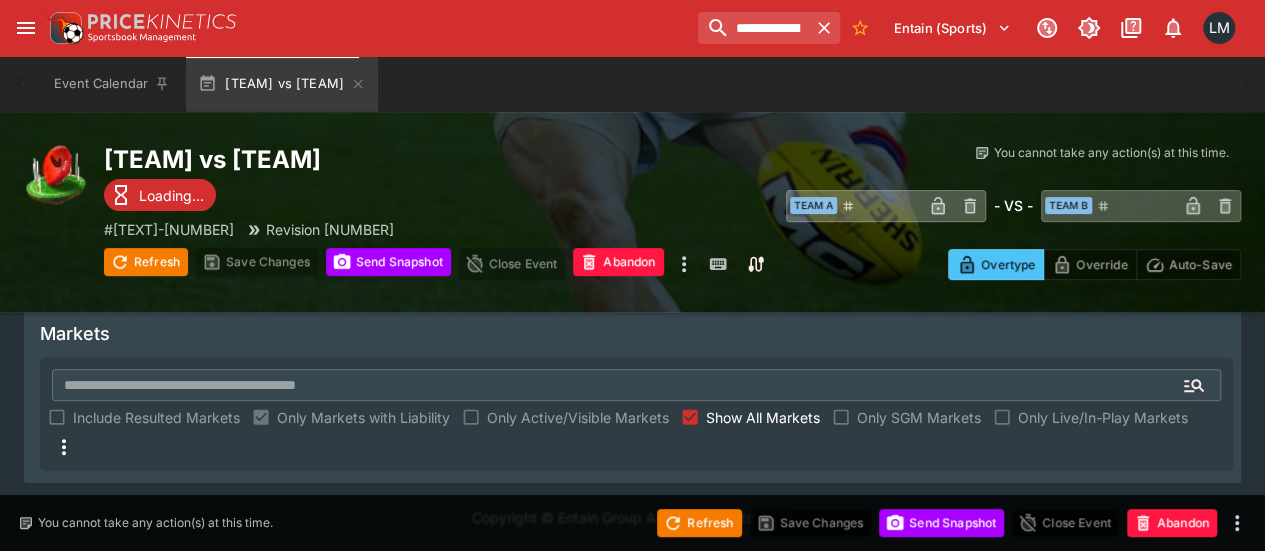 type on "******" 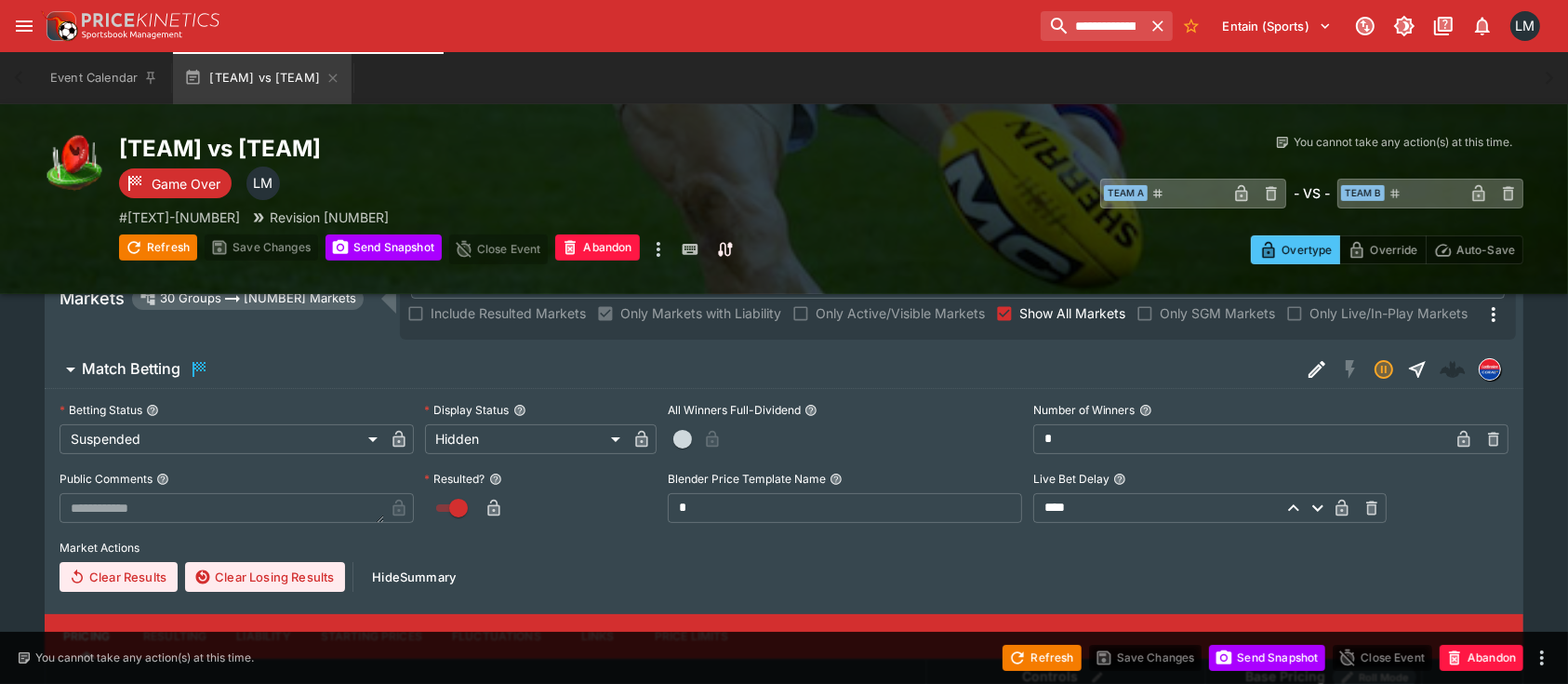 scroll, scrollTop: 496, scrollLeft: 0, axis: vertical 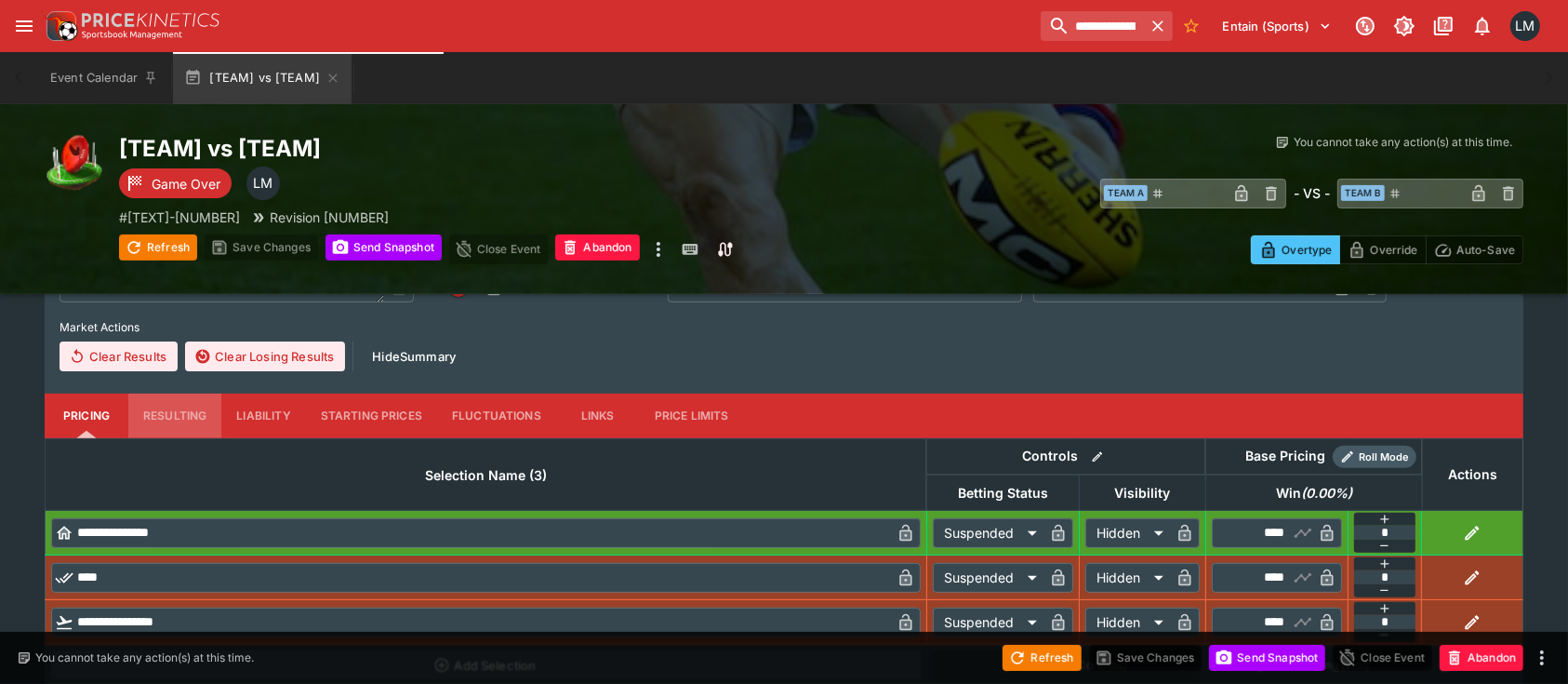 click on "Resulting" at bounding box center [175, 416] 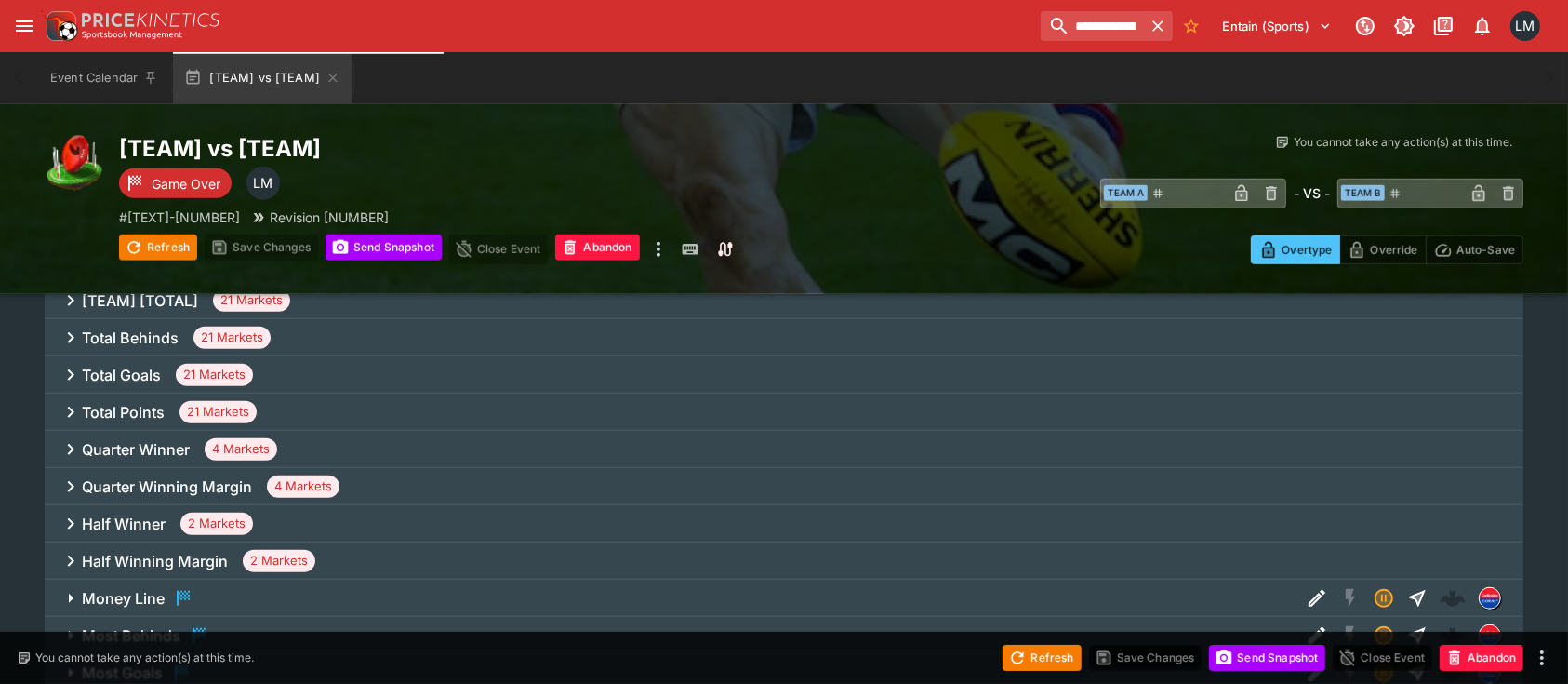 scroll, scrollTop: 1632, scrollLeft: 0, axis: vertical 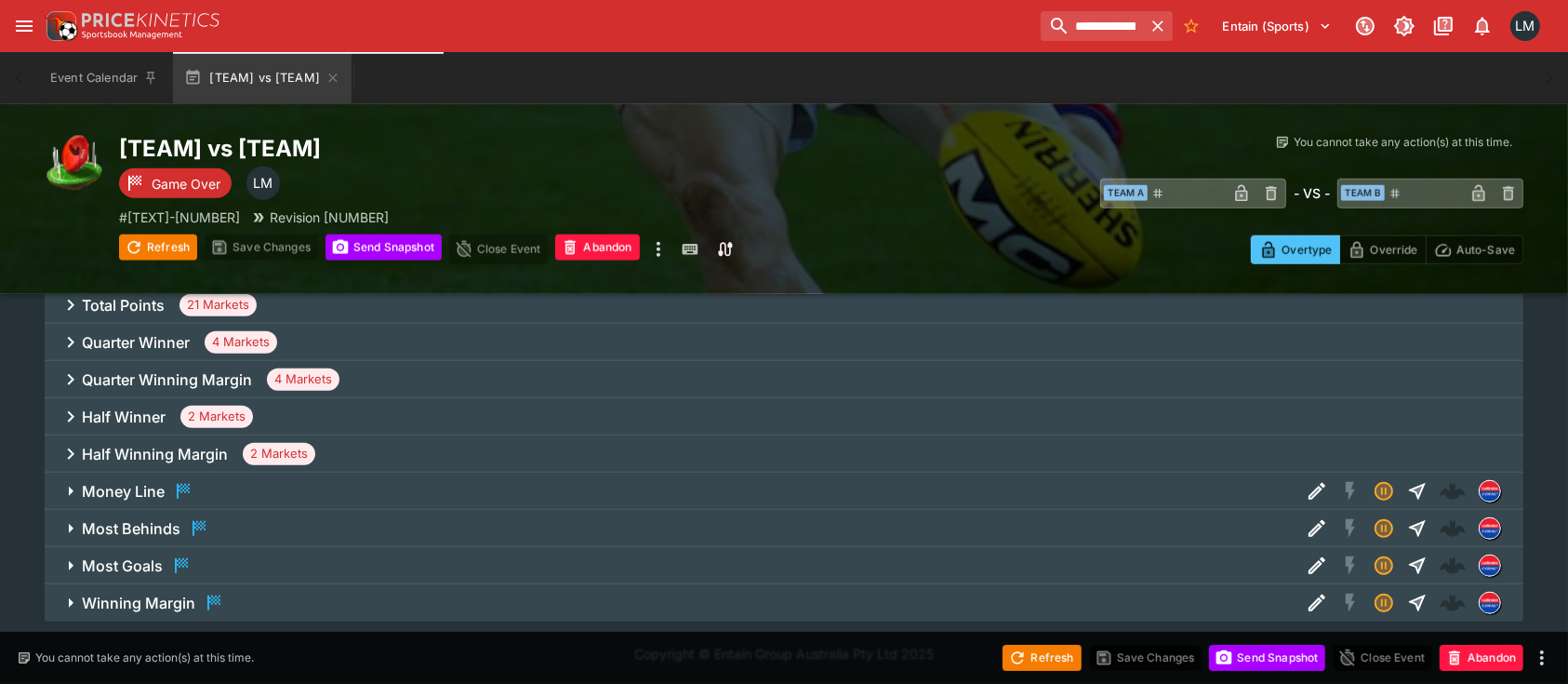 click 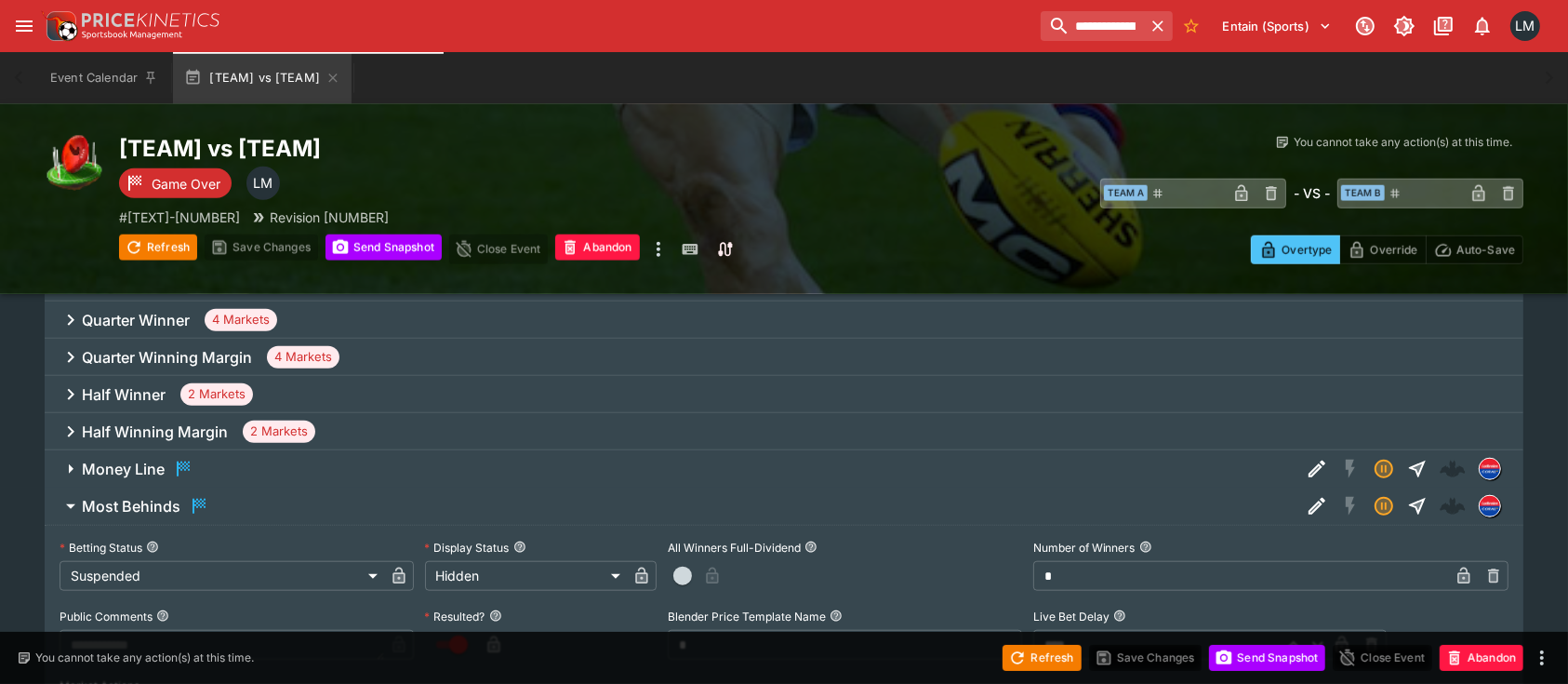 click 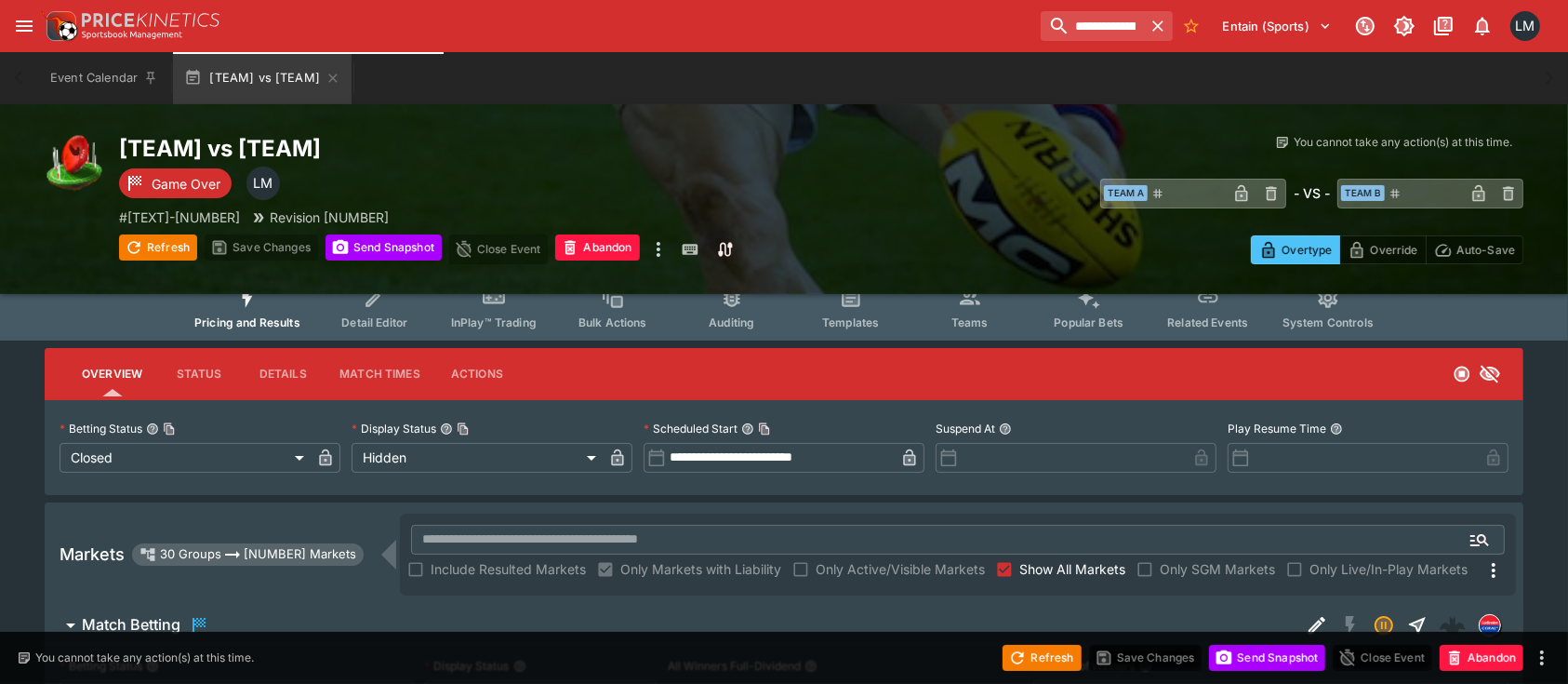 scroll, scrollTop: 0, scrollLeft: 0, axis: both 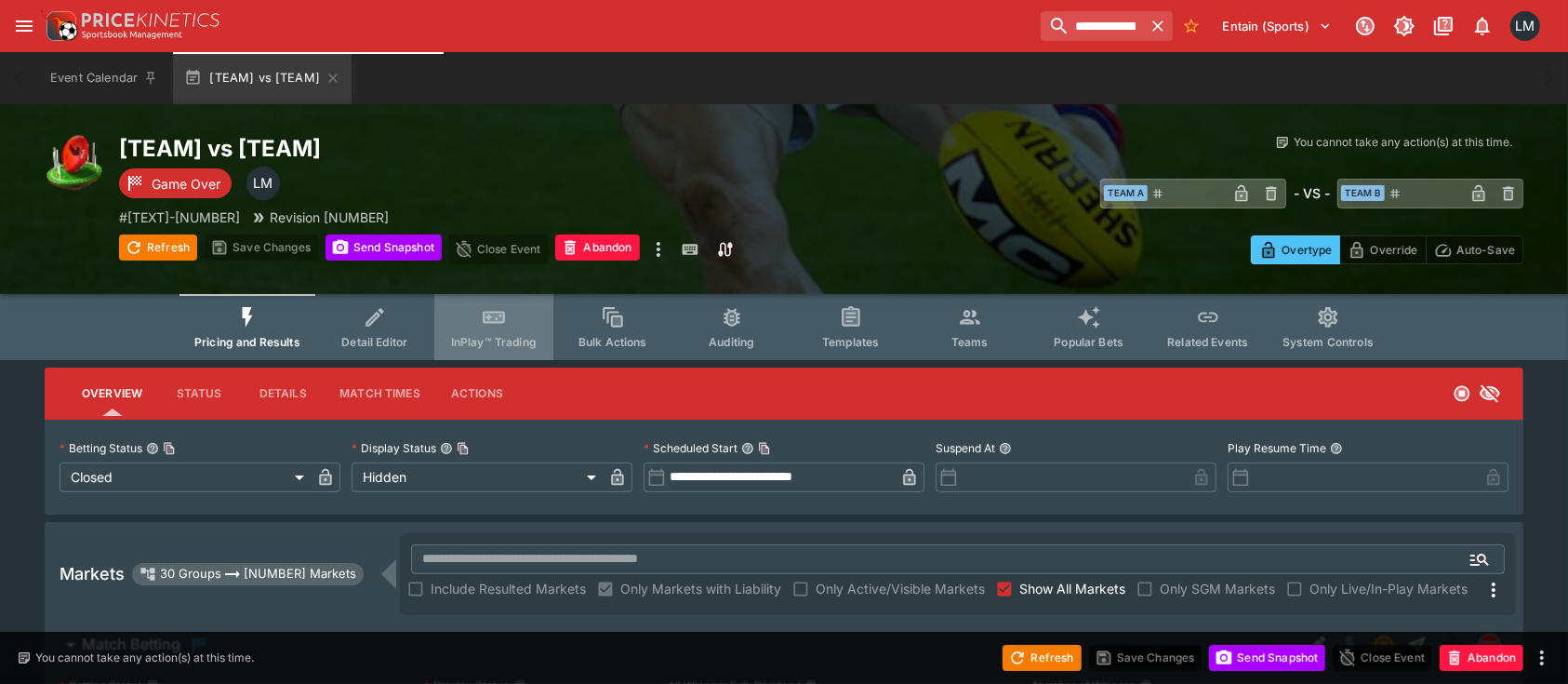 click on "InPlay™ Trading" at bounding box center (494, 342) 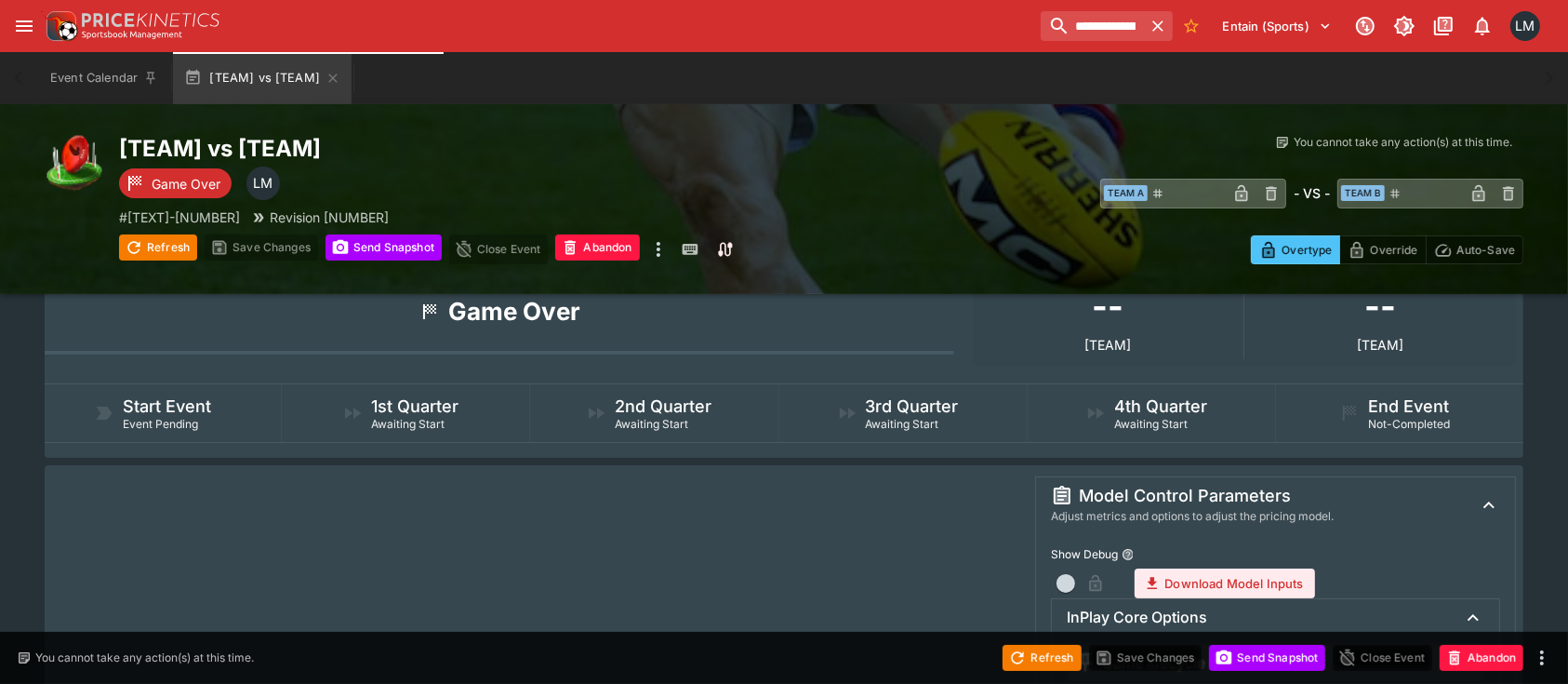 scroll, scrollTop: 0, scrollLeft: 0, axis: both 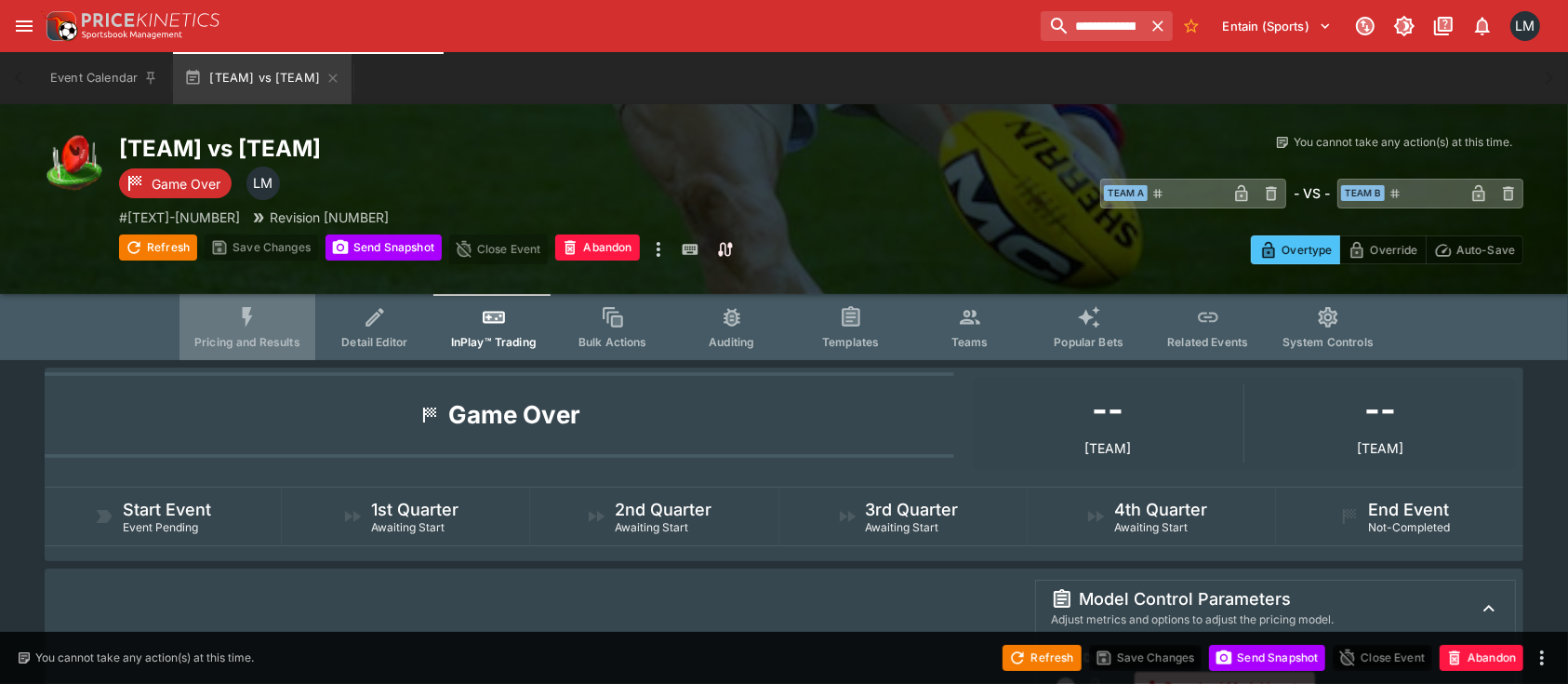 click 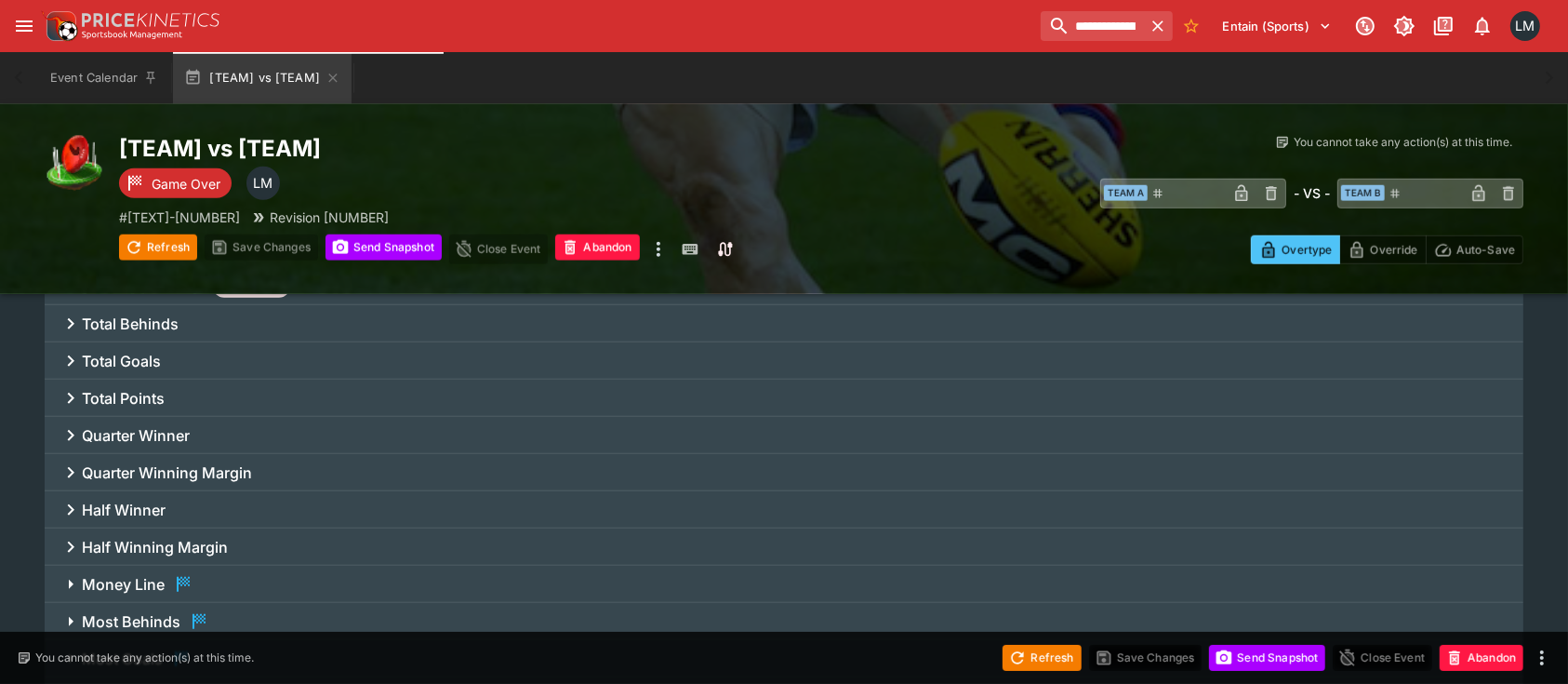 scroll, scrollTop: 1641, scrollLeft: 0, axis: vertical 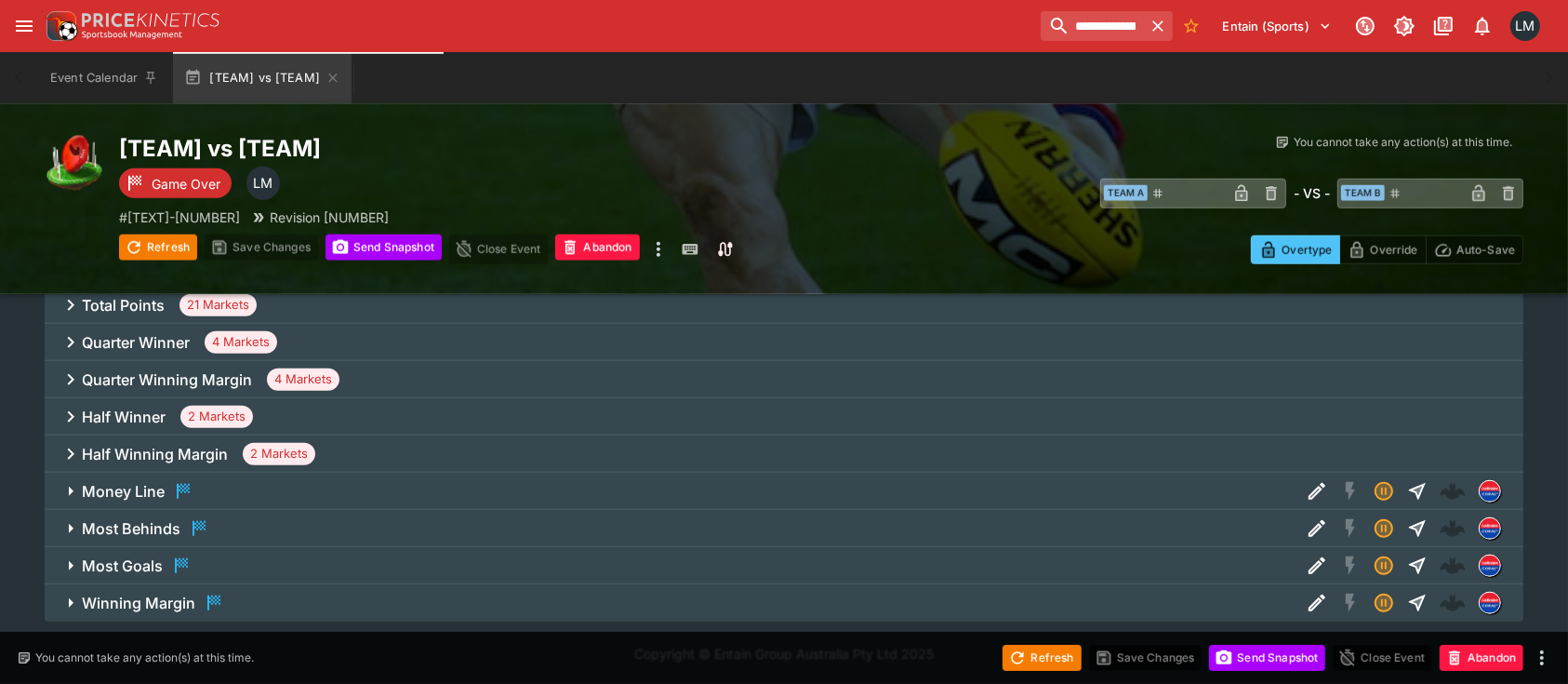 type 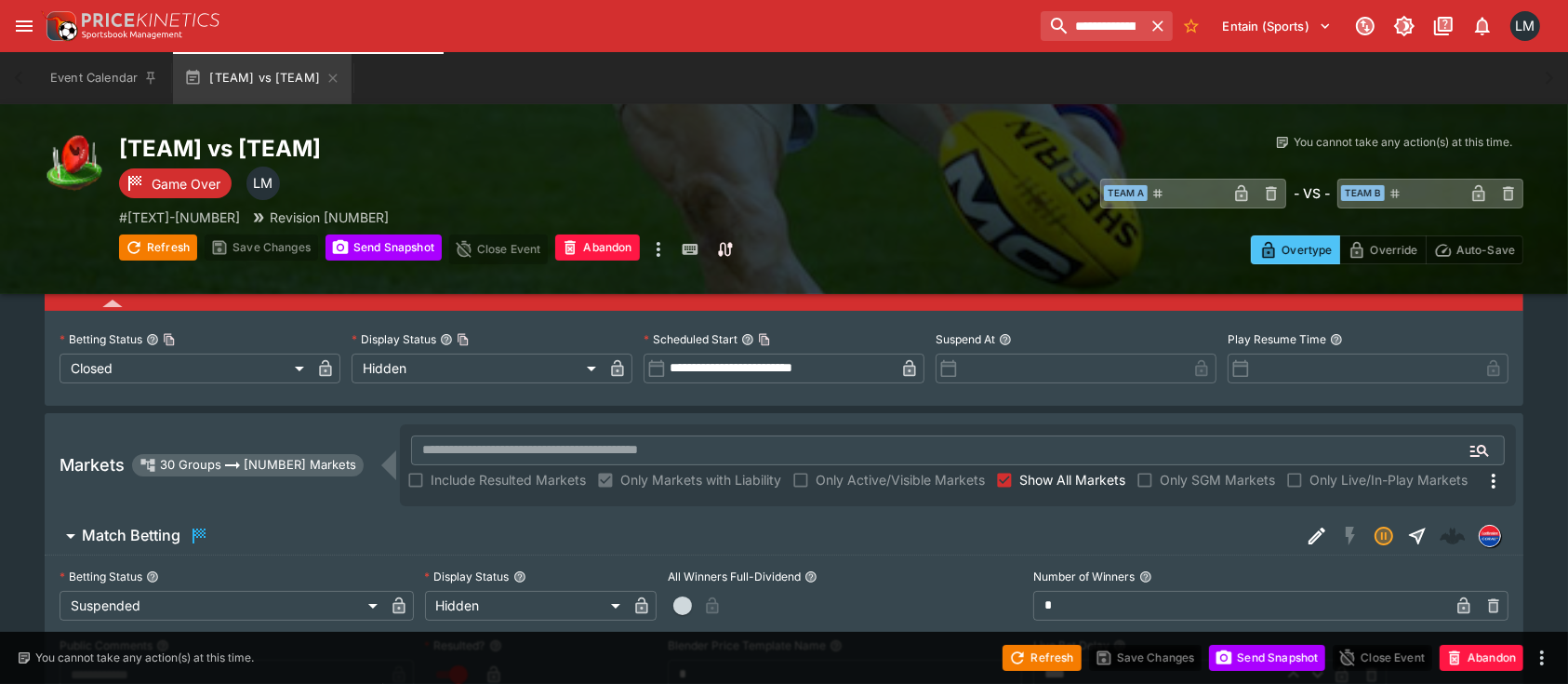 scroll, scrollTop: 0, scrollLeft: 0, axis: both 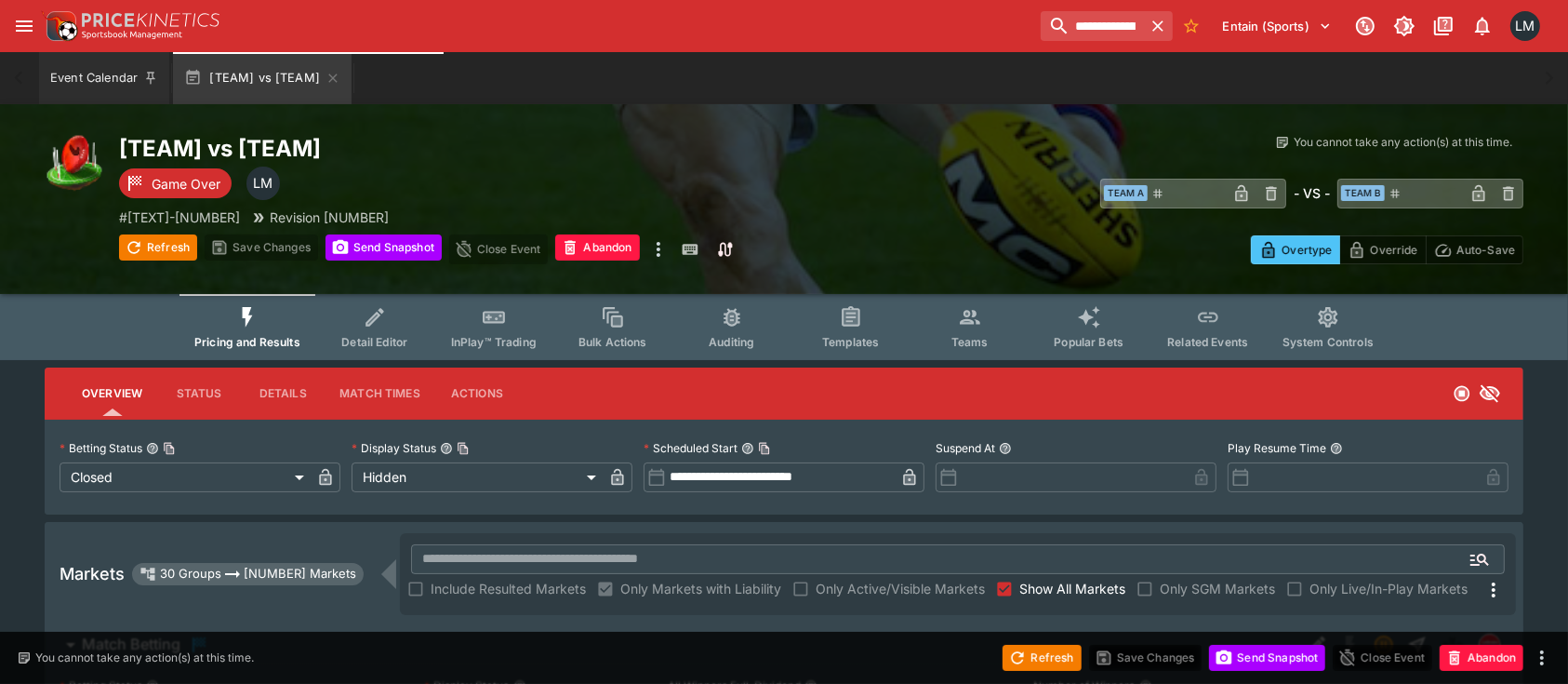 click on "Event Calendar" at bounding box center (104, 78) 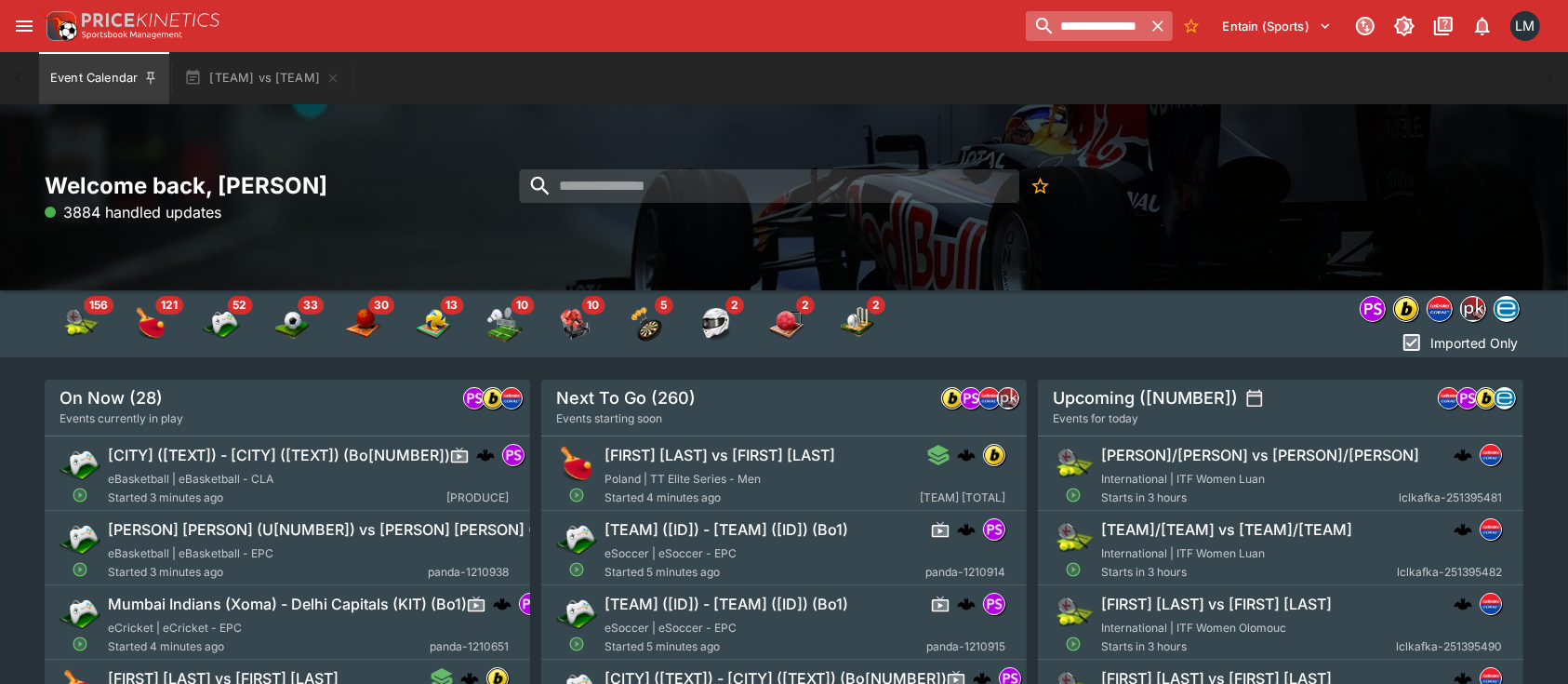 click on "**********" at bounding box center [1084, 26] 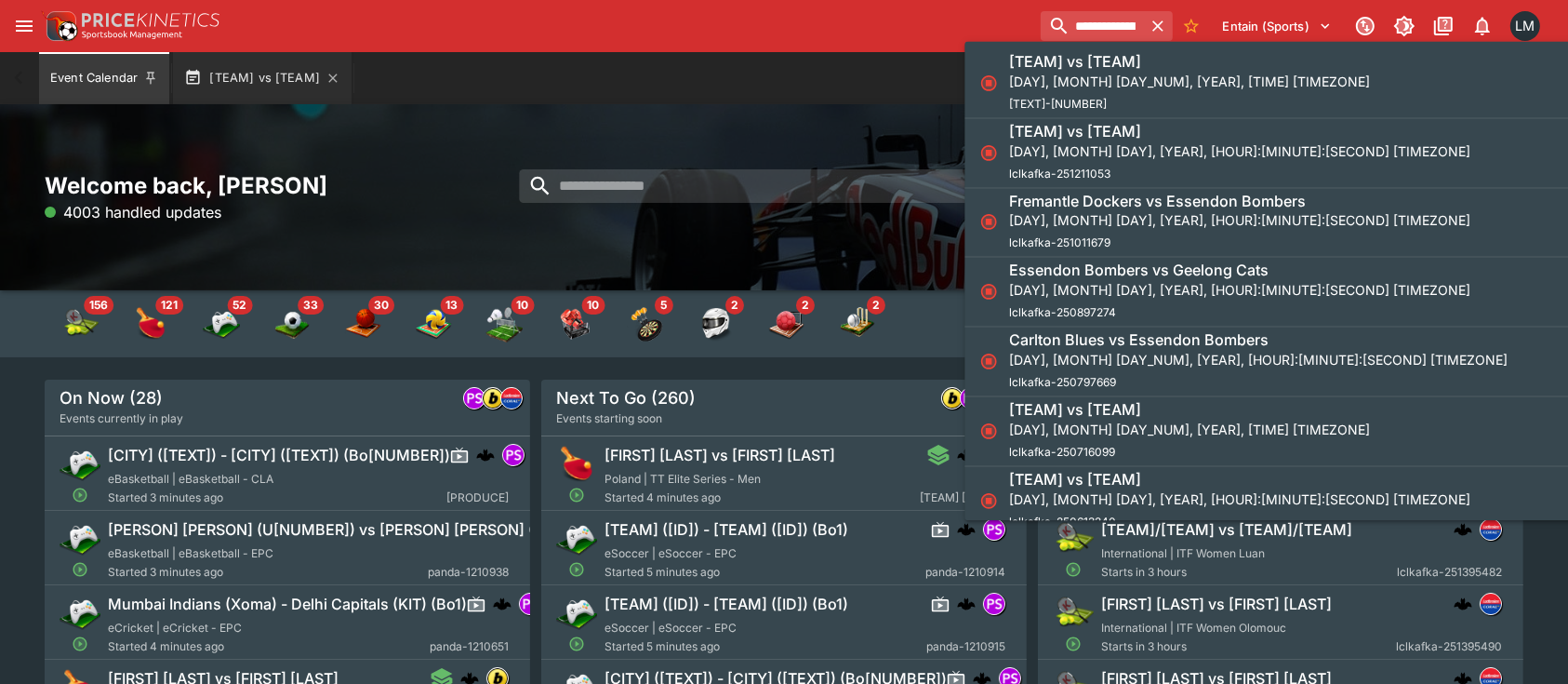 click on "[TEAM] vs [TEAM]" at bounding box center [262, 78] 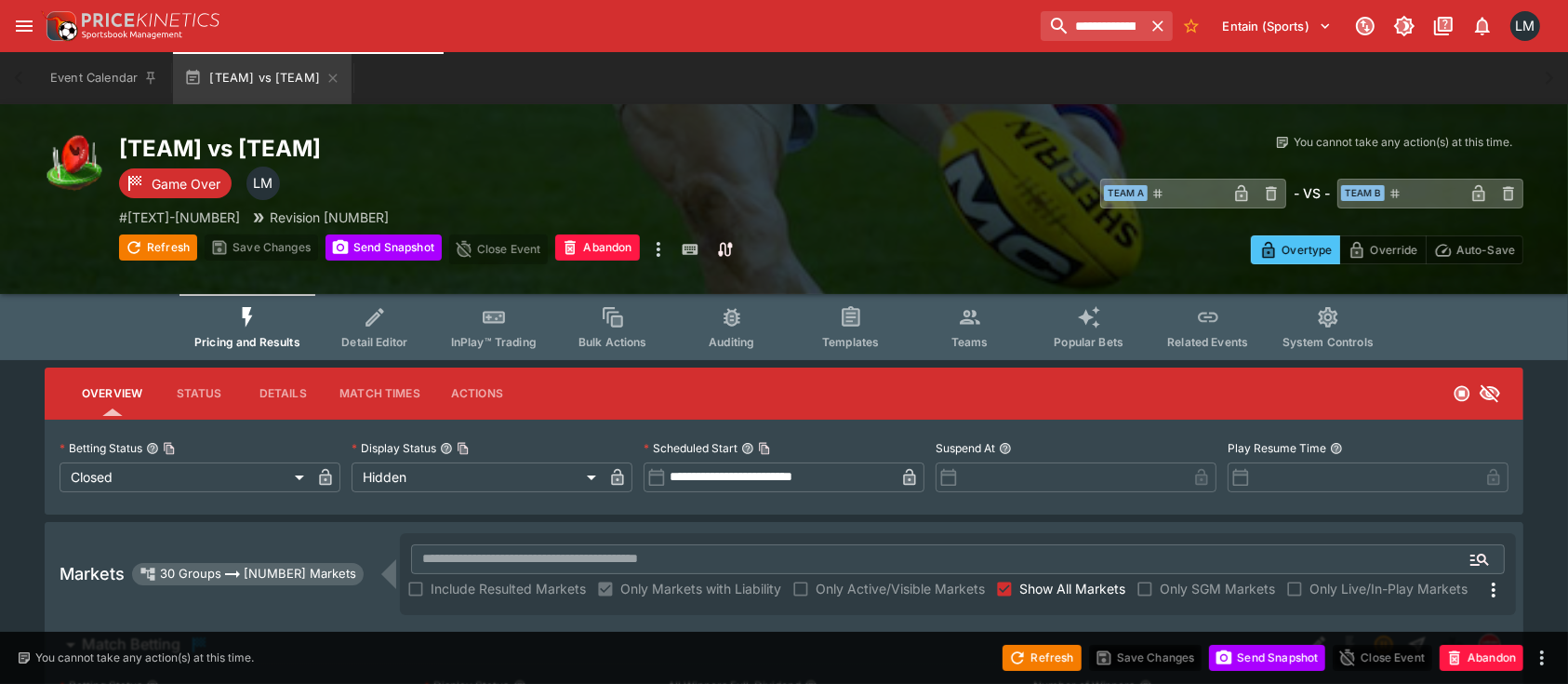 click on "Teams" at bounding box center [970, 327] 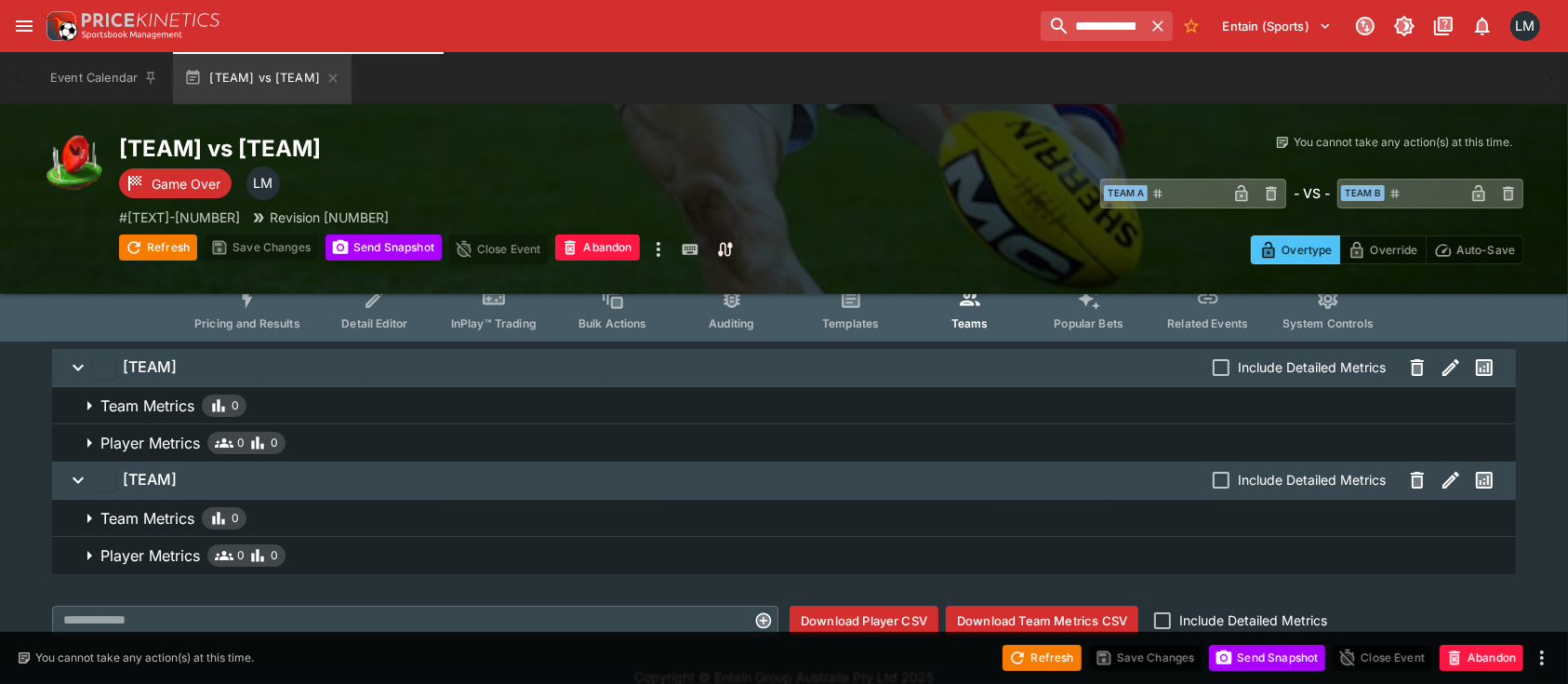 scroll, scrollTop: 0, scrollLeft: 0, axis: both 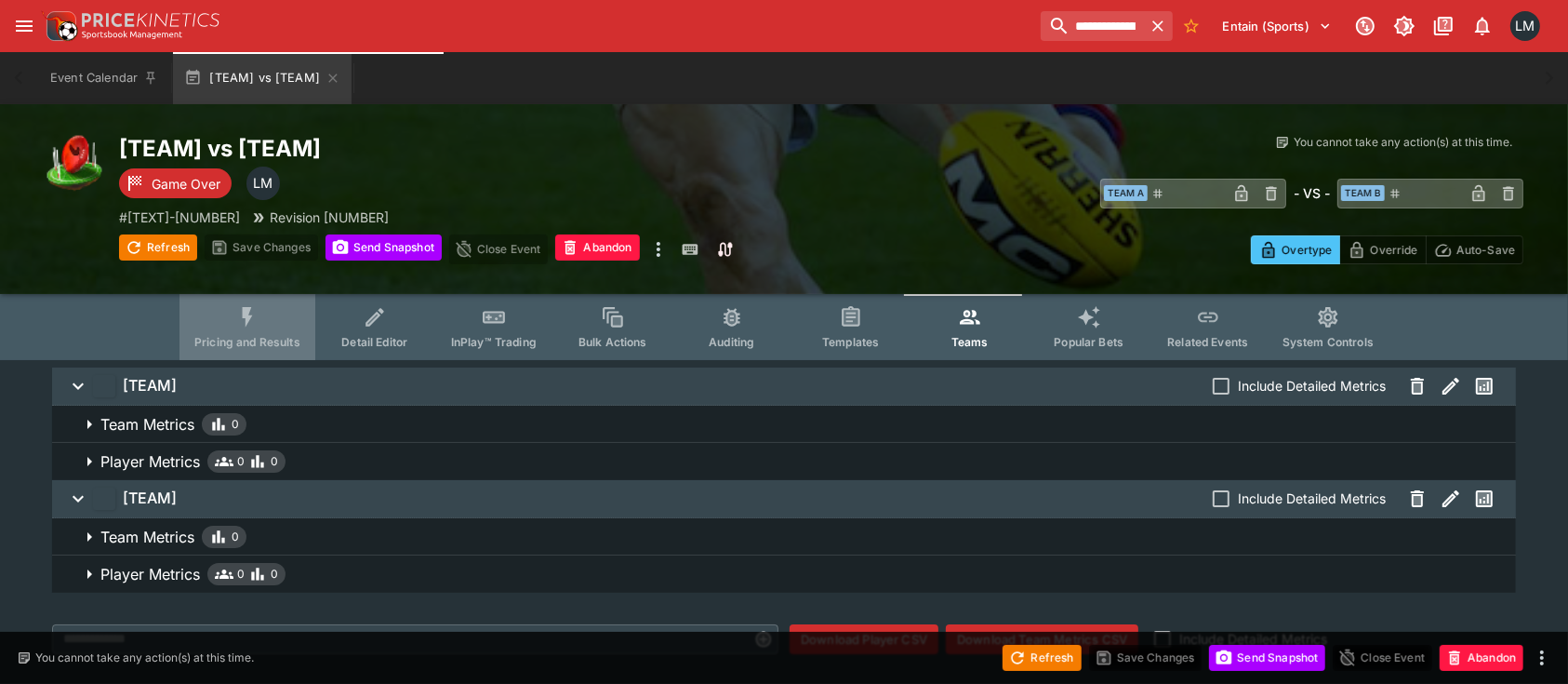 click on "Pricing and Results" at bounding box center [247, 342] 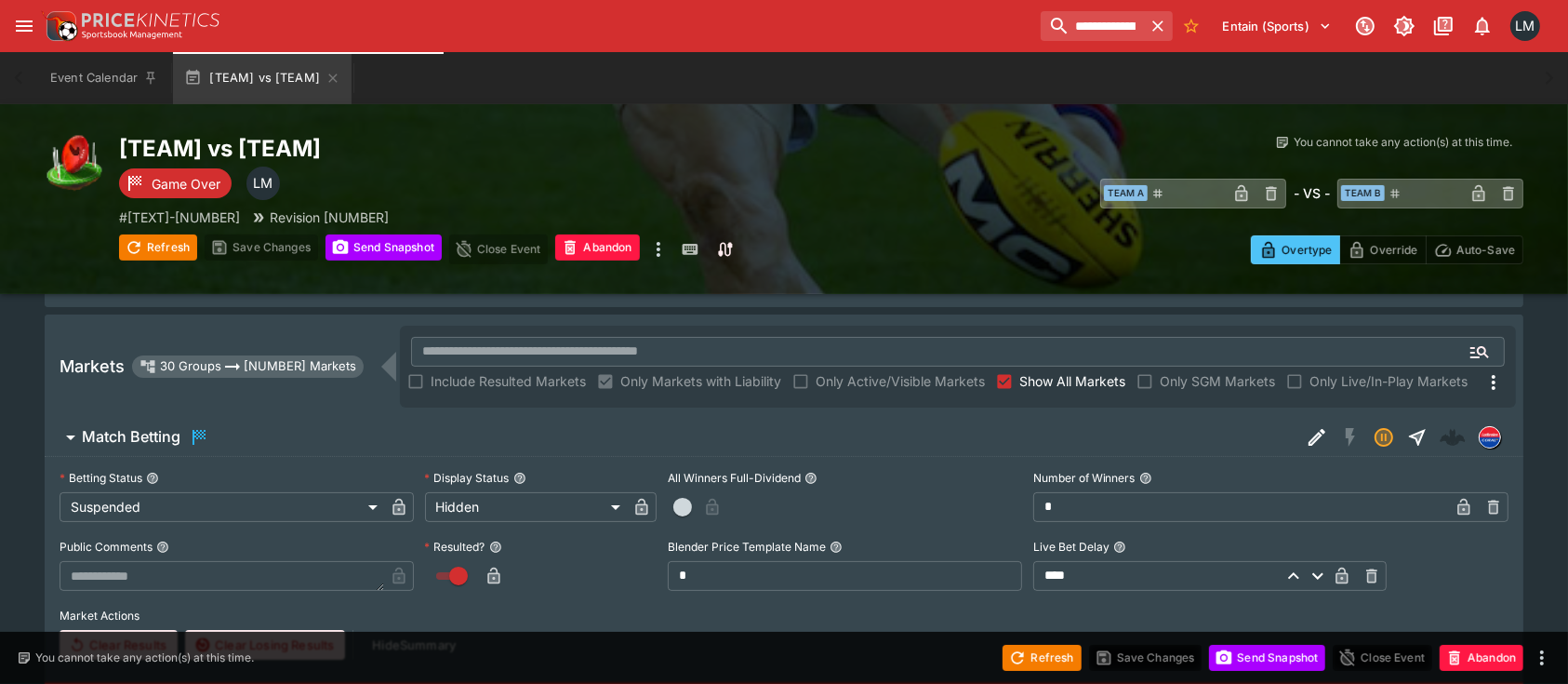 scroll, scrollTop: 0, scrollLeft: 0, axis: both 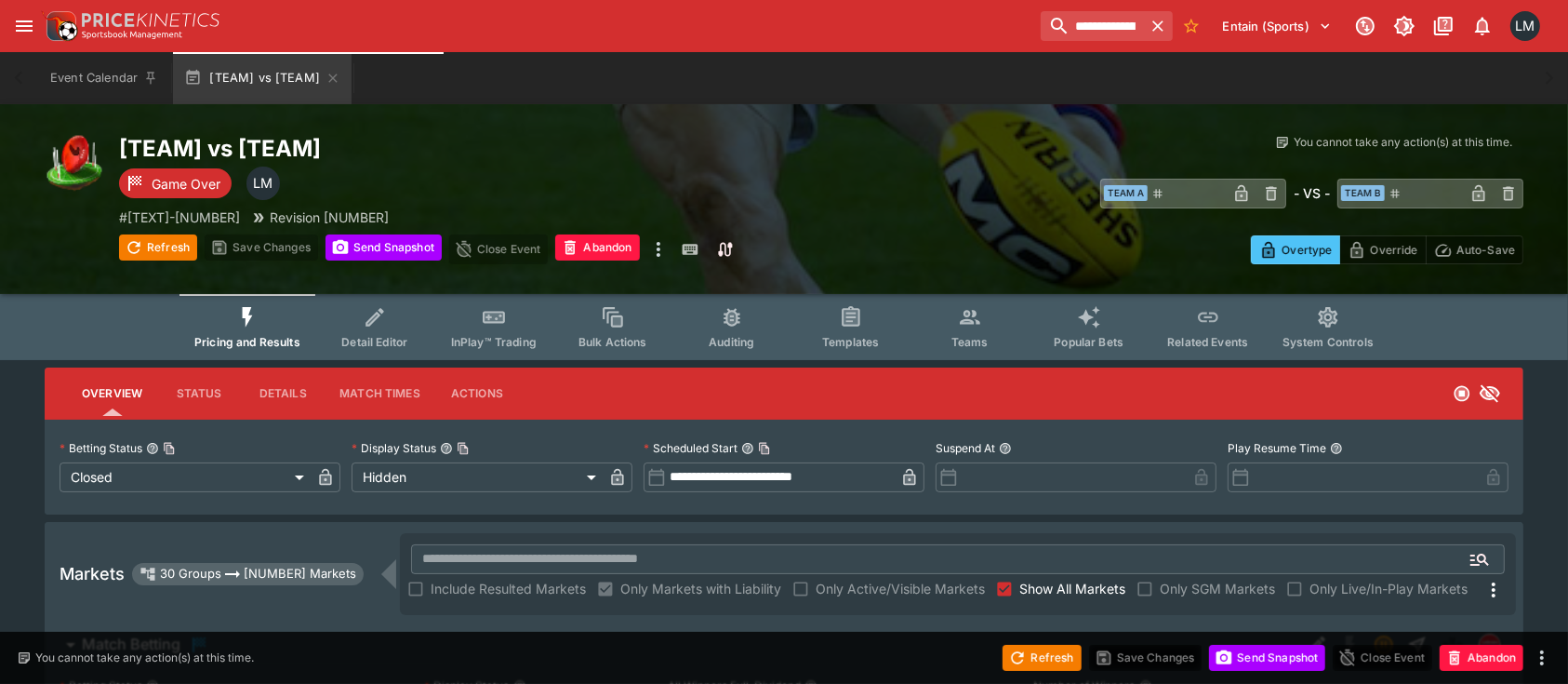 click on "30 Groups 864 Markets" at bounding box center [247, 574] 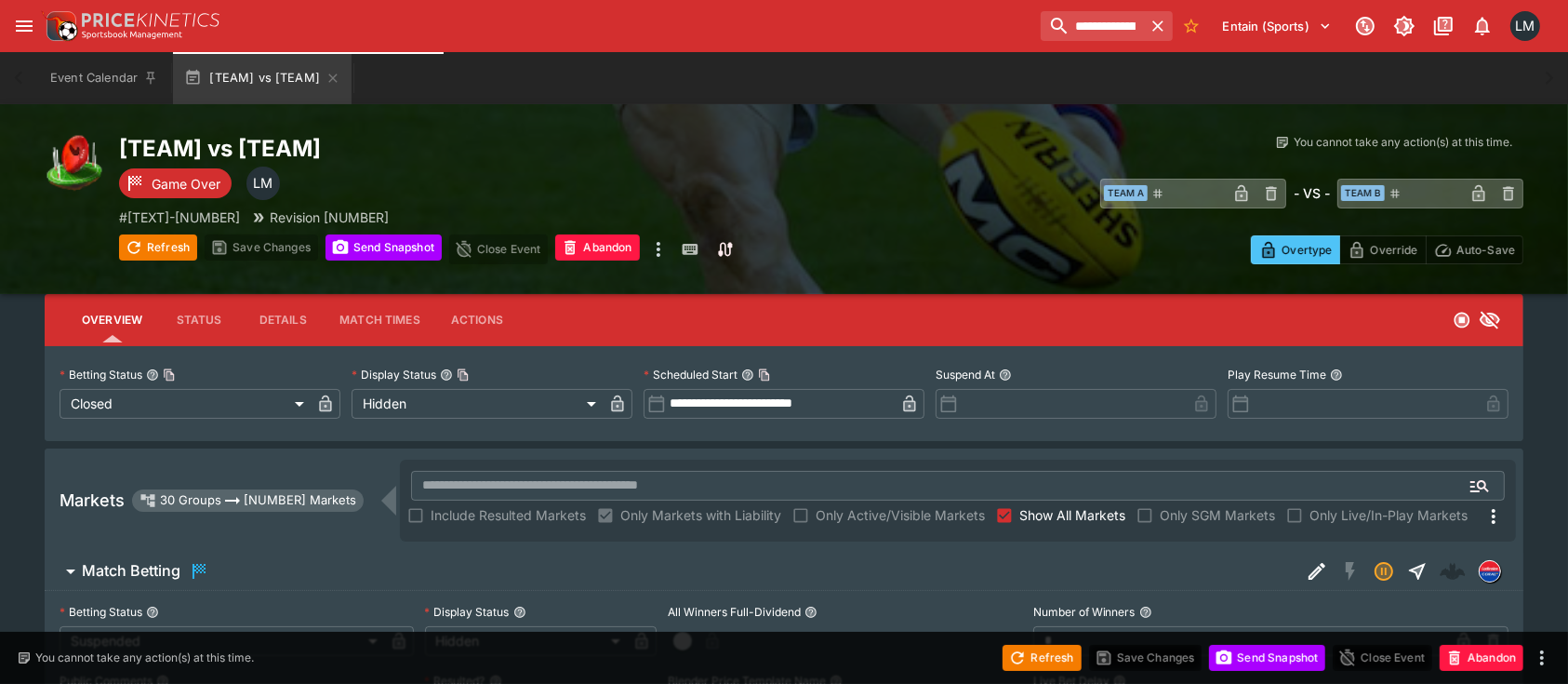 scroll, scrollTop: 124, scrollLeft: 0, axis: vertical 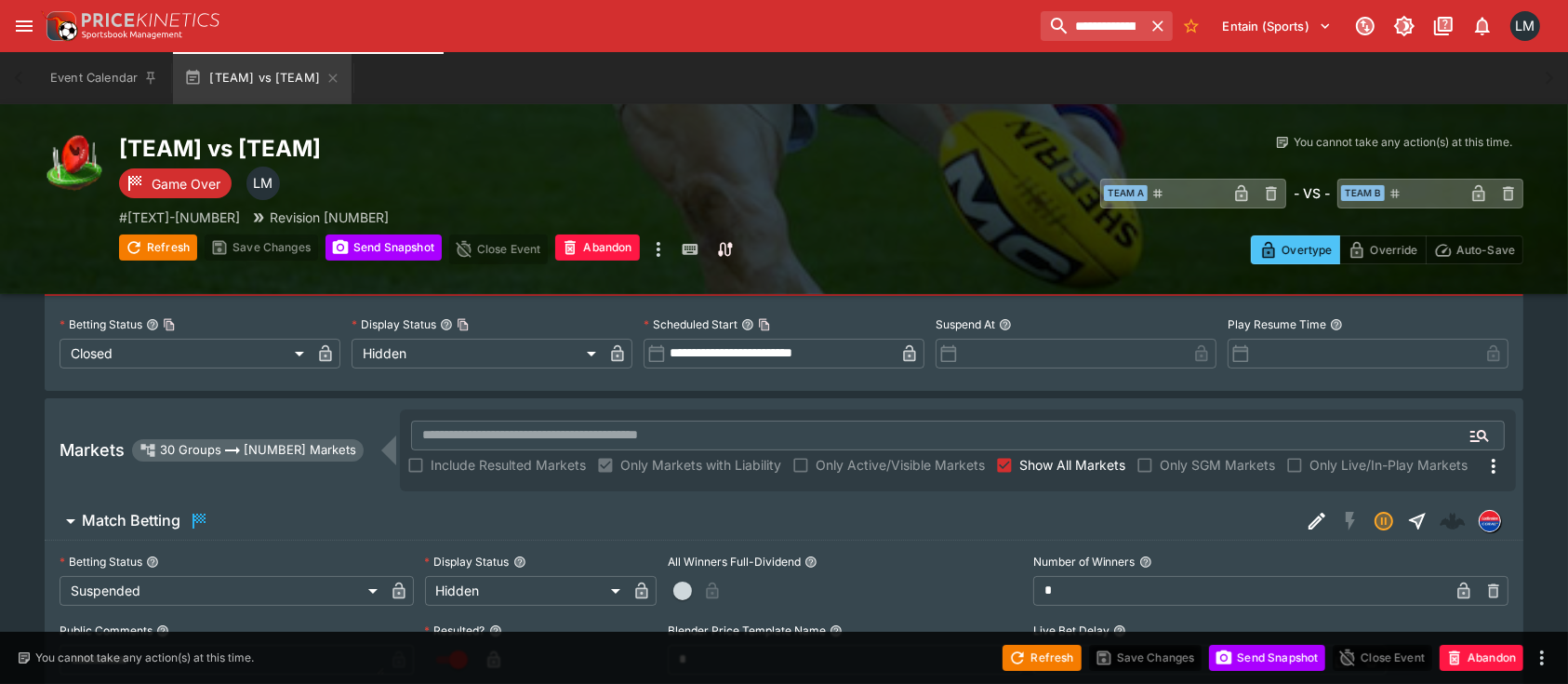 click on "Include Resulted Markets" at bounding box center (508, 464) 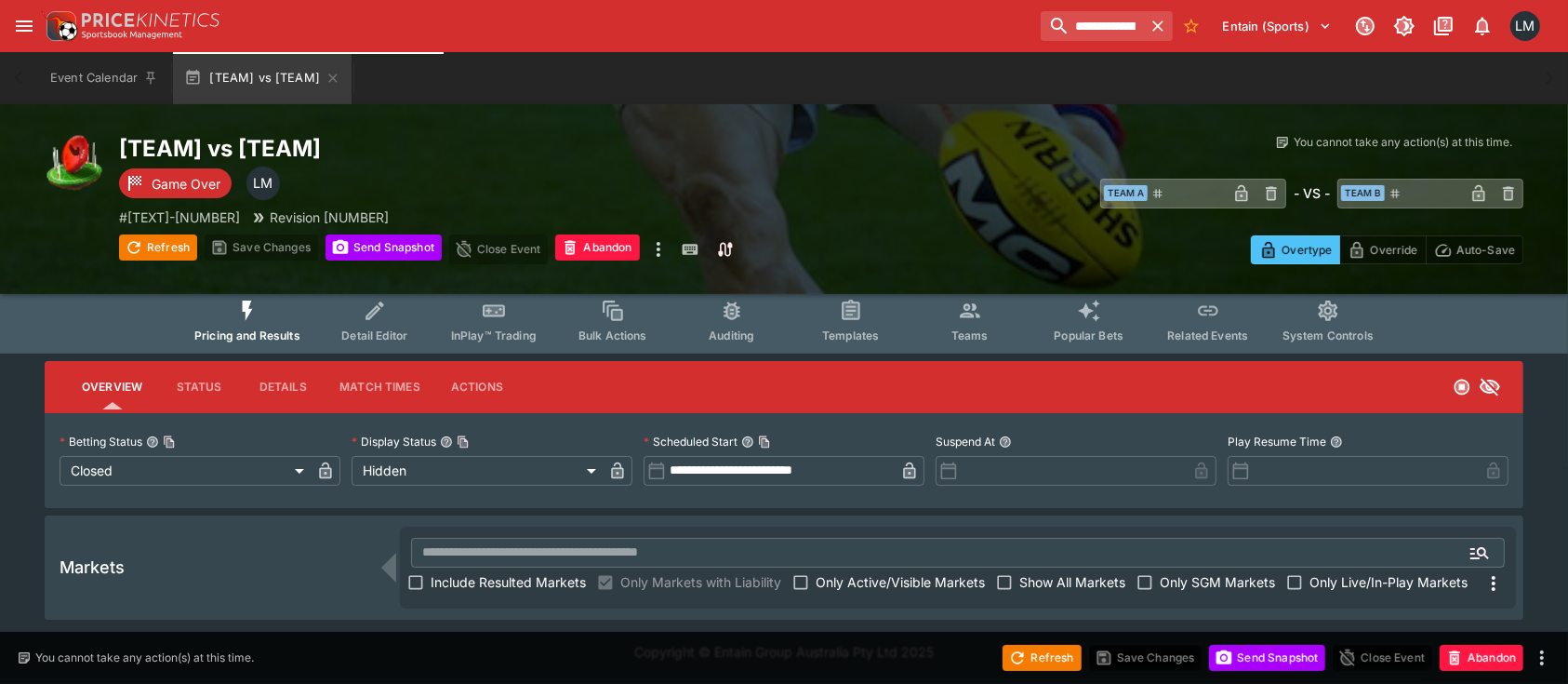 scroll, scrollTop: 6, scrollLeft: 0, axis: vertical 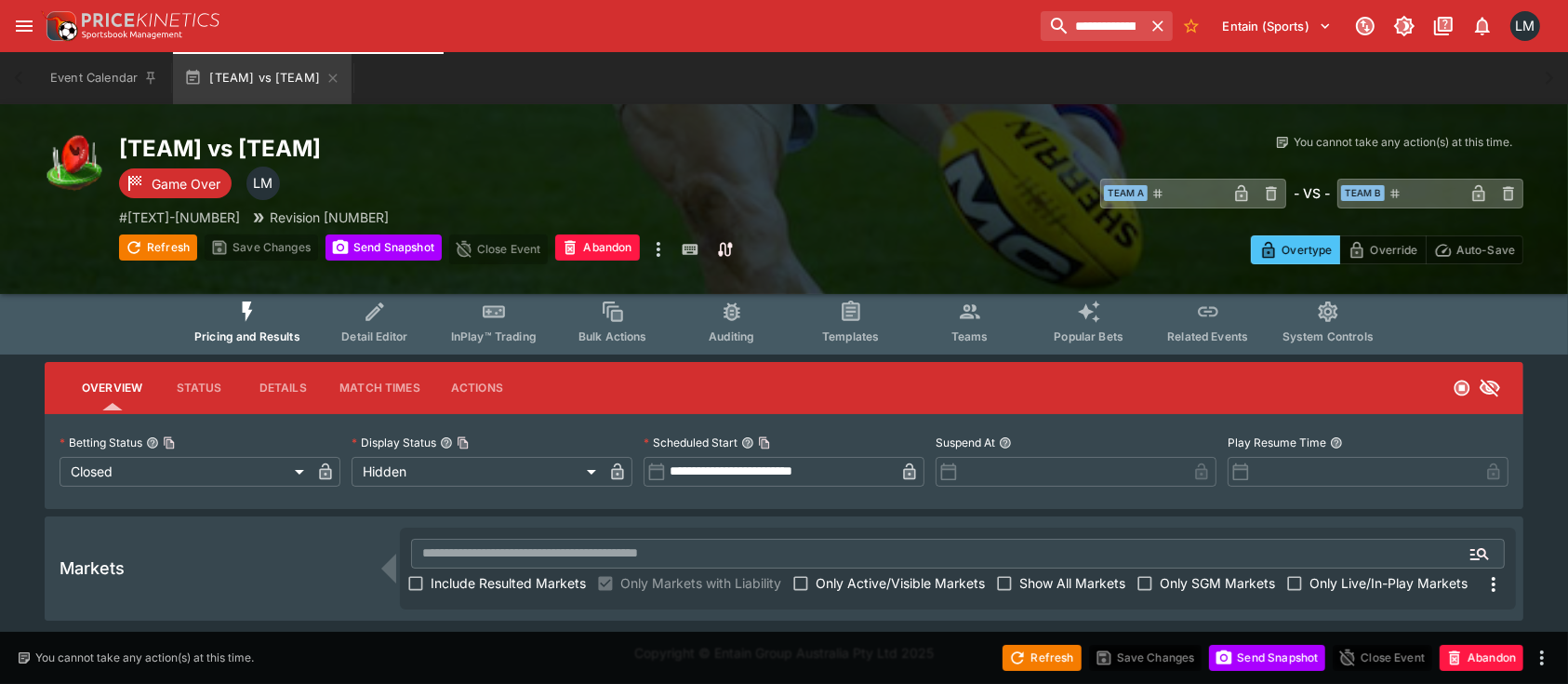 click on "Include Resulted Markets" at bounding box center [508, 583] 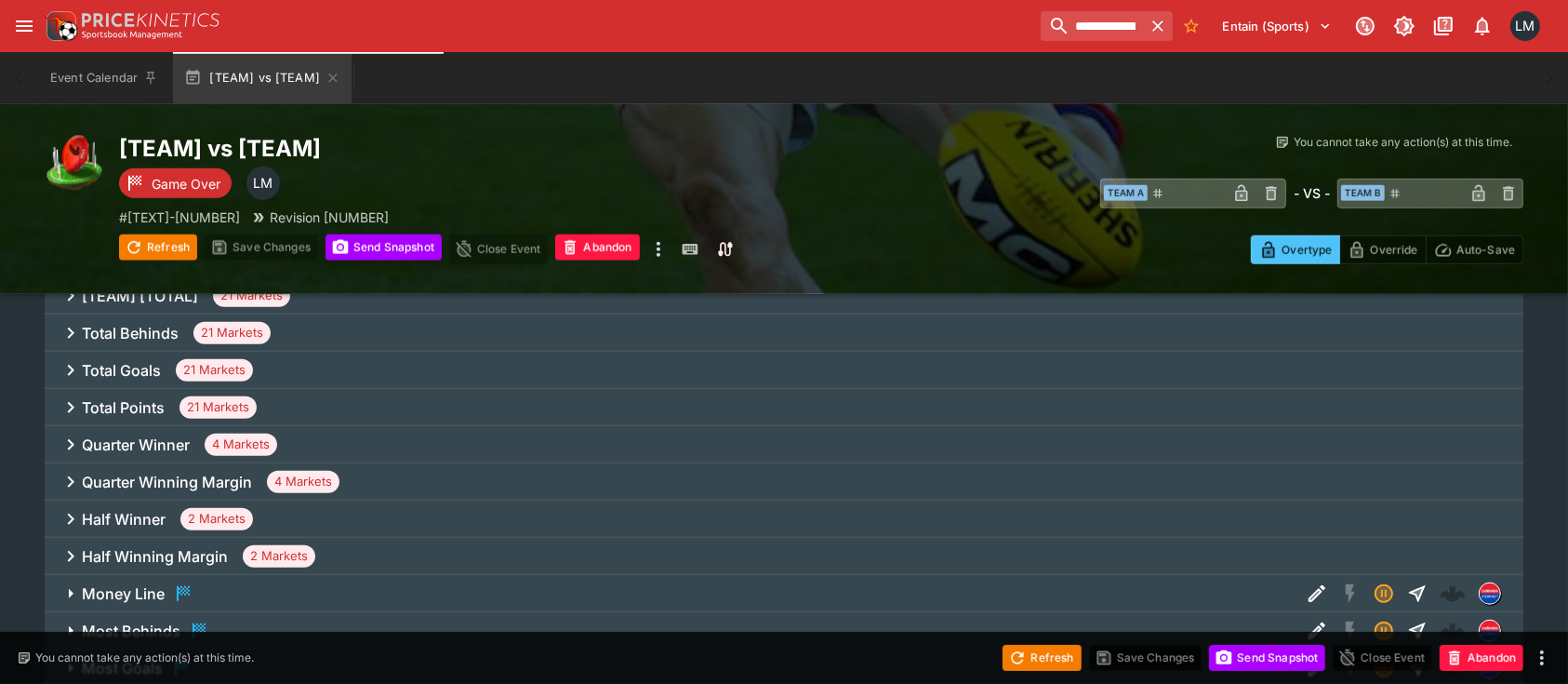 scroll, scrollTop: 1641, scrollLeft: 0, axis: vertical 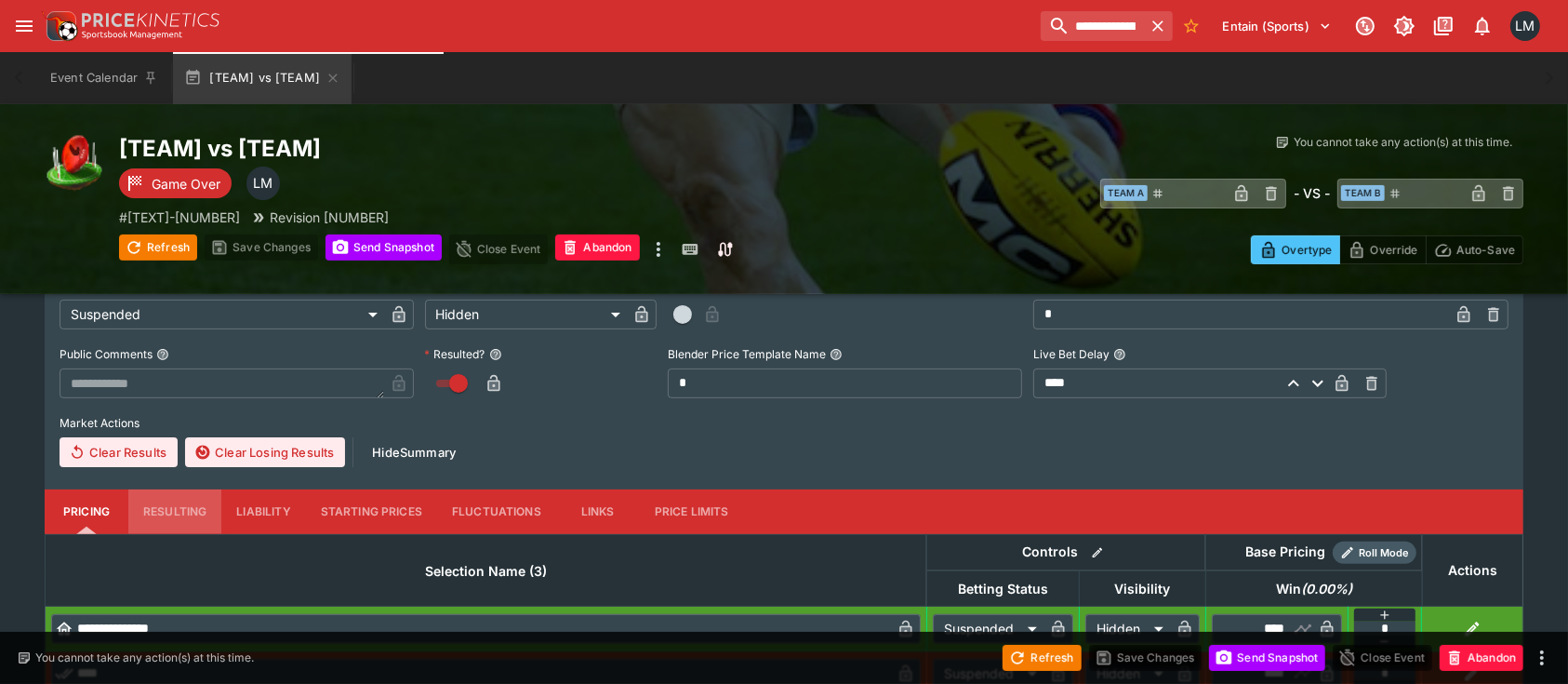 click on "Resulting" at bounding box center [175, 512] 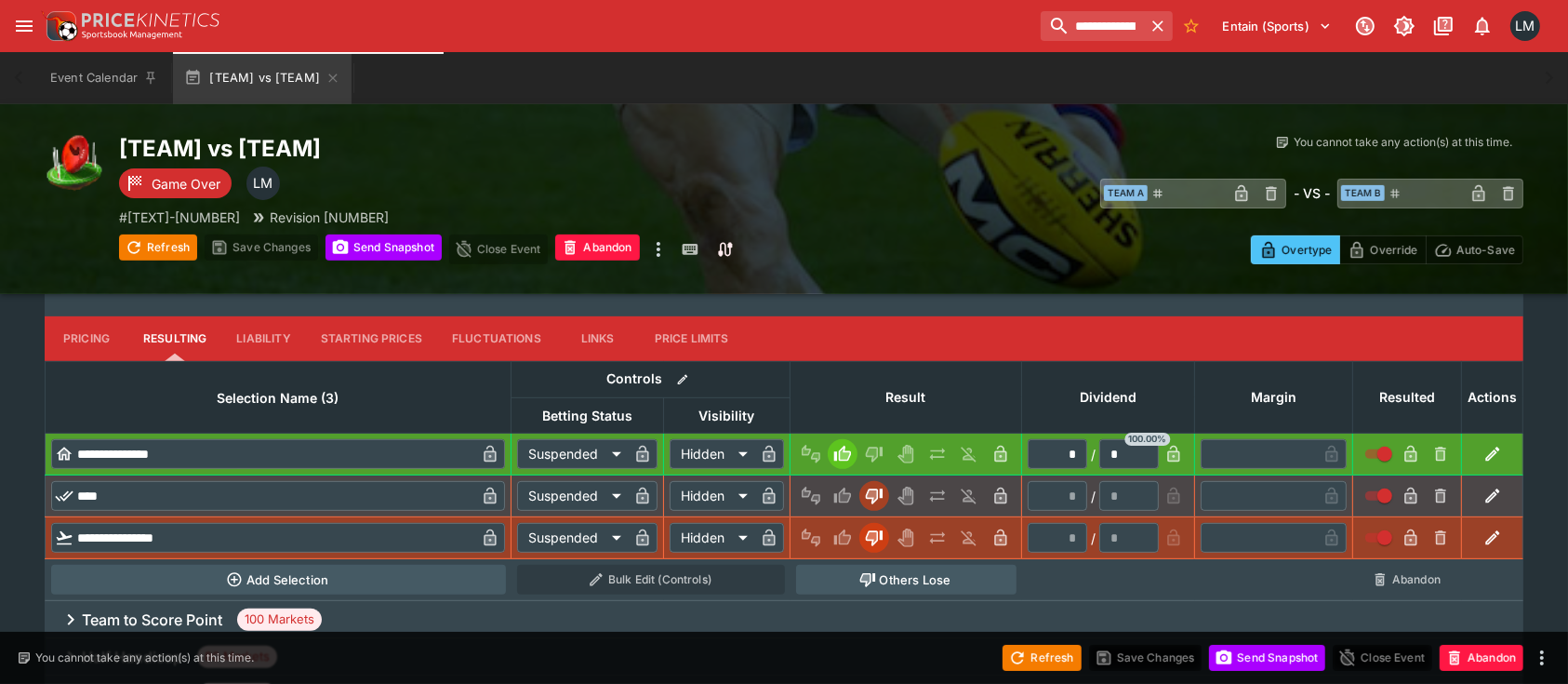 scroll, scrollTop: 0, scrollLeft: 0, axis: both 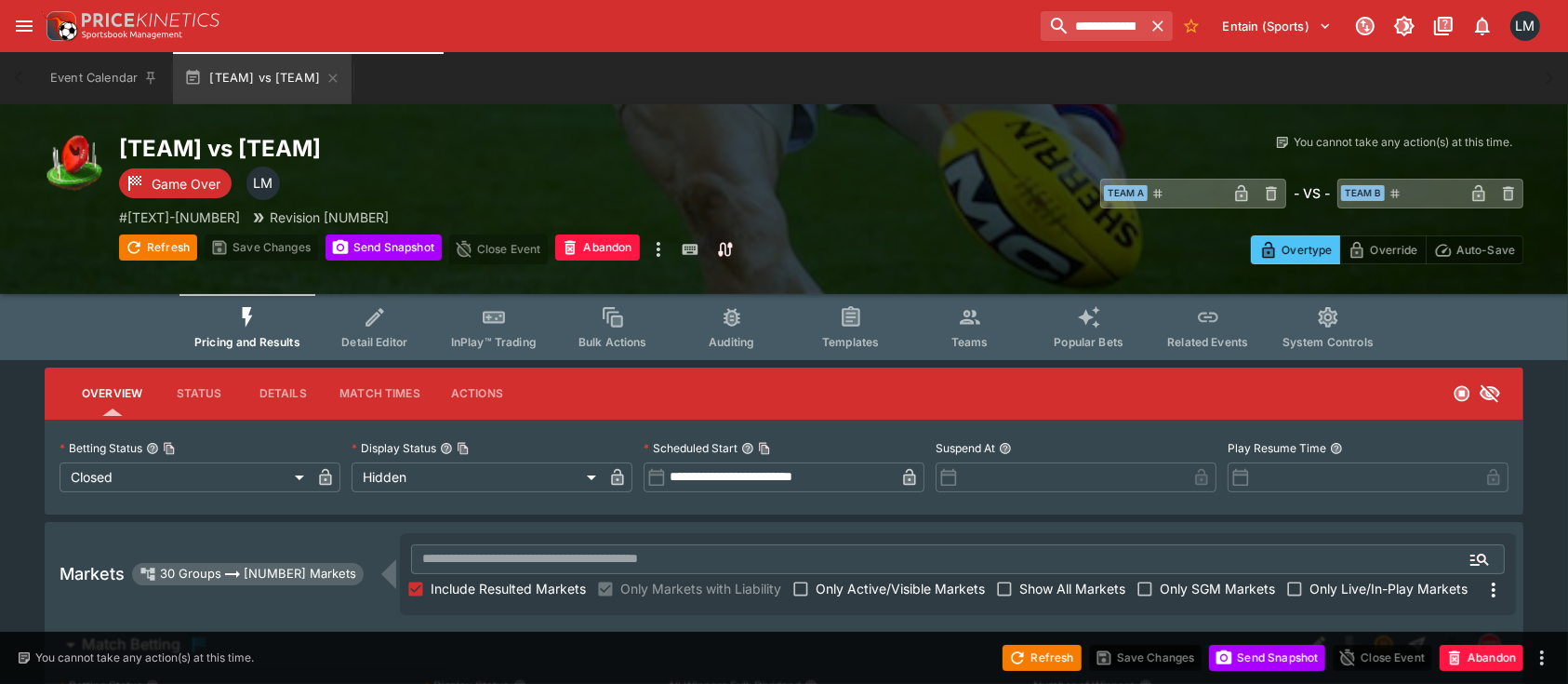 click on "Only Active/Visible Markets" at bounding box center (900, 588) 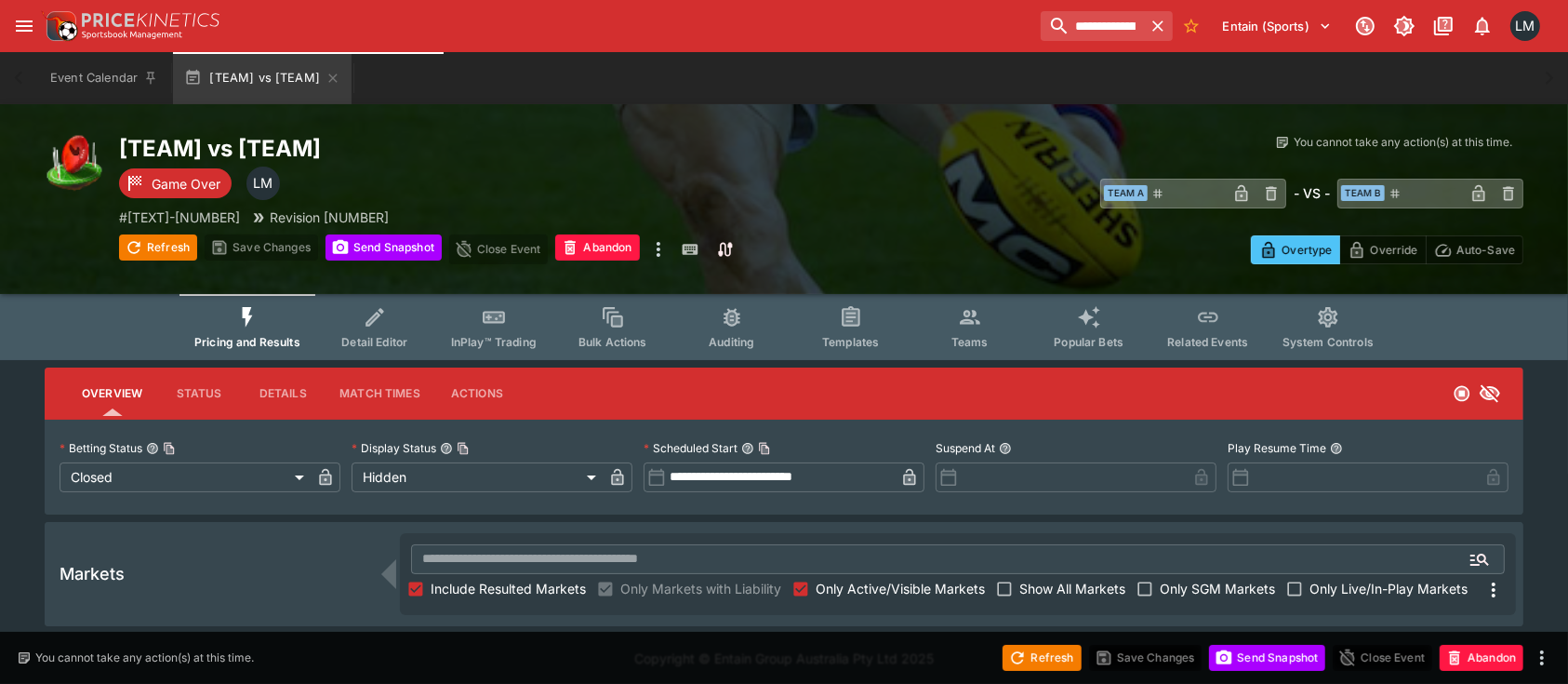 click on "Show All Markets" at bounding box center [1072, 588] 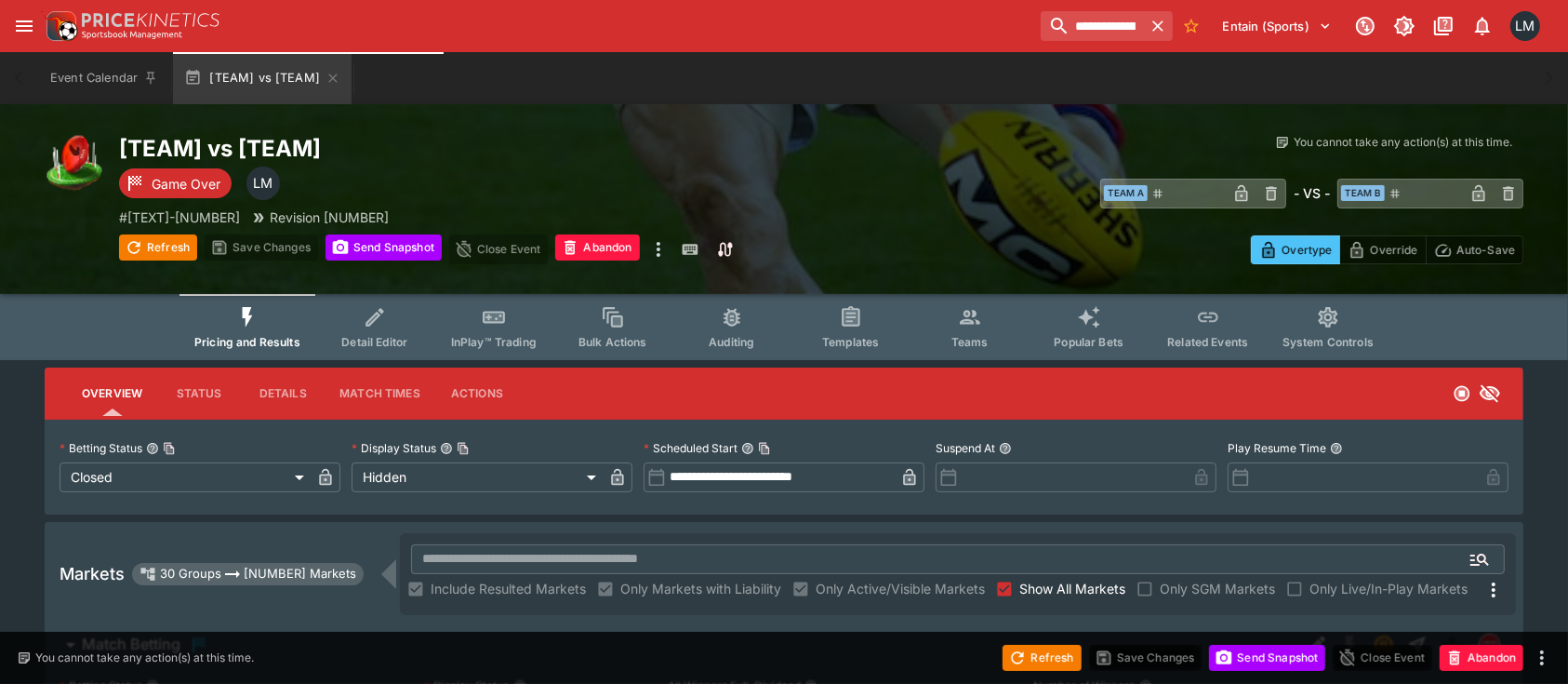 scroll, scrollTop: 124, scrollLeft: 0, axis: vertical 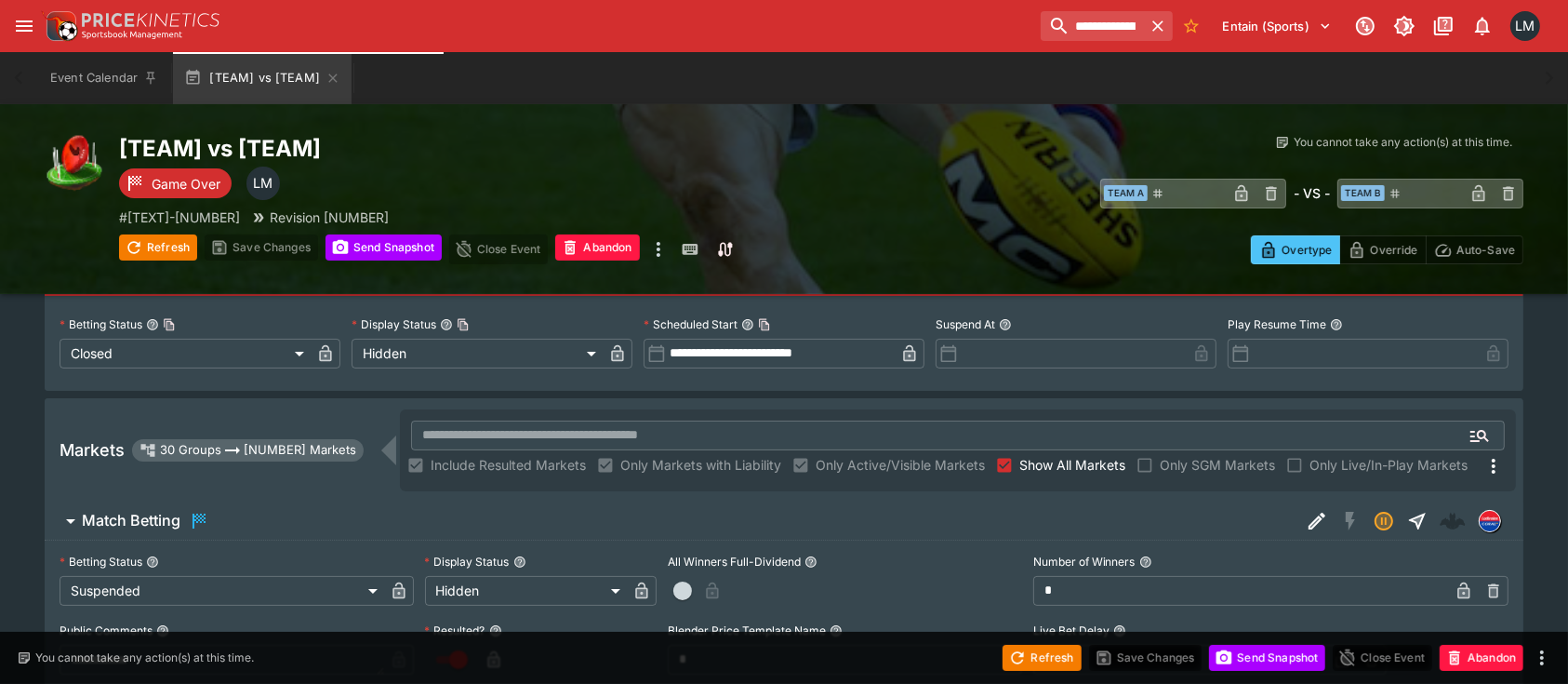 click on "Only Live/In-Play Markets" at bounding box center (1374, 465) 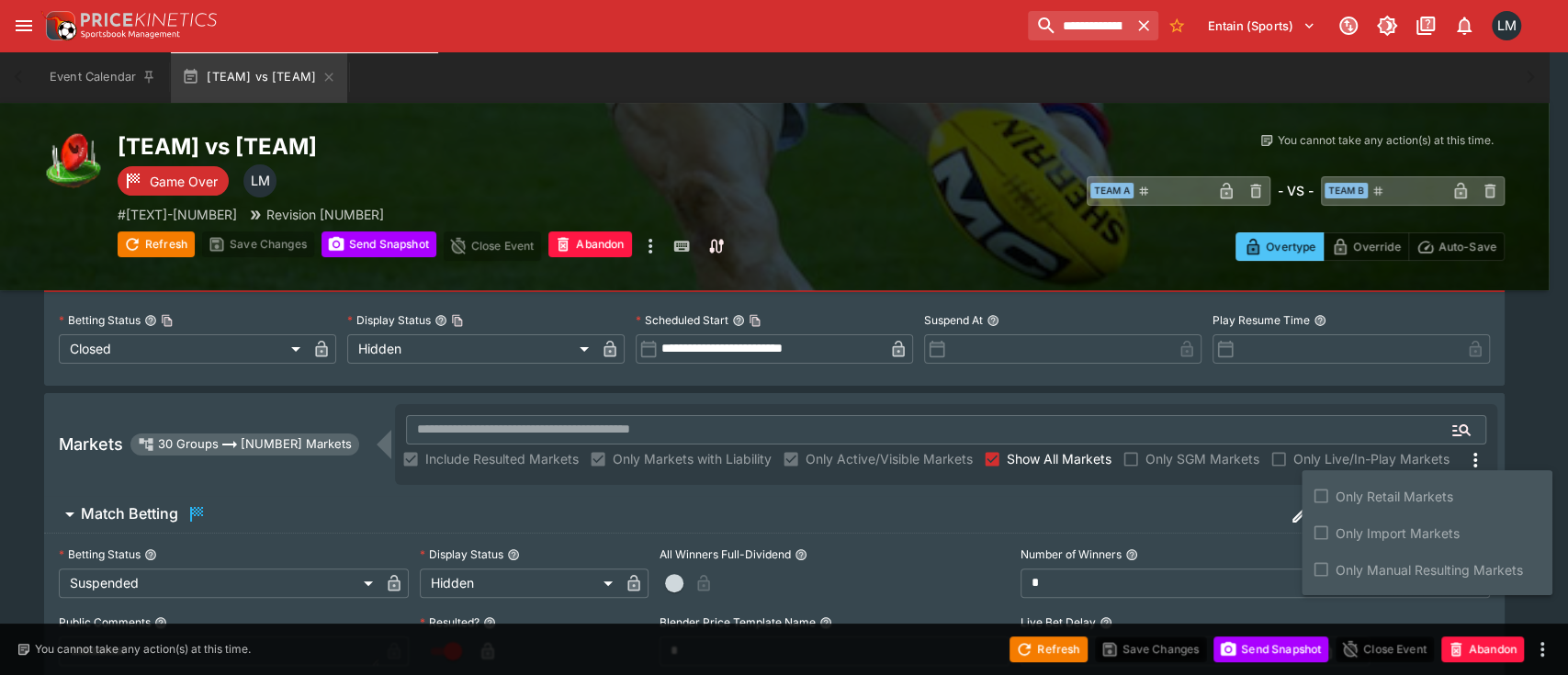 click at bounding box center (784, 337) 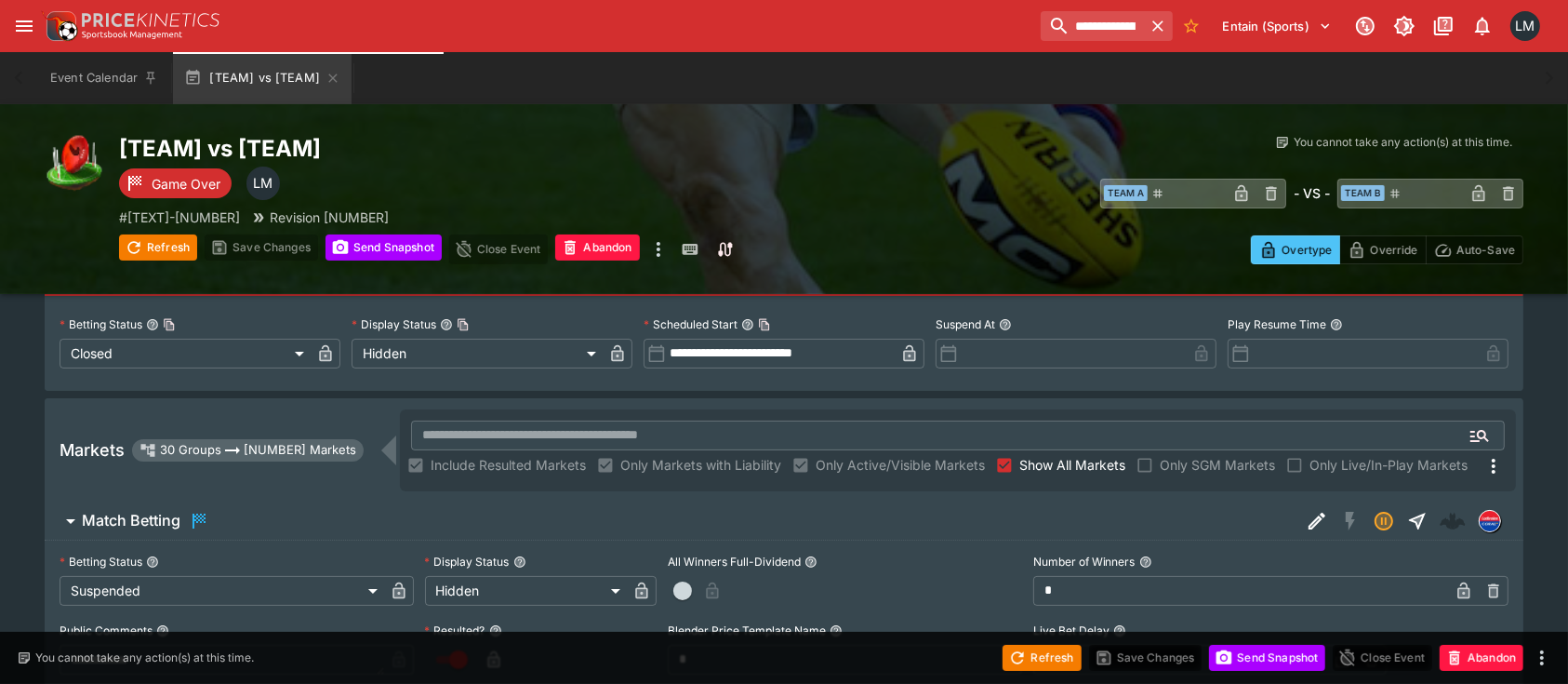 click on "Match Betting" at bounding box center (131, 520) 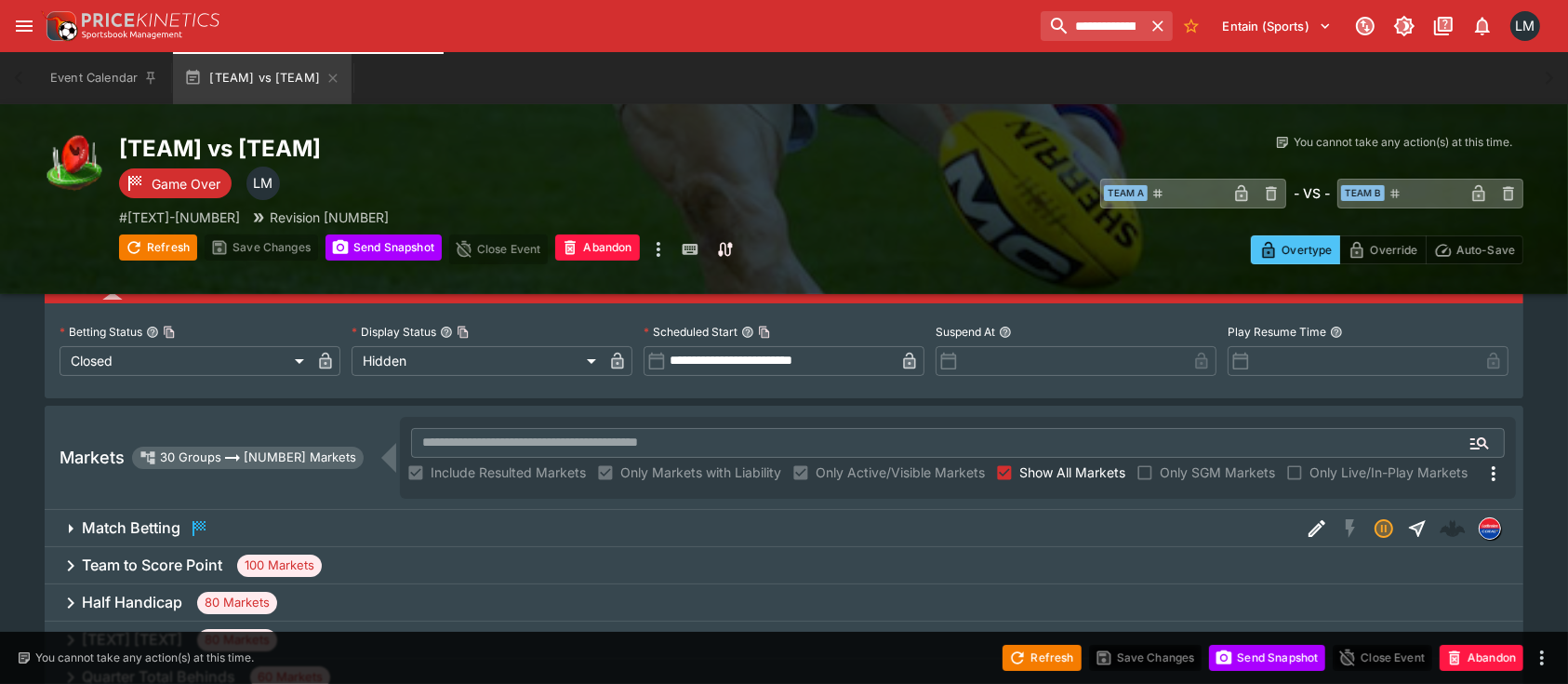 scroll, scrollTop: 6, scrollLeft: 0, axis: vertical 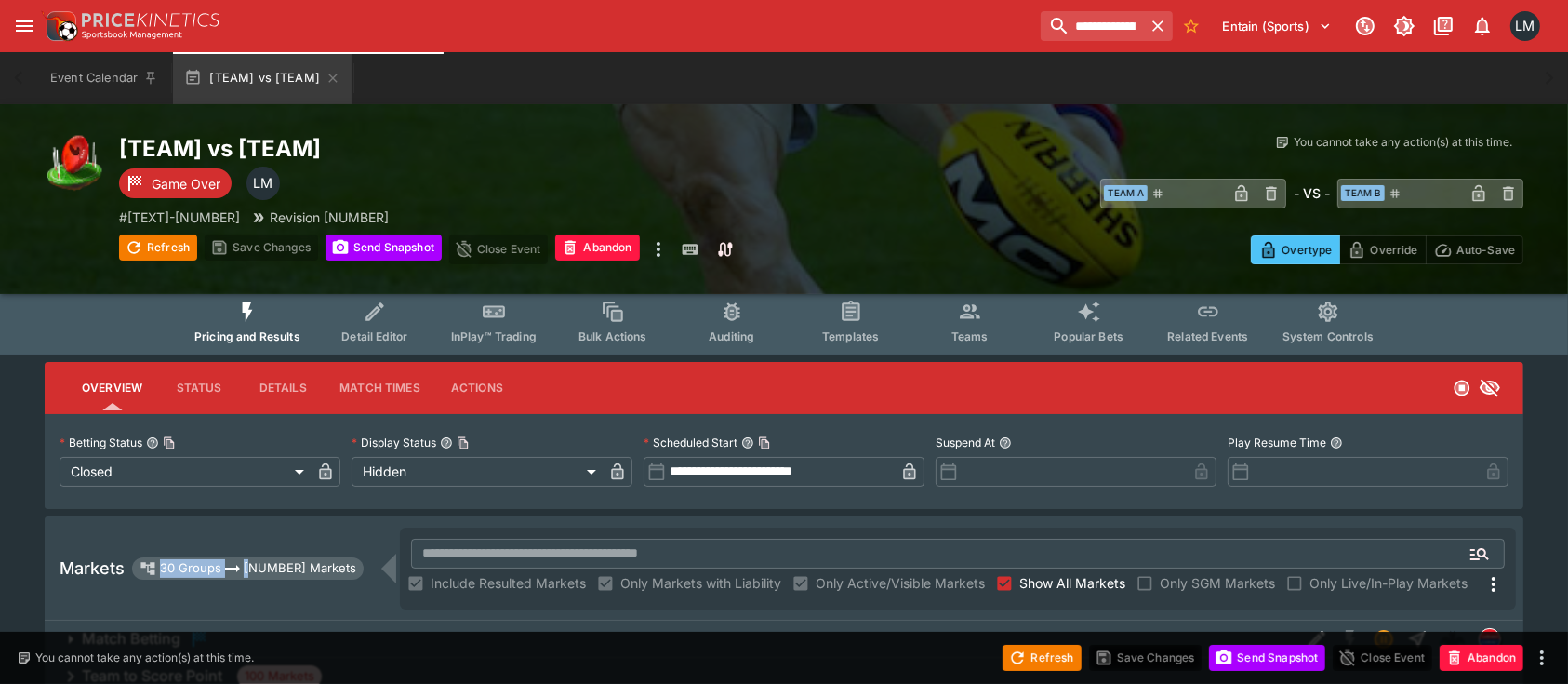 drag, startPoint x: 138, startPoint y: 563, endPoint x: 255, endPoint y: 565, distance: 117.01709 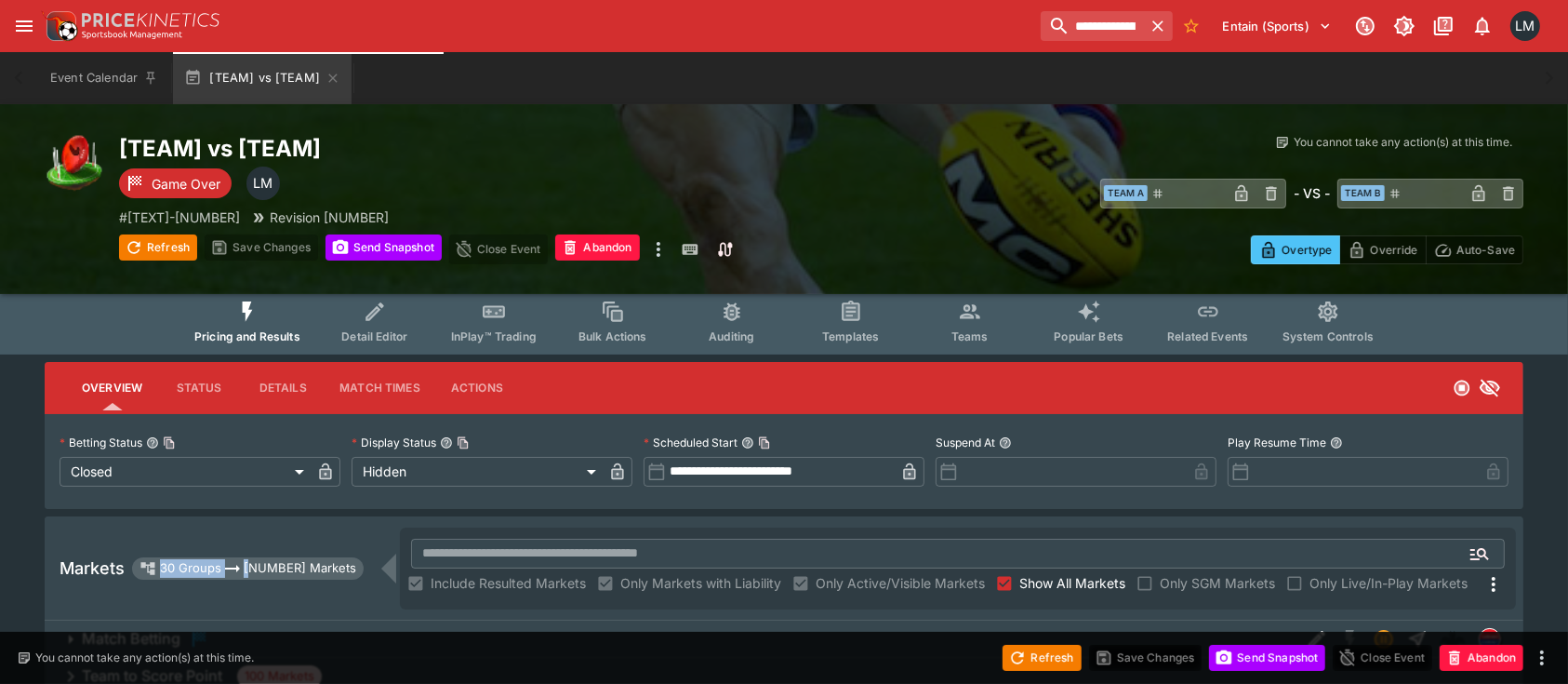 click on "30 Groups 864 Markets" at bounding box center (247, 569) 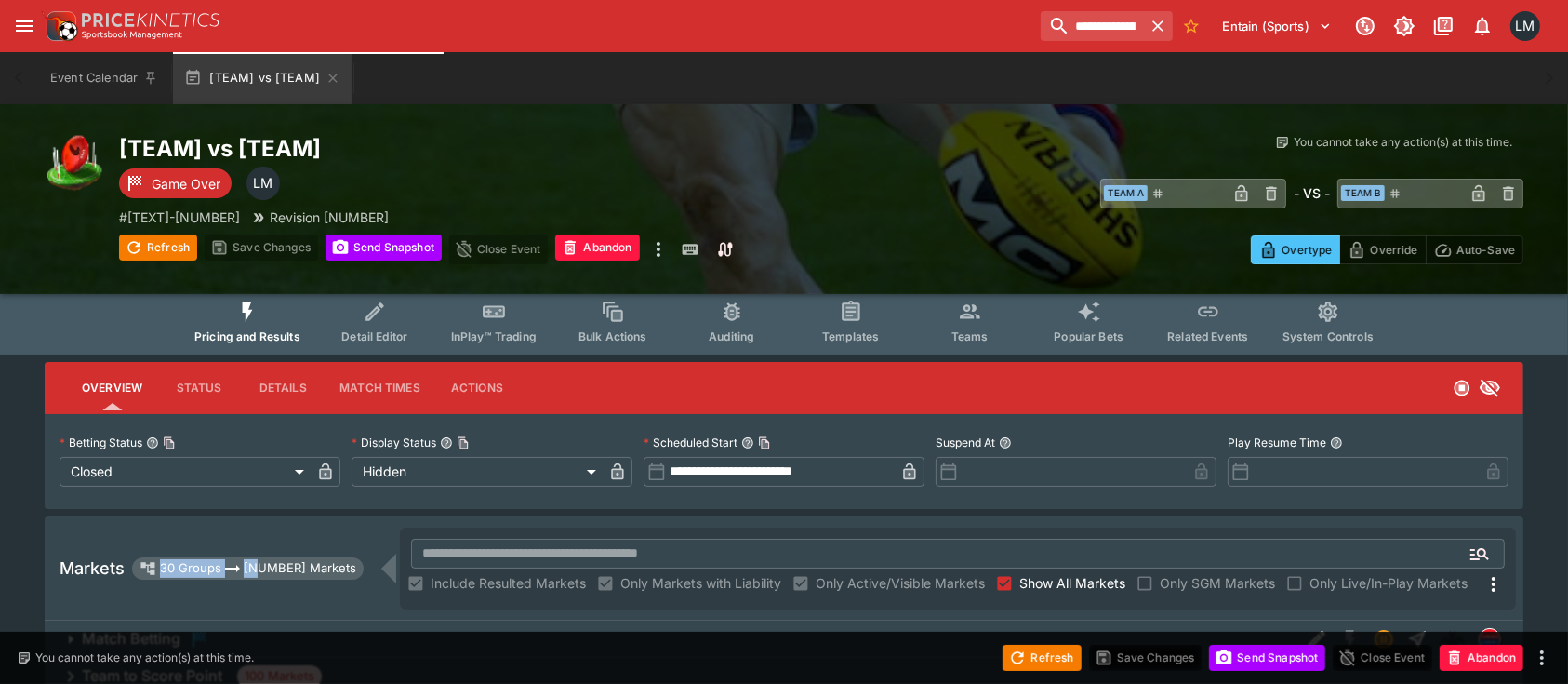 click on "30 Groups 864 Markets" at bounding box center (247, 569) 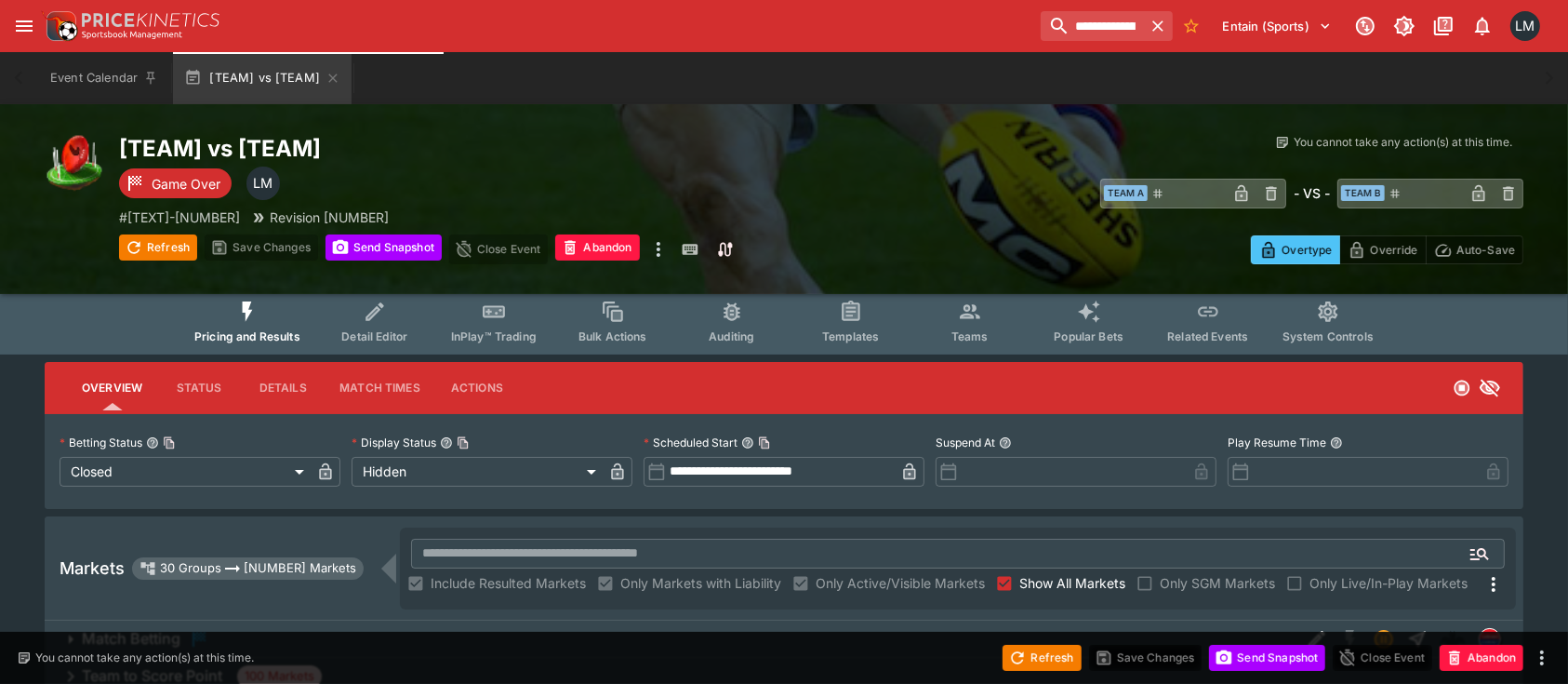 click on "Show All Markets" at bounding box center [1072, 583] 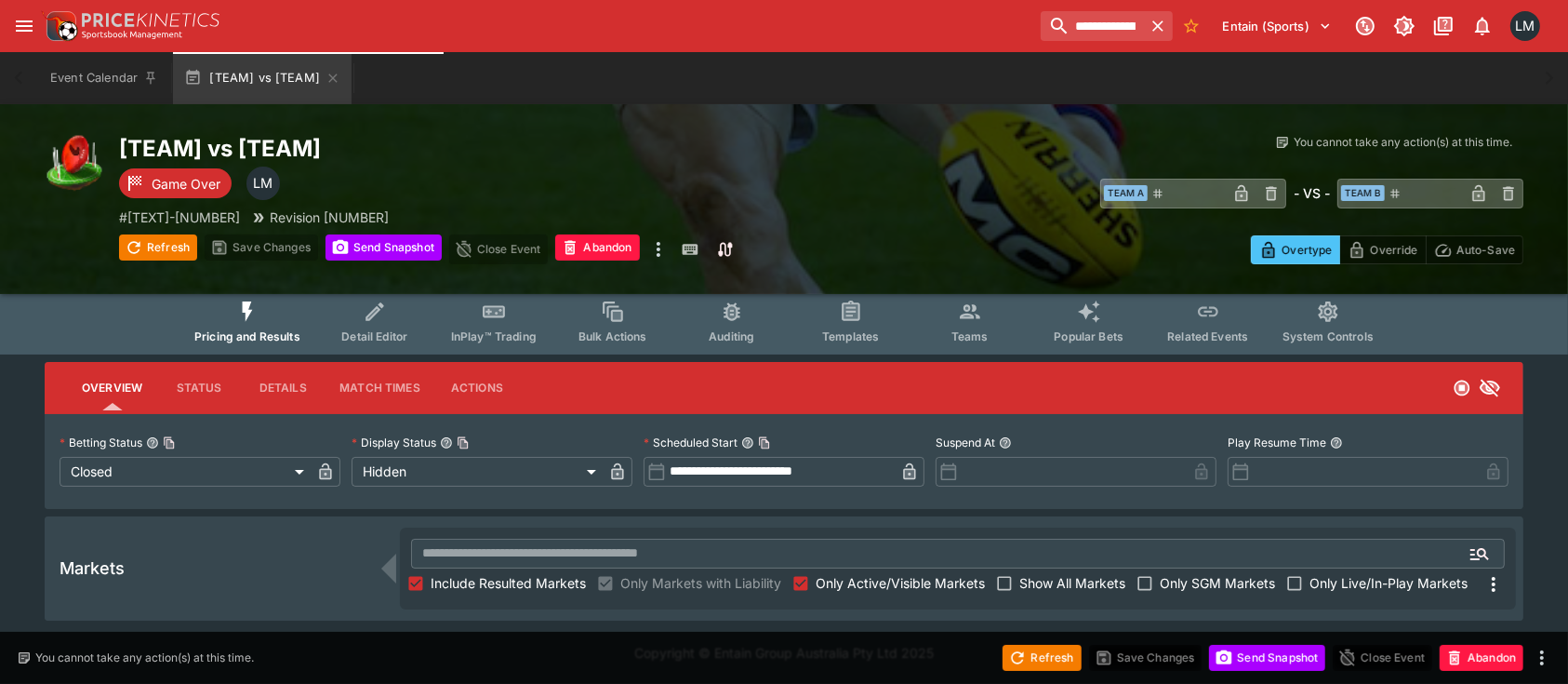 click on "Show All Markets" at bounding box center (1072, 583) 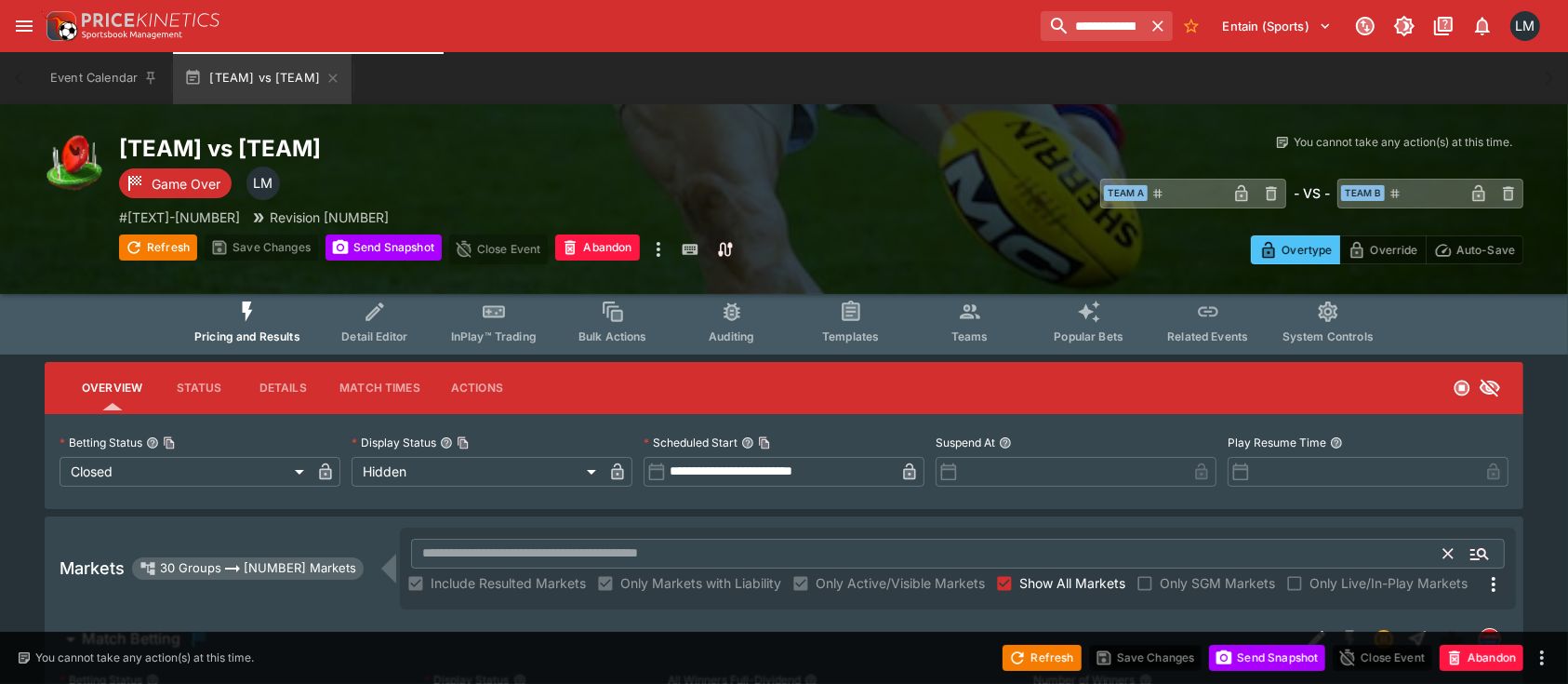 click at bounding box center [927, 554] 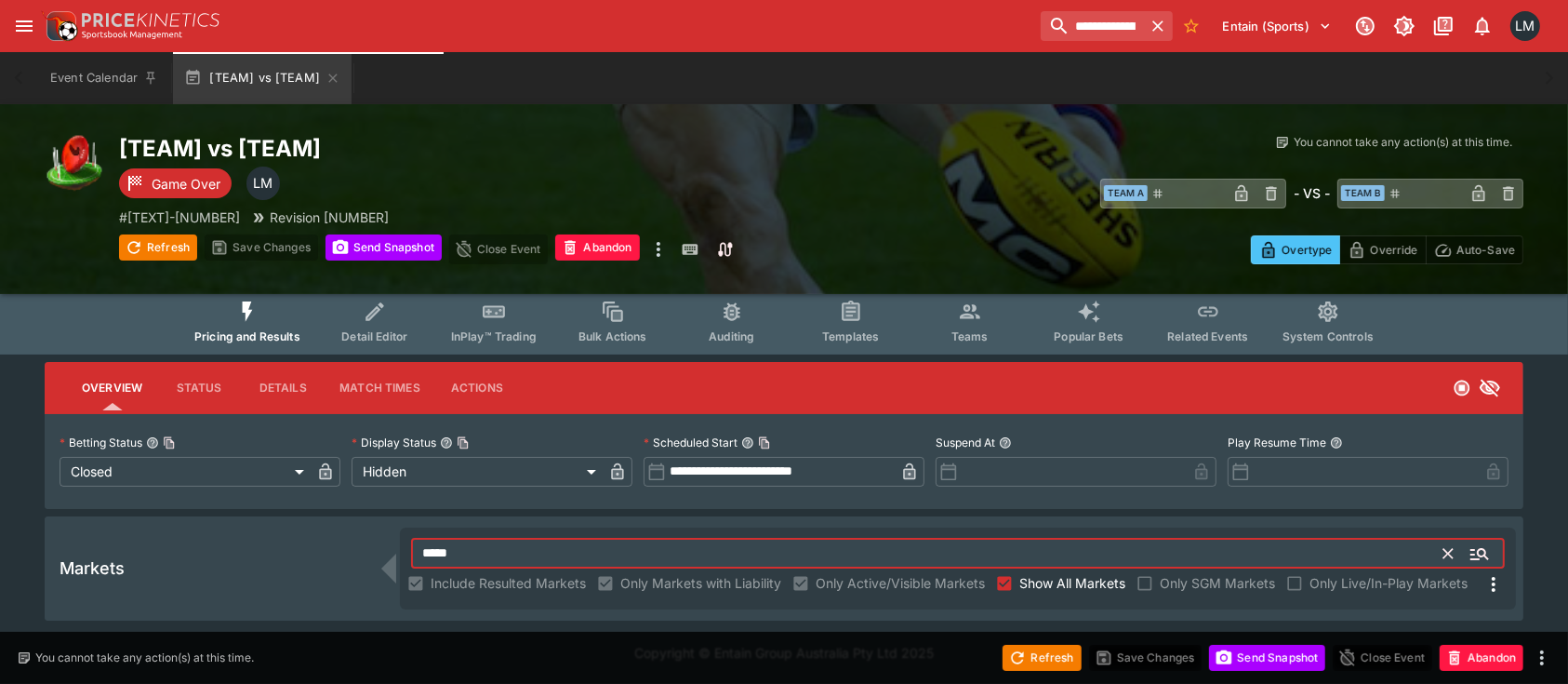 type on "******" 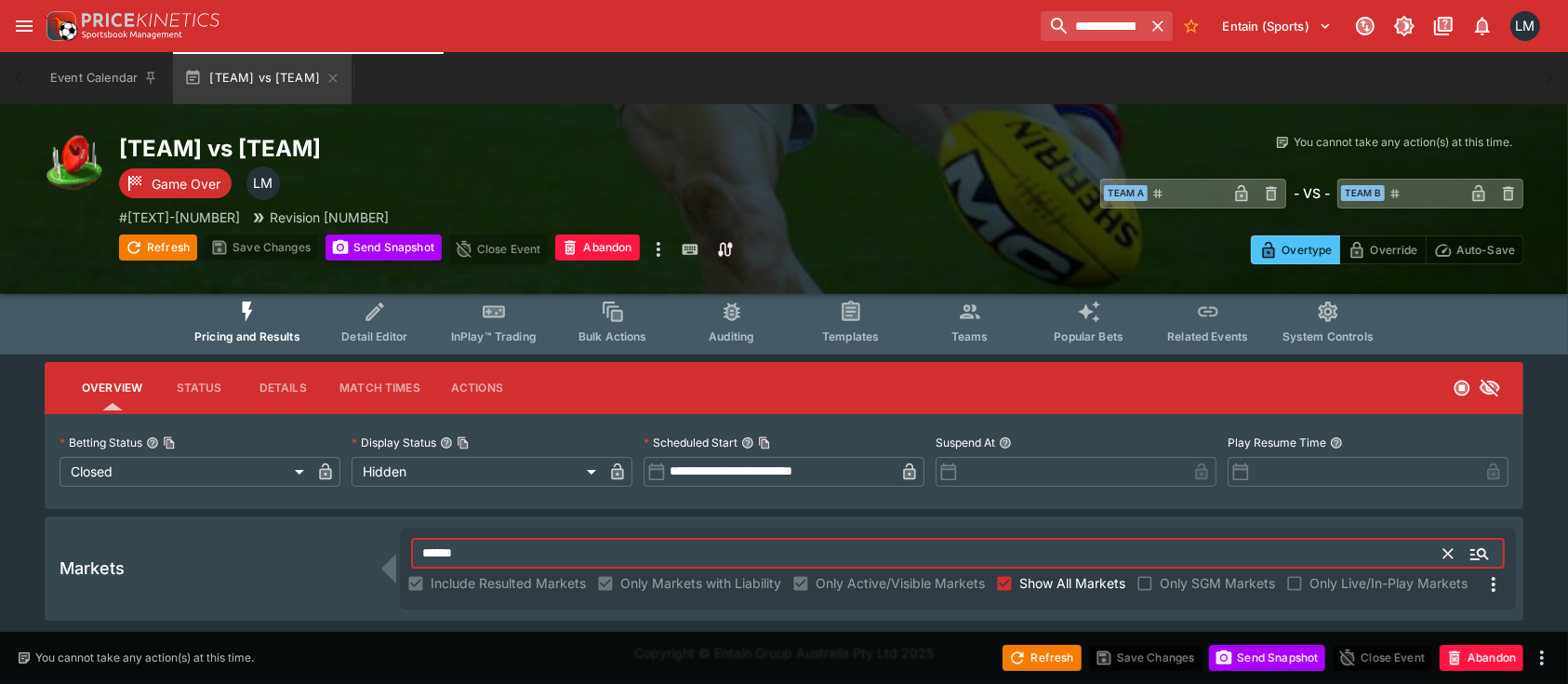 click on "******" at bounding box center [927, 554] 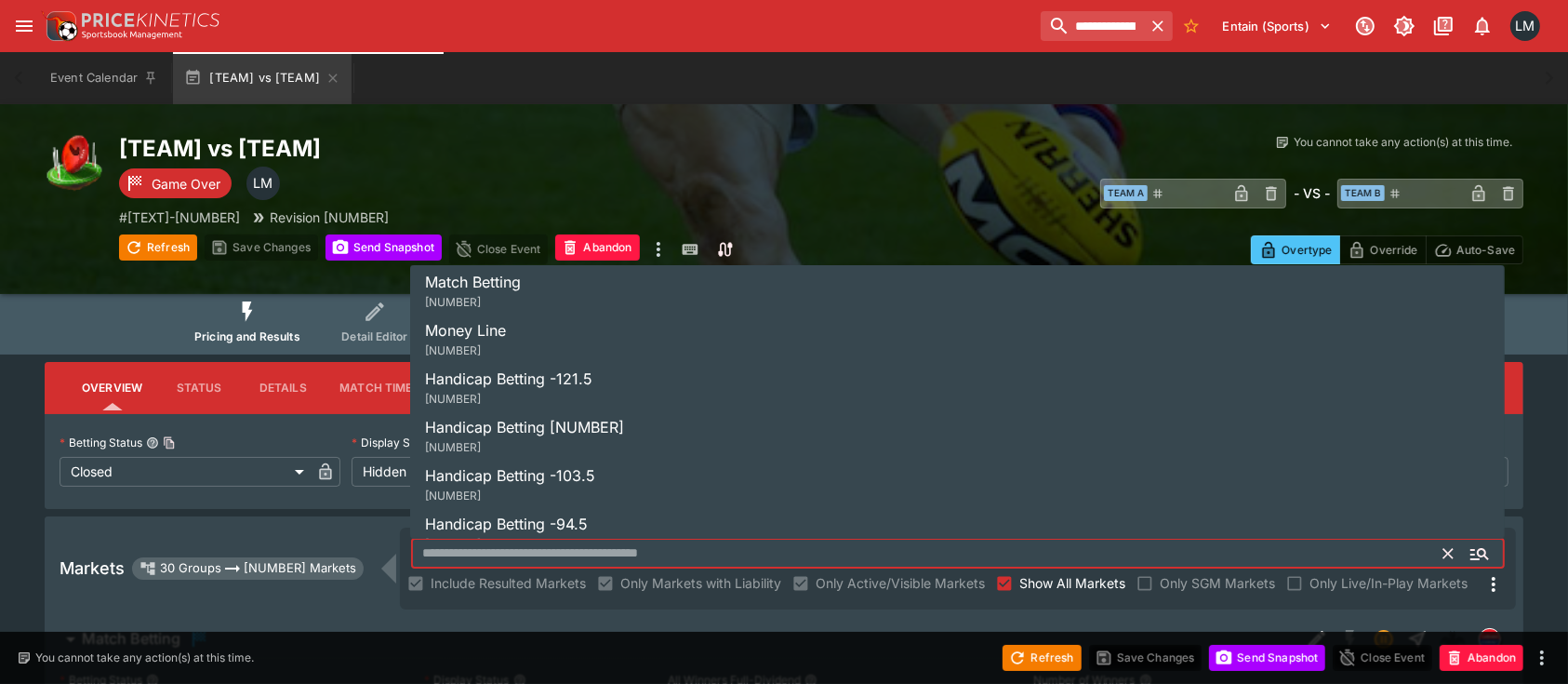 click on "Markets [NUMBER] Groups [NUMBER] Markets ​ Include Resulted Markets Only Markets with Liability Only Active/Visible Markets Show All Markets Only SGM Markets Only Live/In-Play Markets" at bounding box center [784, 569] 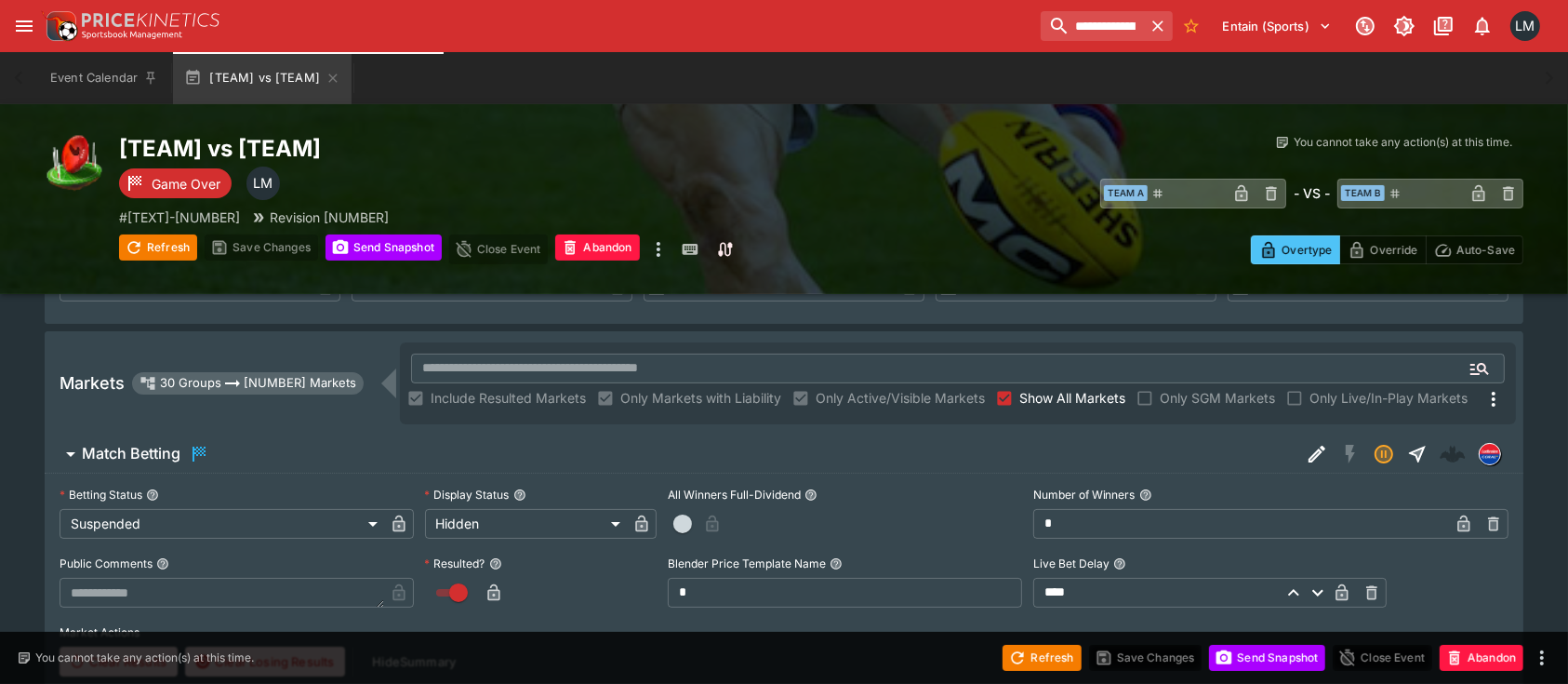 scroll, scrollTop: 502, scrollLeft: 0, axis: vertical 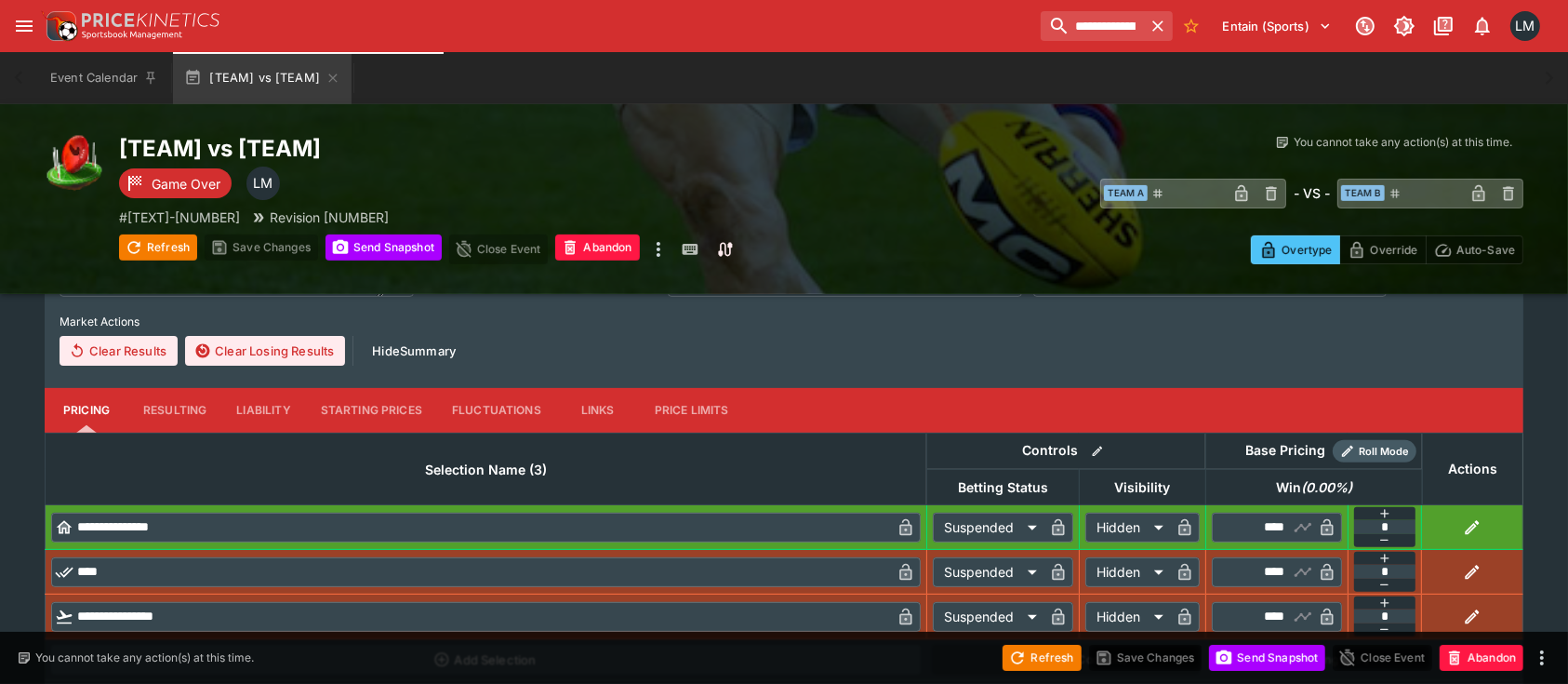 click on "Resulting" at bounding box center (175, 410) 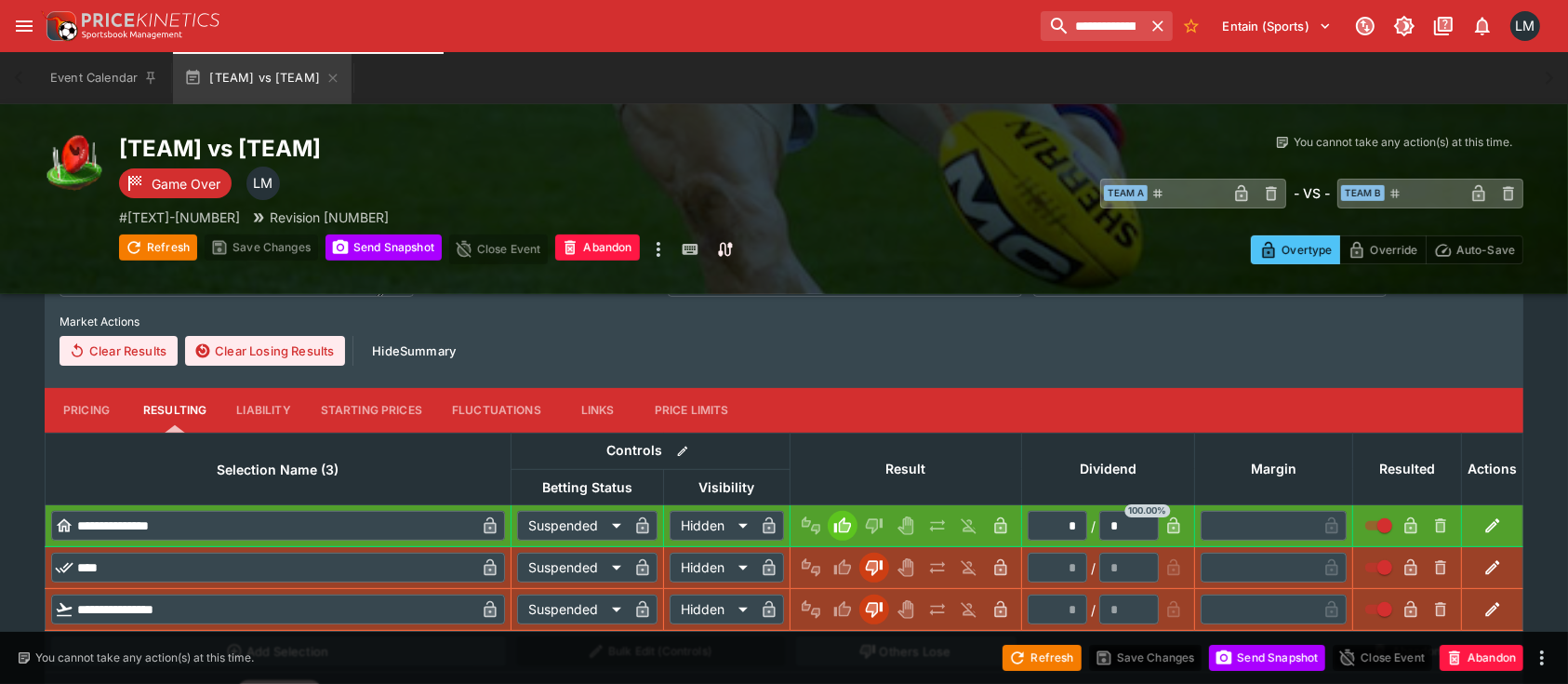 click on "Liability" at bounding box center (263, 410) 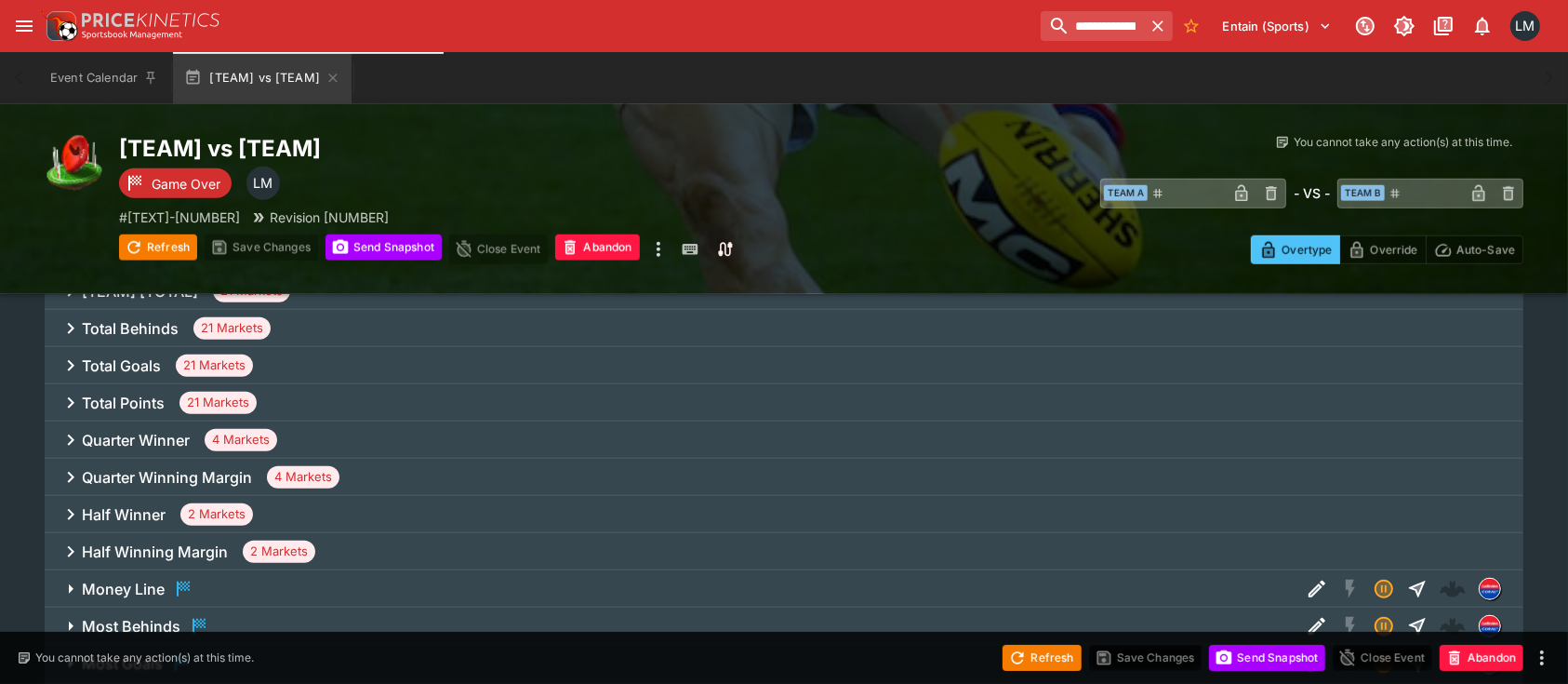 scroll, scrollTop: 1495, scrollLeft: 0, axis: vertical 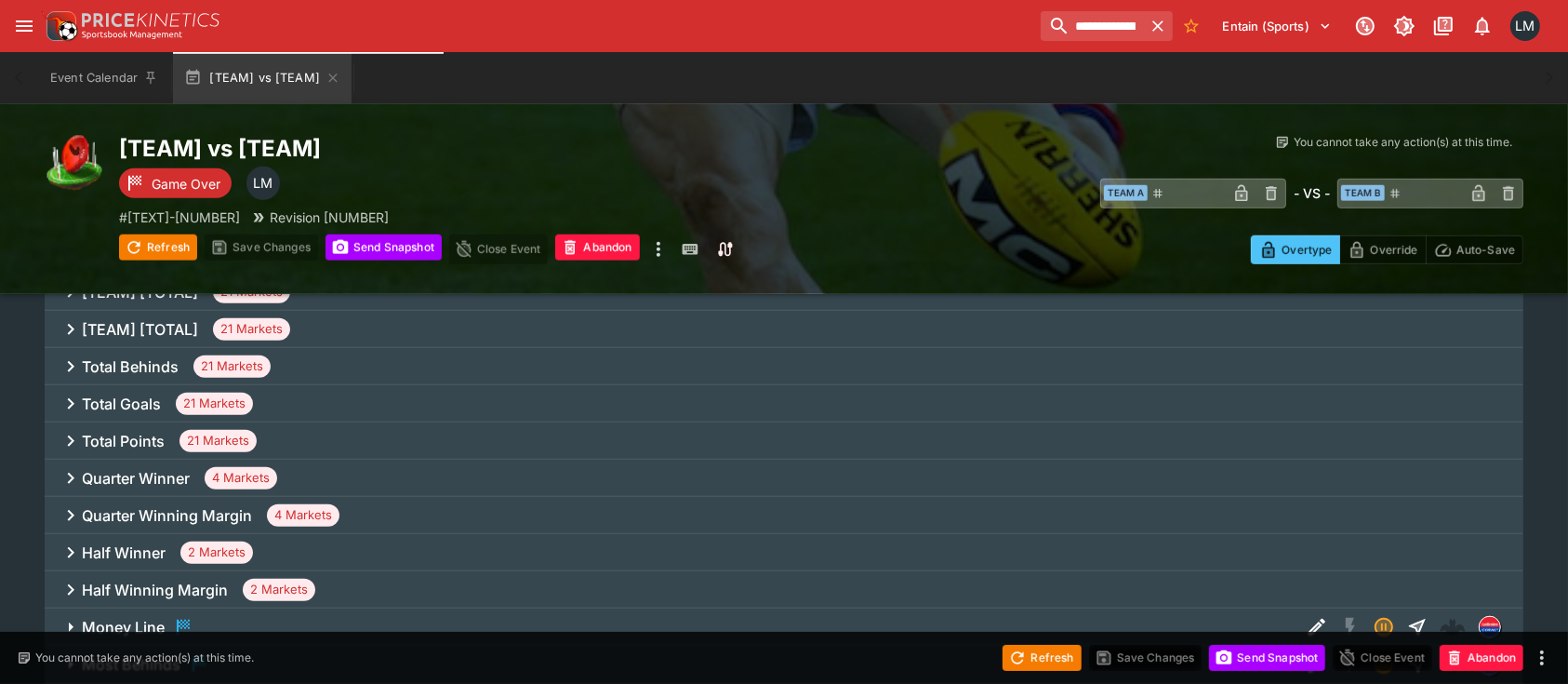 click on "Total Behinds" at bounding box center [130, 367] 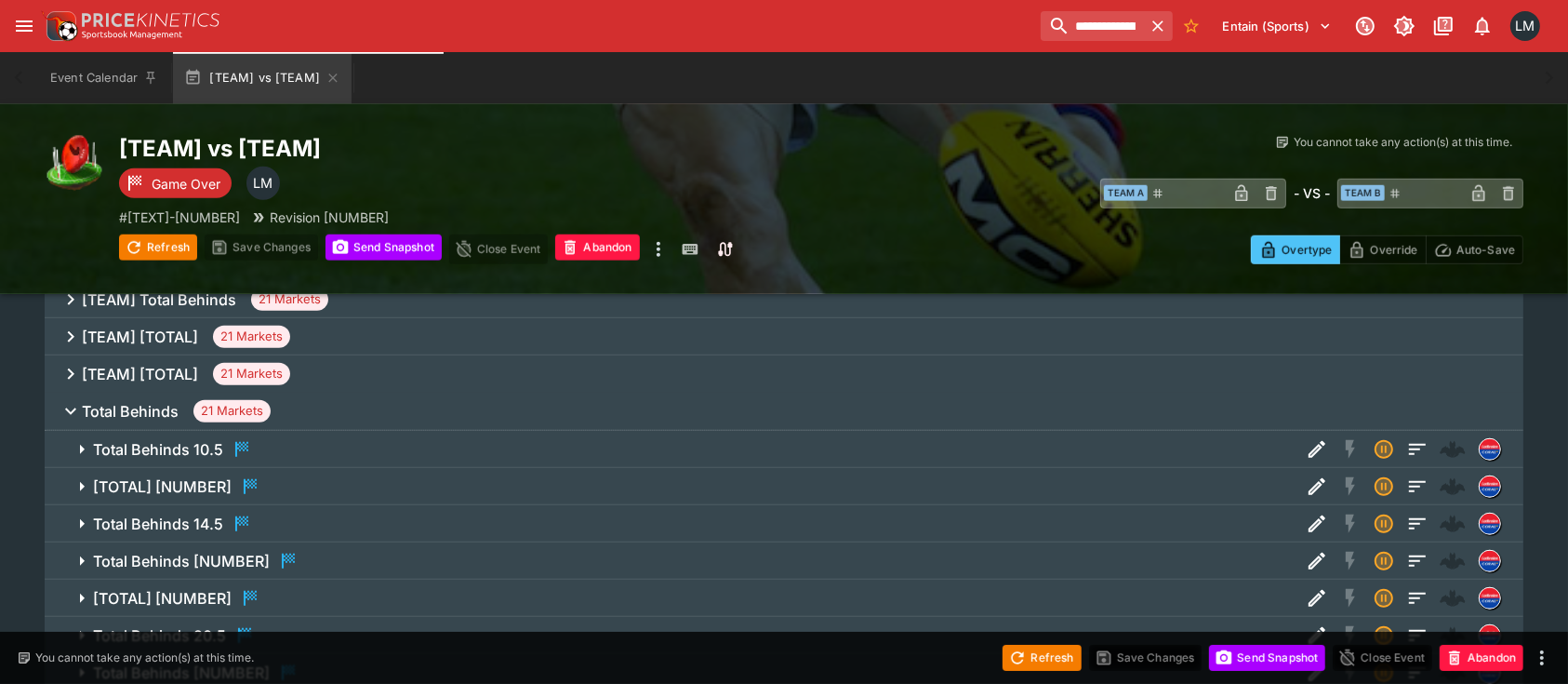 scroll, scrollTop: 1370, scrollLeft: 0, axis: vertical 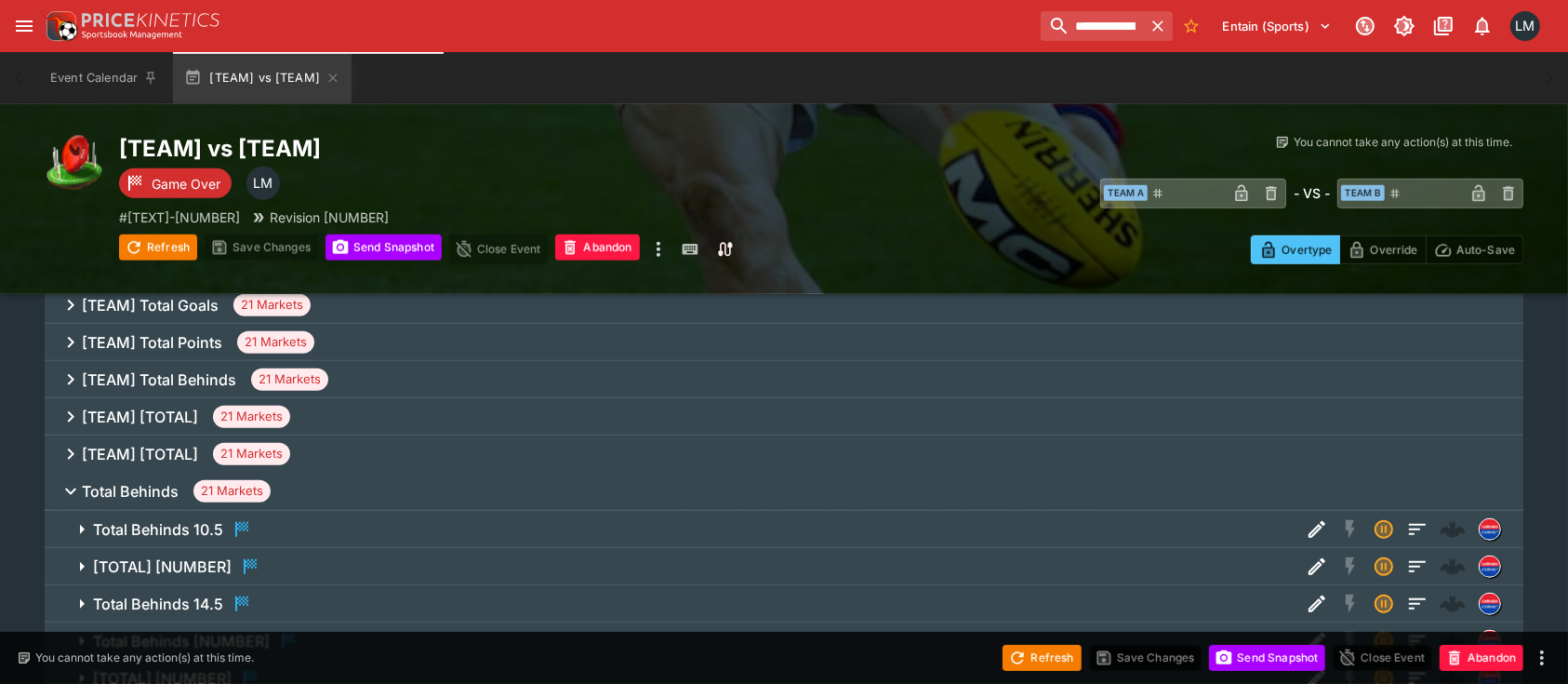 click on "Total Behinds" at bounding box center [130, 491] 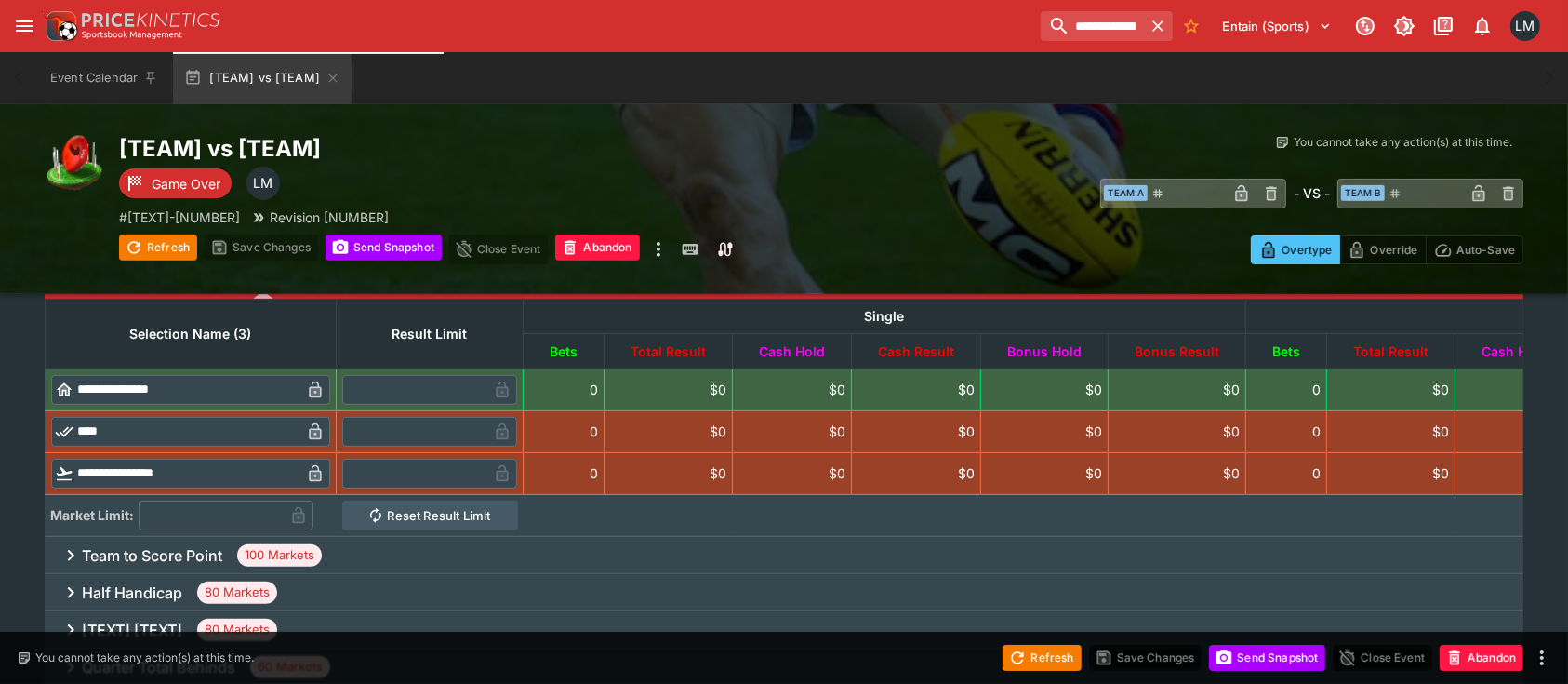 scroll, scrollTop: 625, scrollLeft: 0, axis: vertical 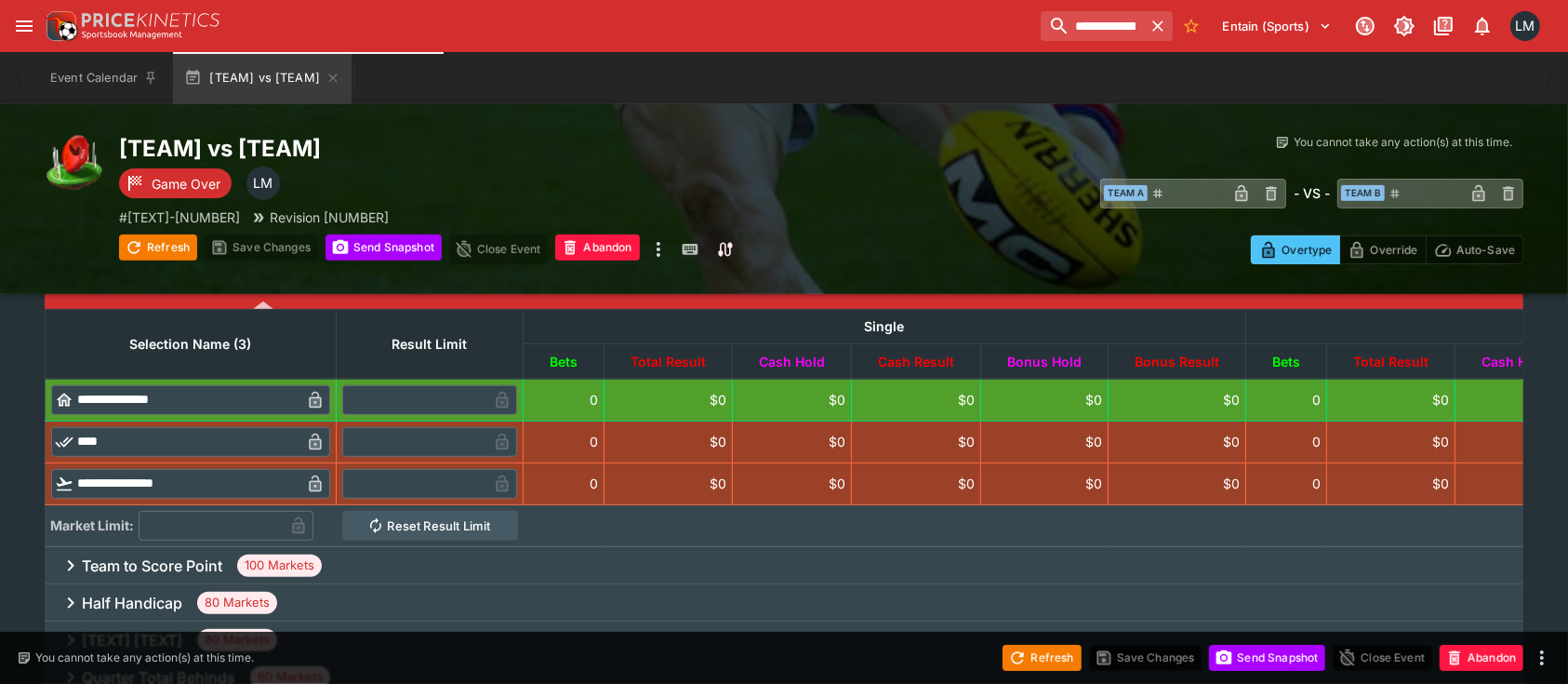 click on "Team to Score Point" at bounding box center (152, 566) 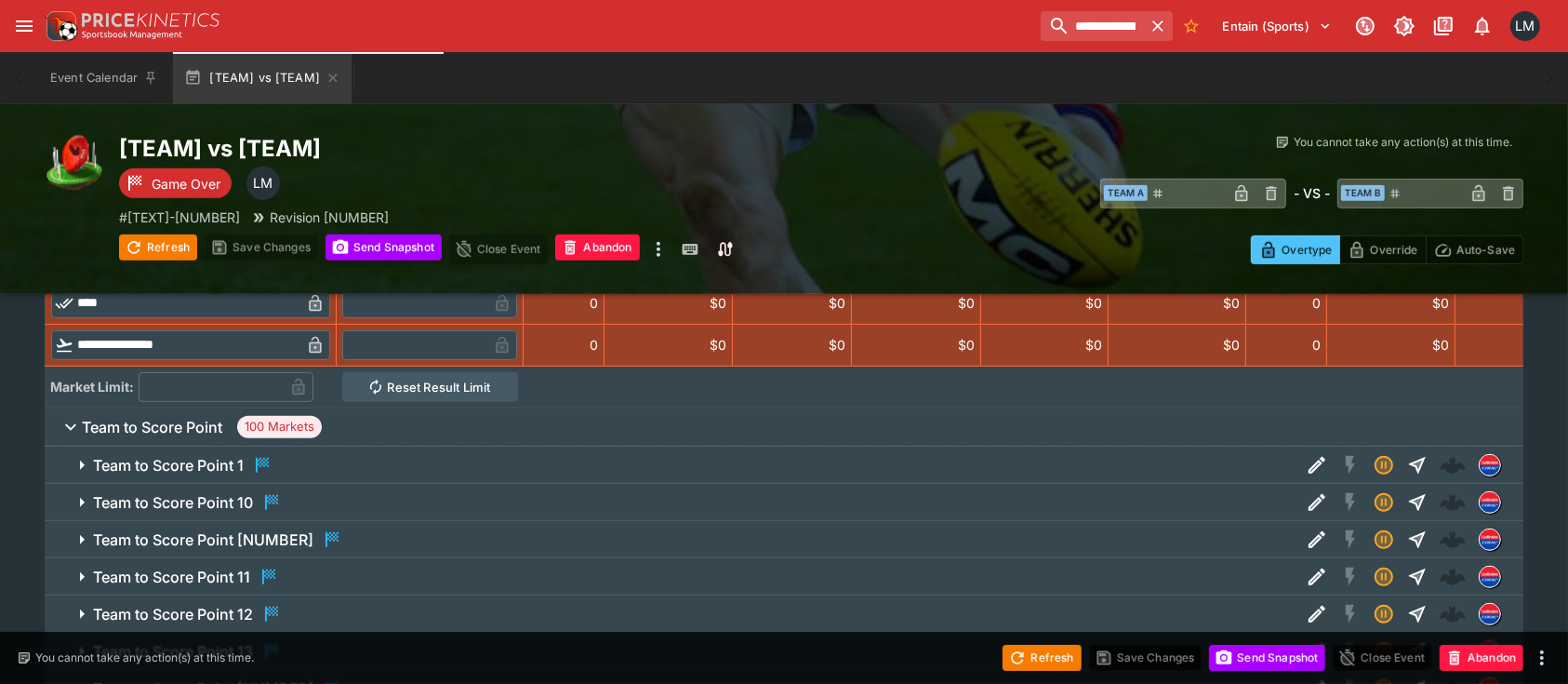 scroll, scrollTop: 874, scrollLeft: 0, axis: vertical 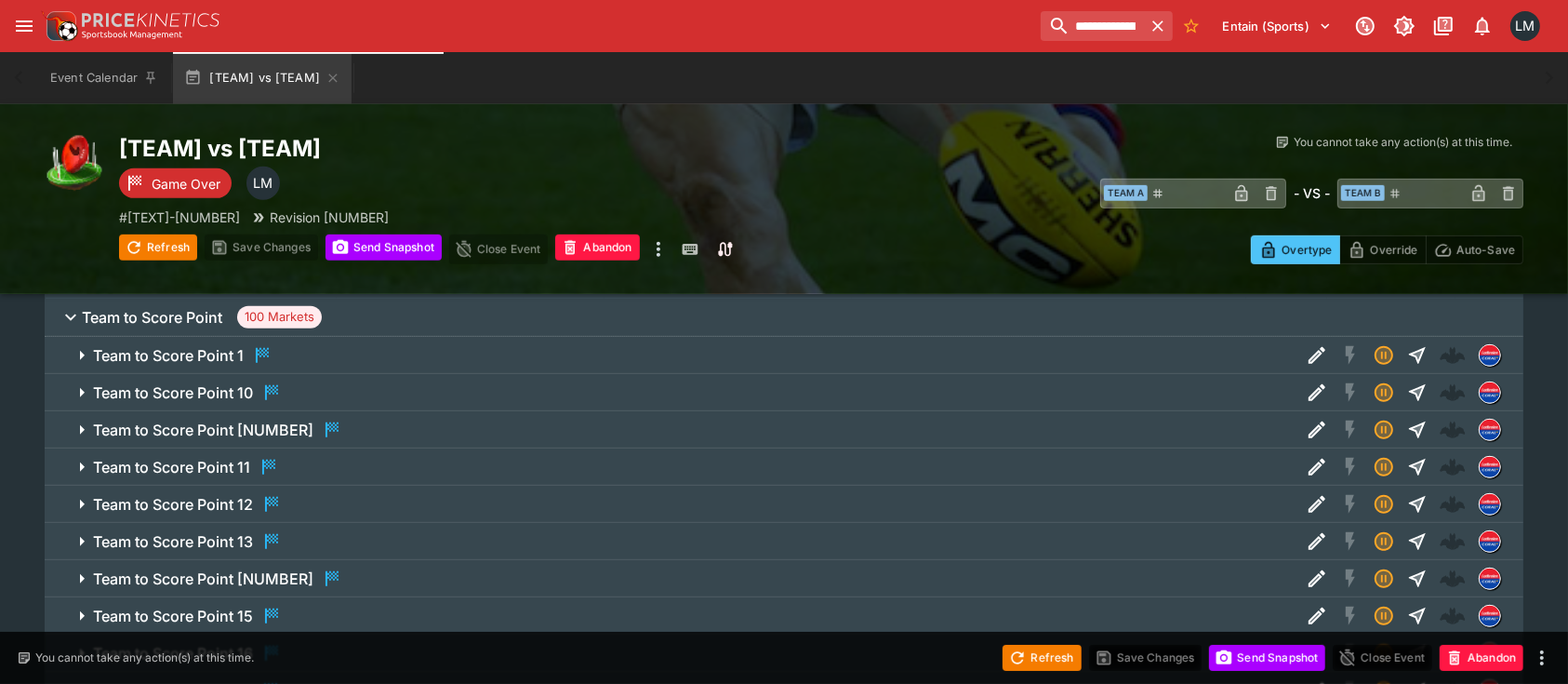 click on "Team to Score Point" at bounding box center (152, 317) 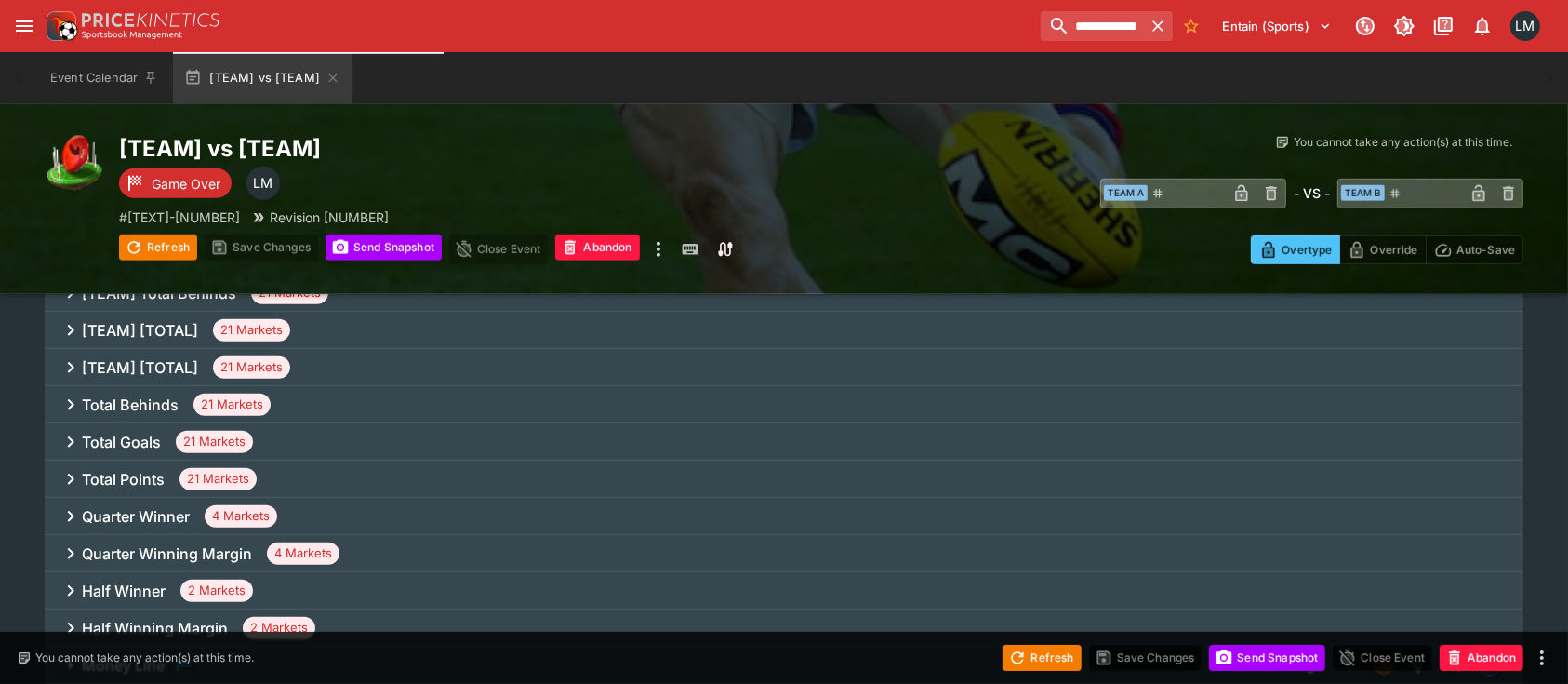 scroll, scrollTop: 1401, scrollLeft: 0, axis: vertical 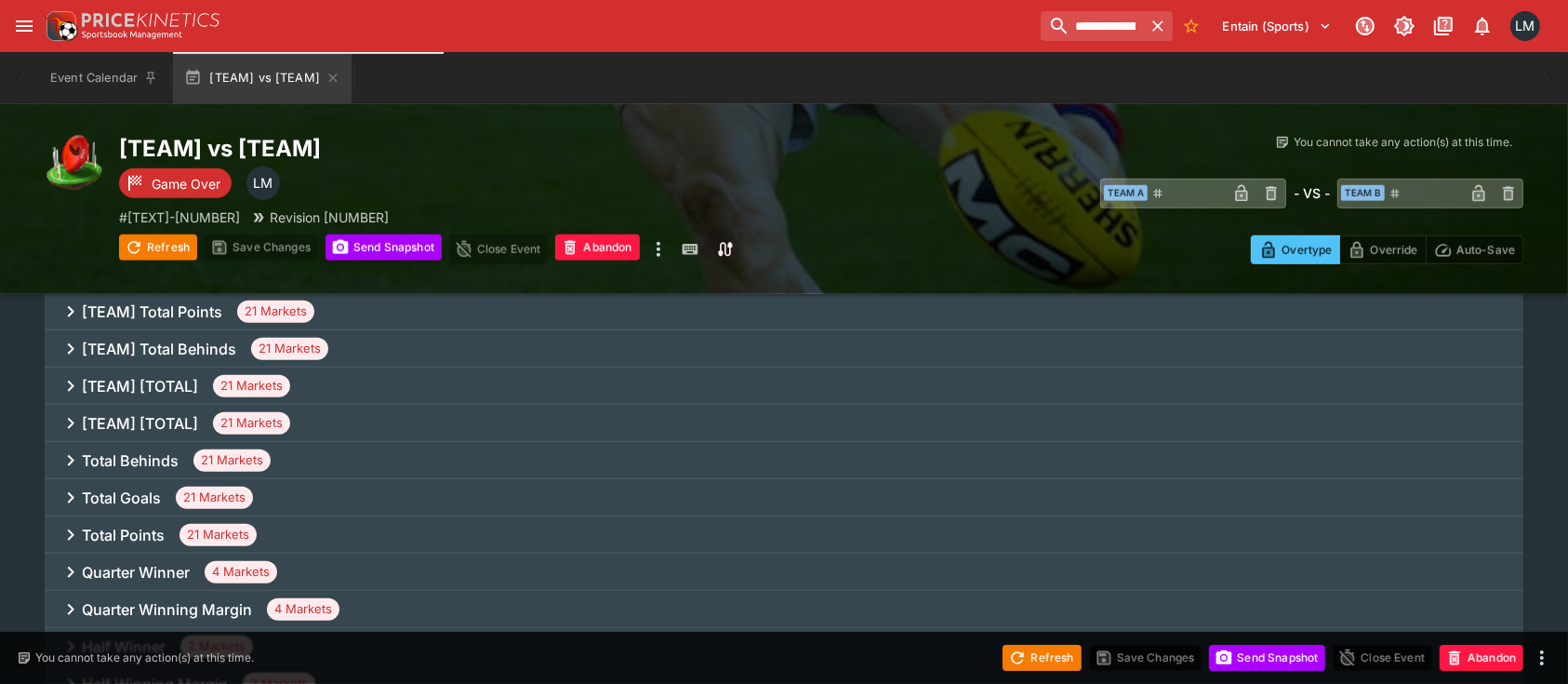 click on "[TEAM] [TOTAL]" at bounding box center (140, 423) 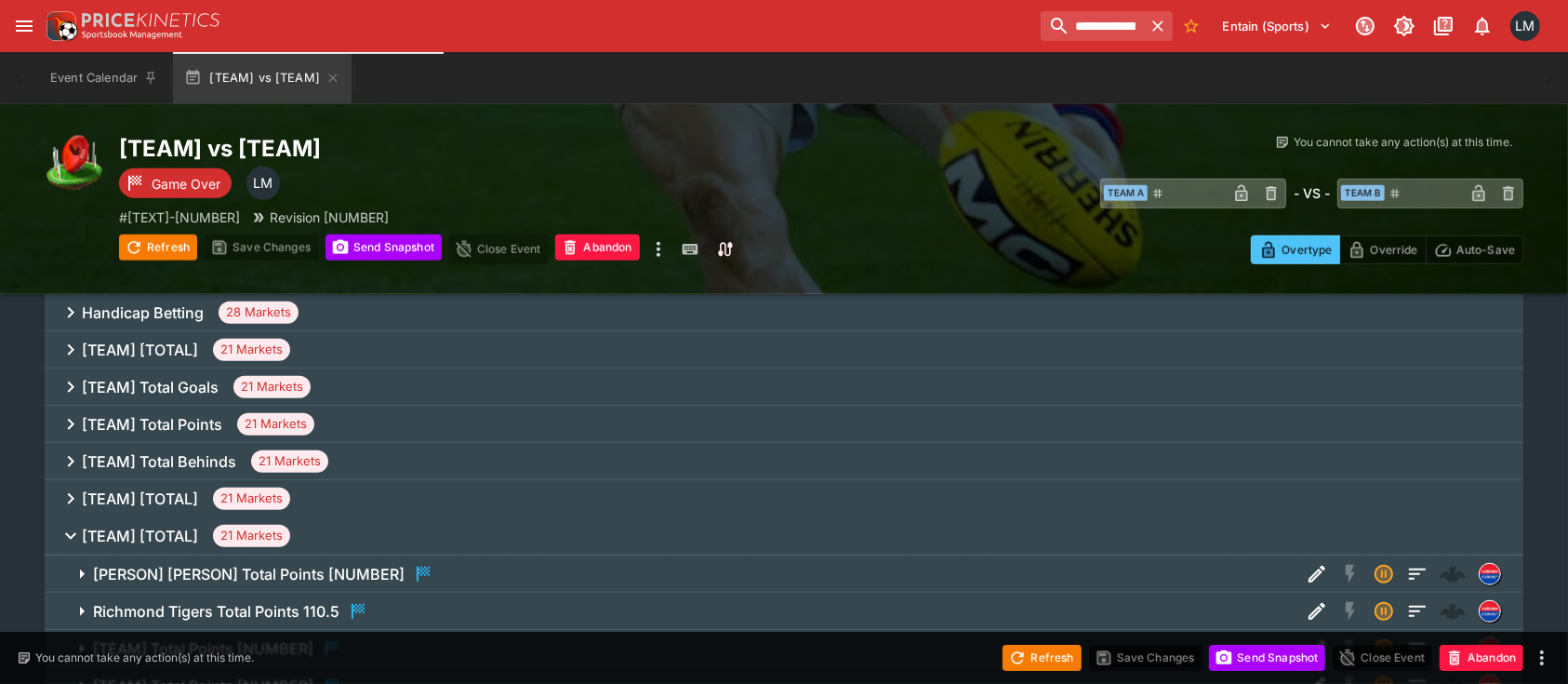 scroll, scrollTop: 1277, scrollLeft: 0, axis: vertical 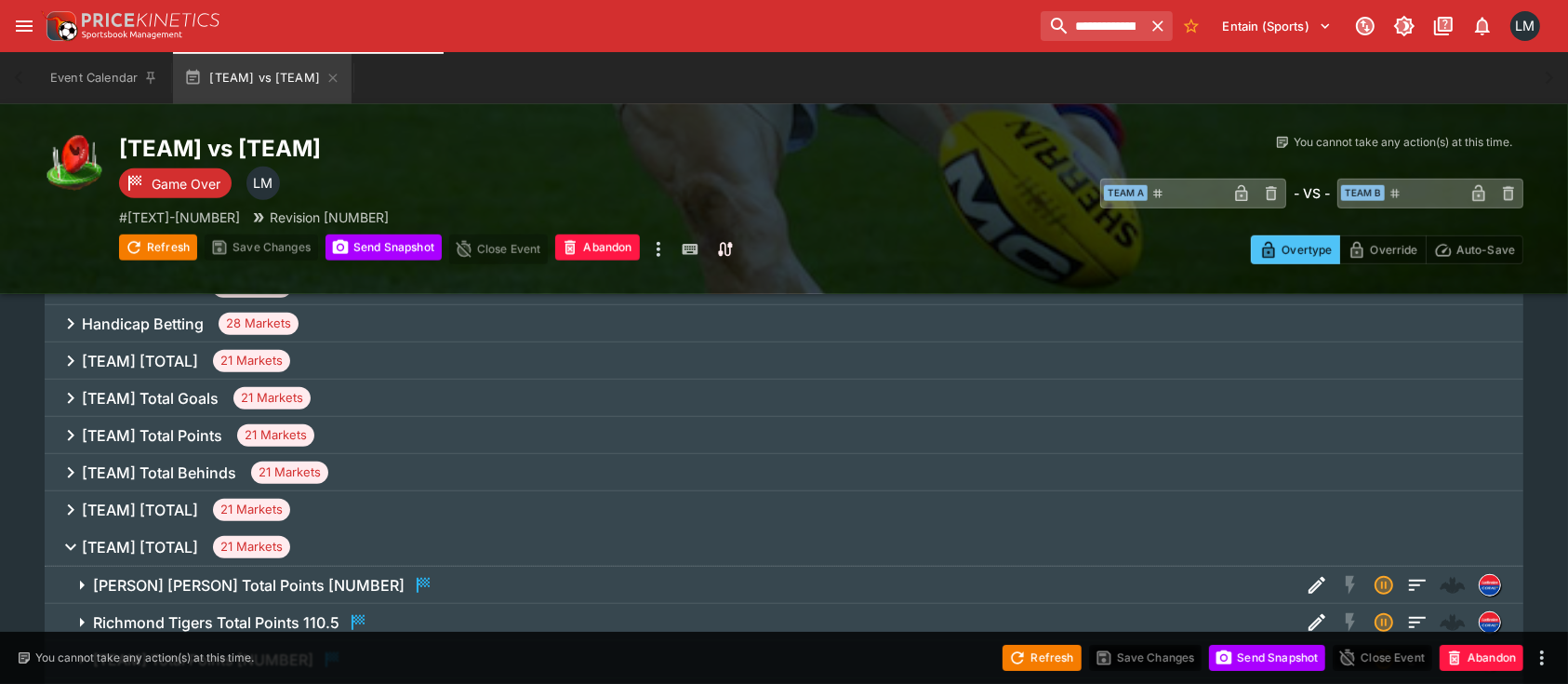 click on "[TEAM] [TOTAL]" at bounding box center [140, 547] 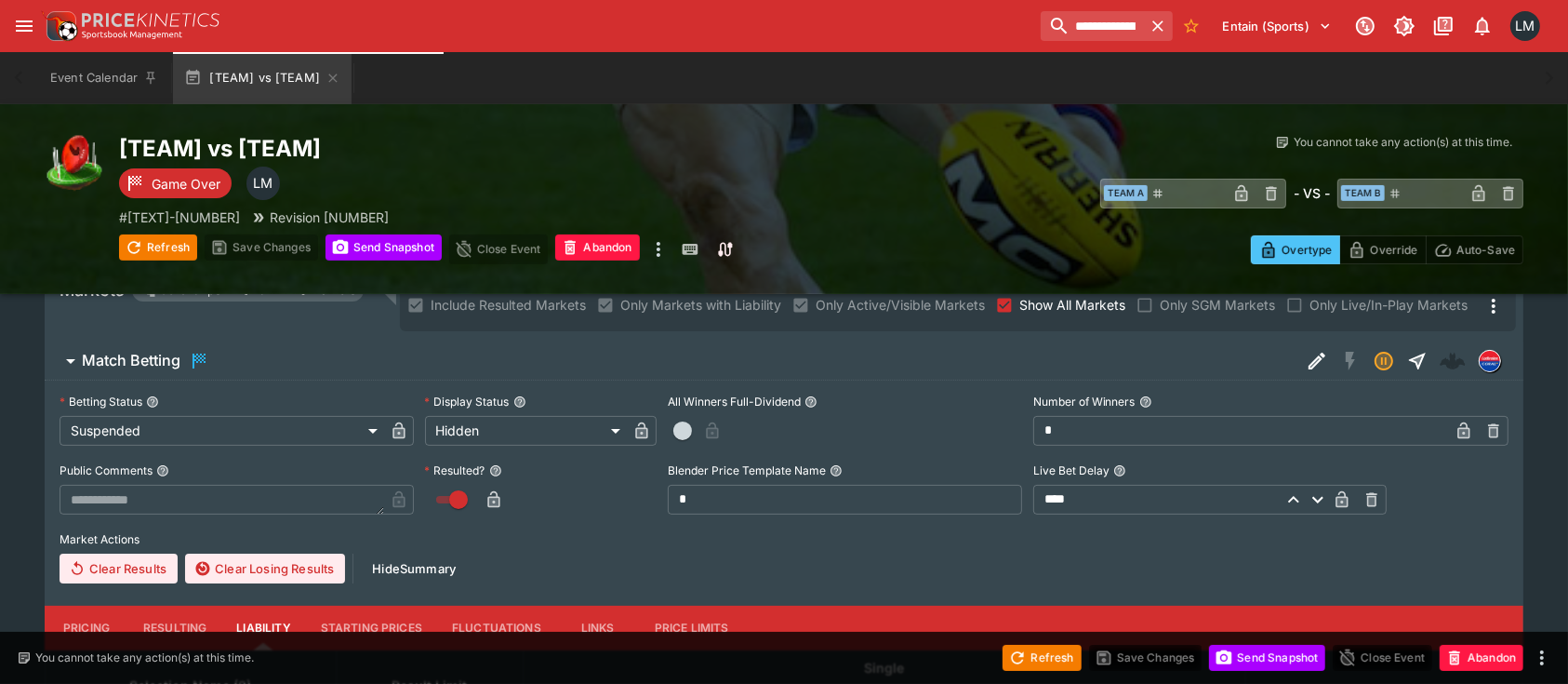 scroll, scrollTop: 409, scrollLeft: 0, axis: vertical 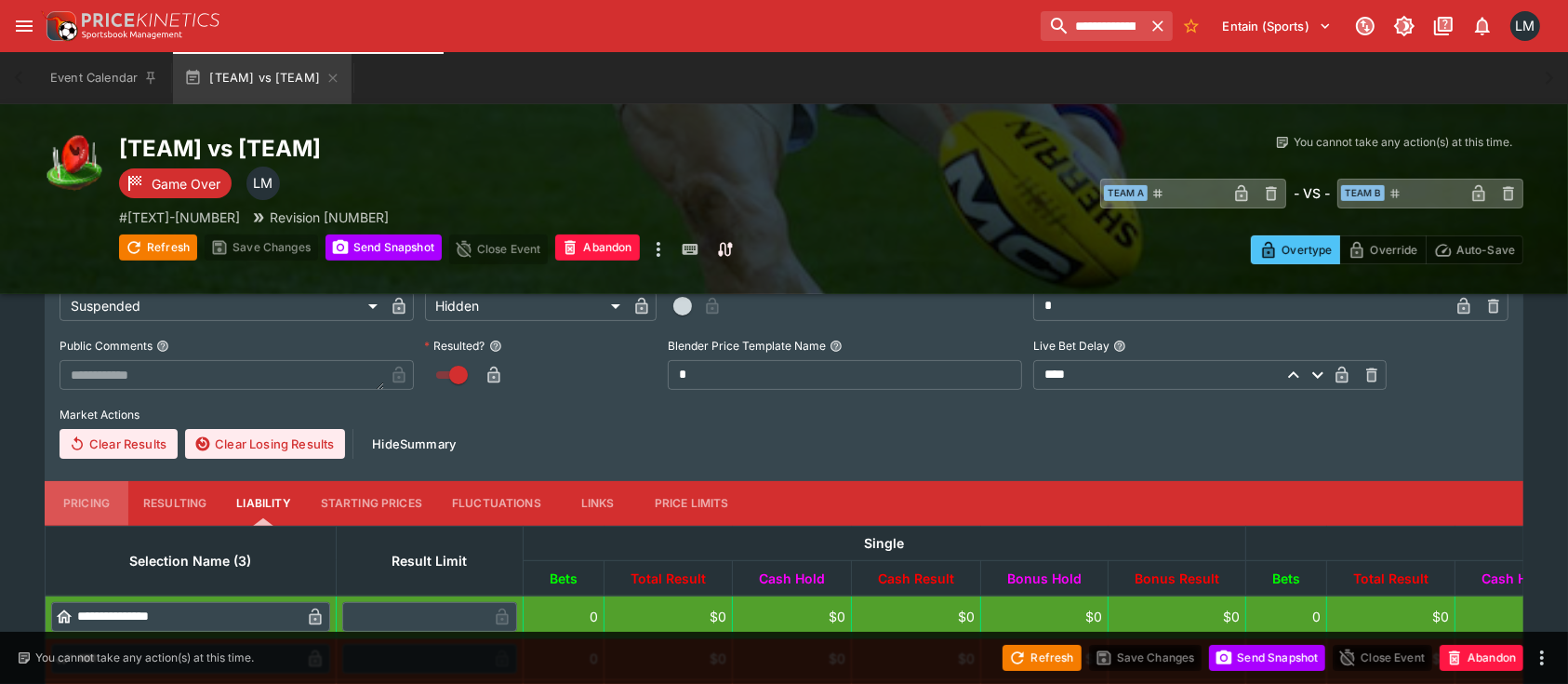click on "Pricing" at bounding box center (86, 503) 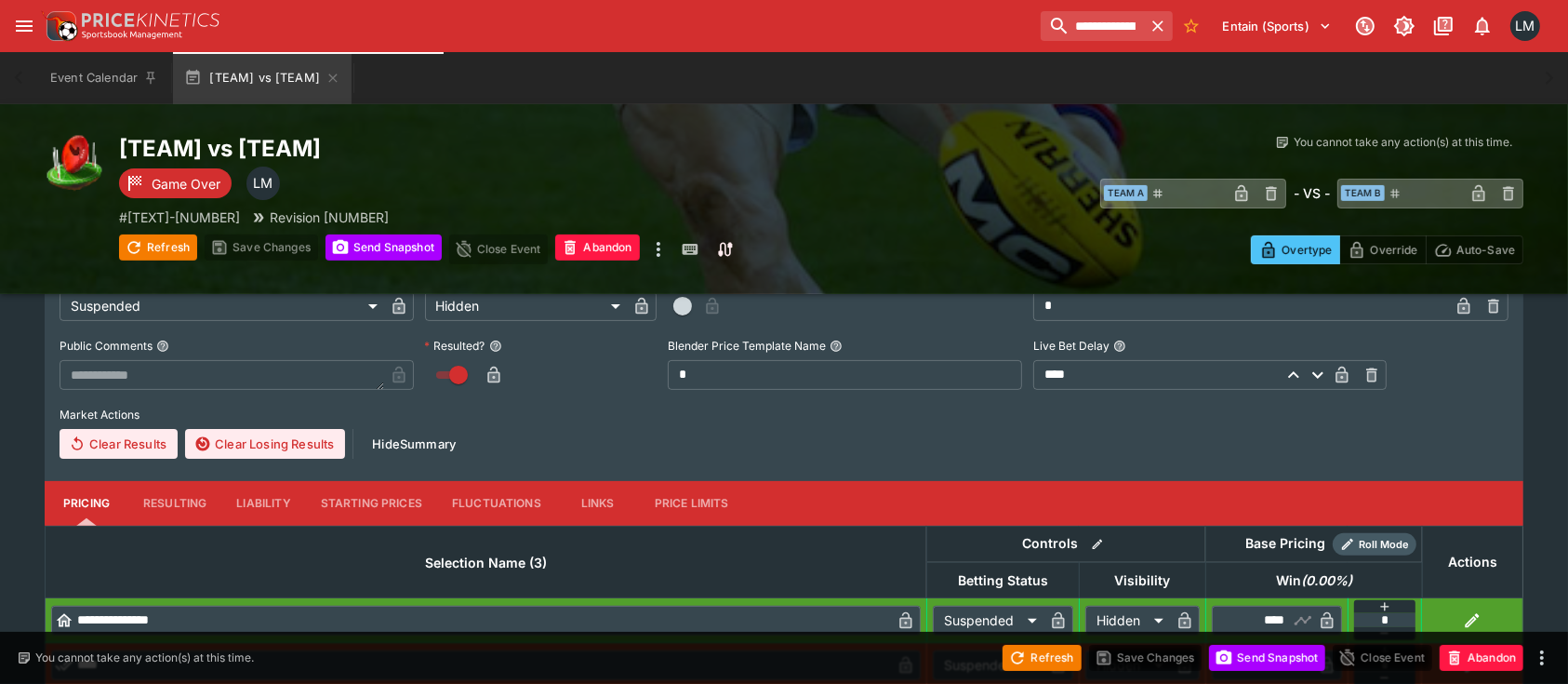 scroll, scrollTop: 160, scrollLeft: 0, axis: vertical 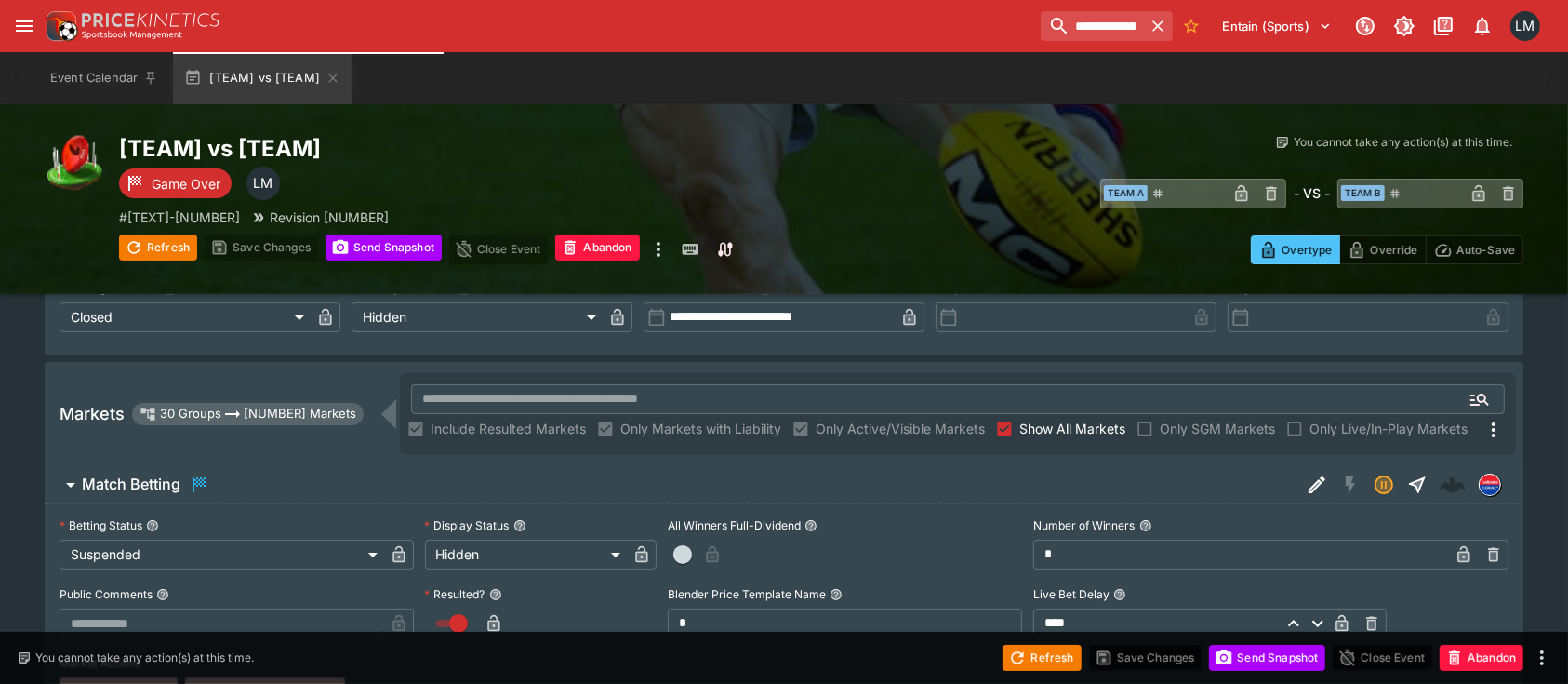 click on "Show All Markets" at bounding box center [1072, 428] 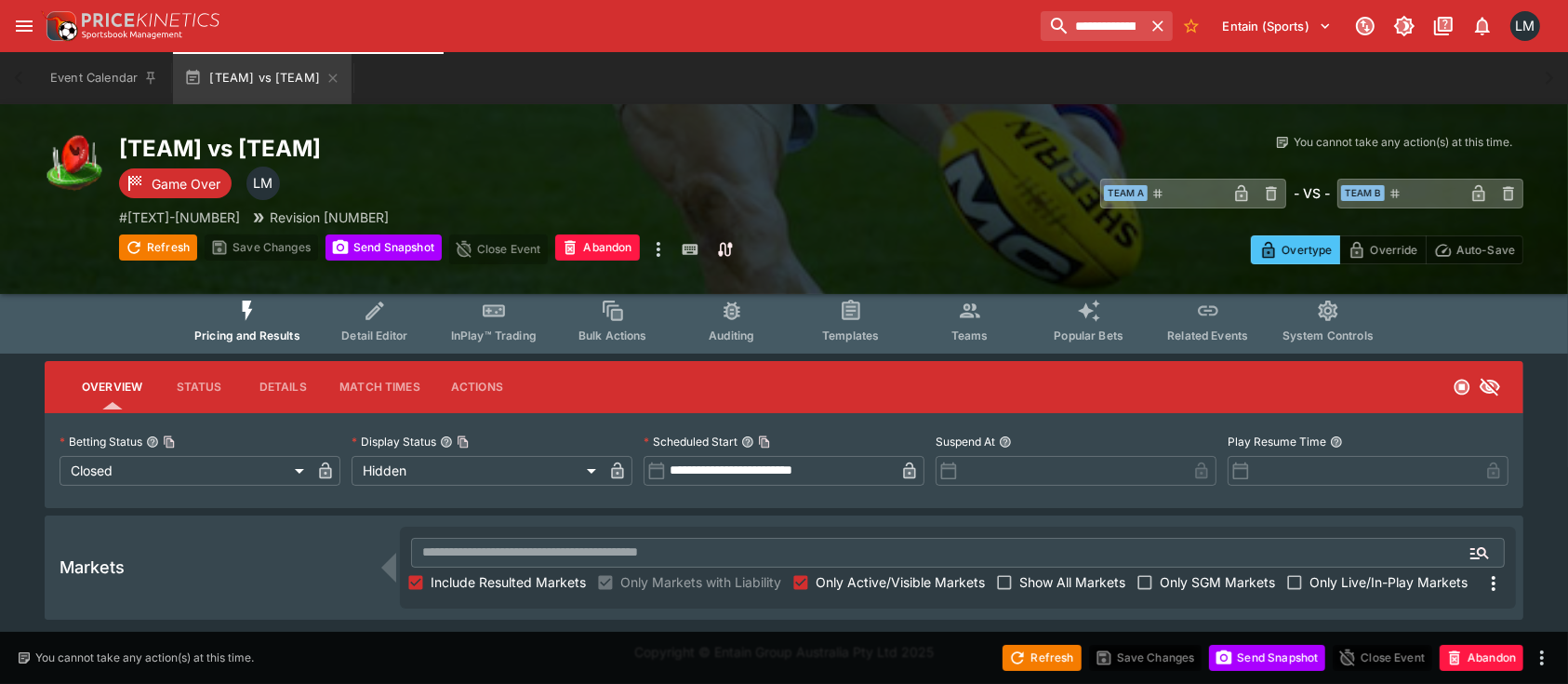 scroll, scrollTop: 6, scrollLeft: 0, axis: vertical 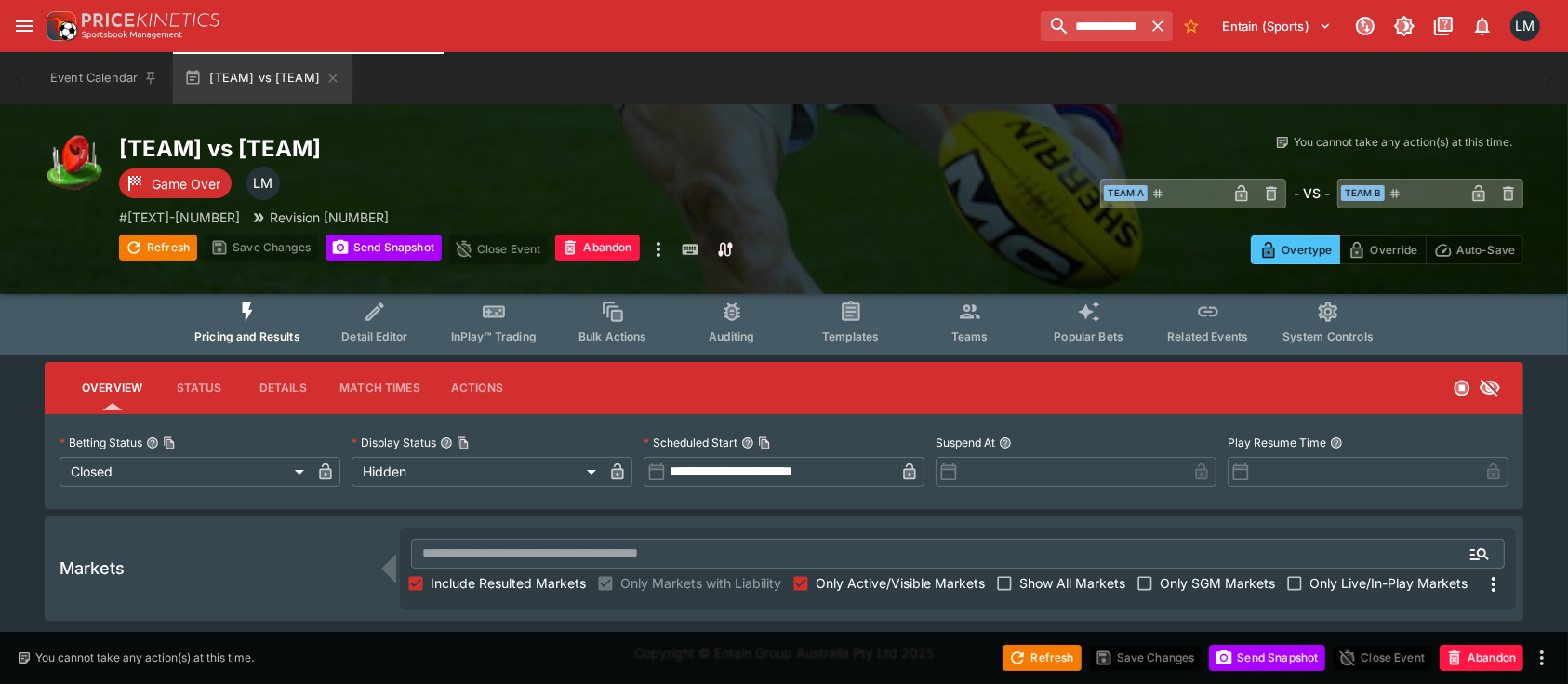 click on "Only Active/Visible Markets" at bounding box center (885, 583) 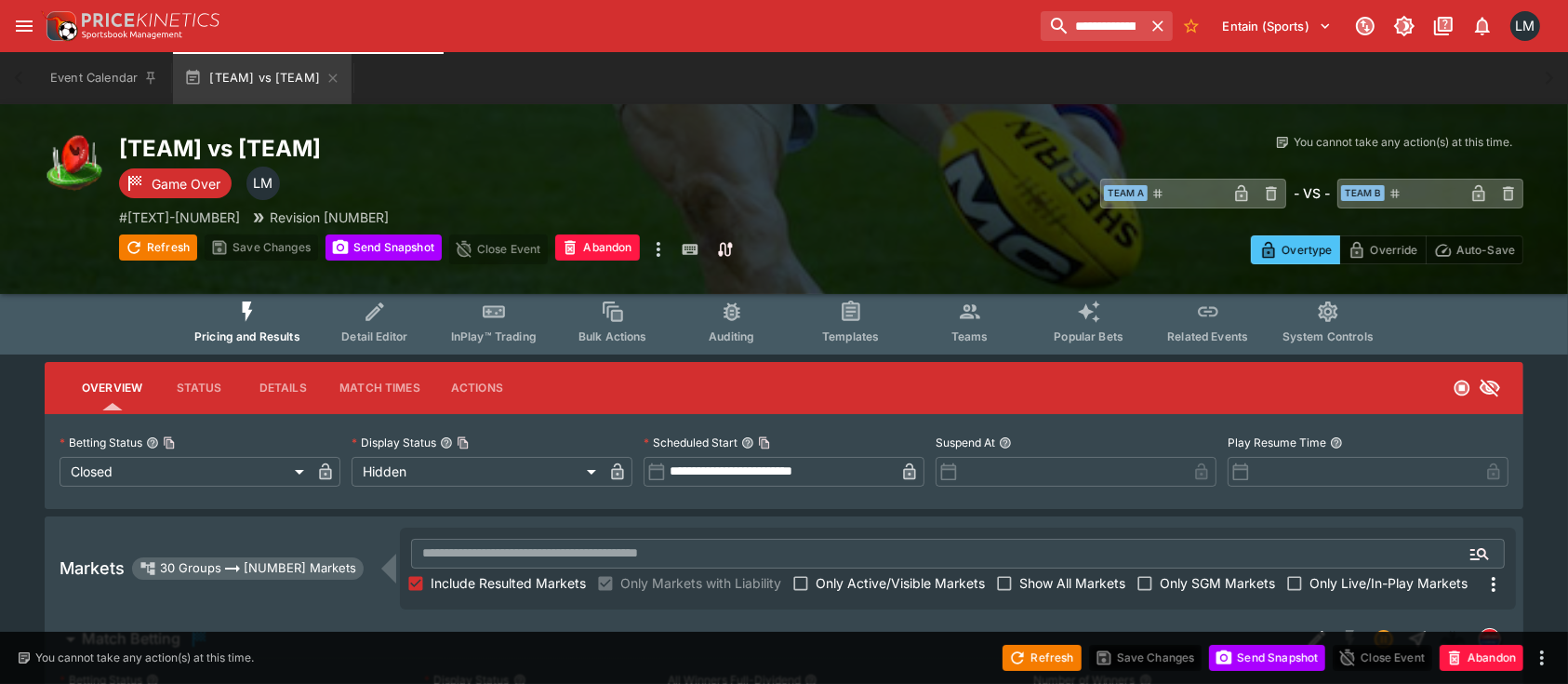 scroll, scrollTop: 378, scrollLeft: 0, axis: vertical 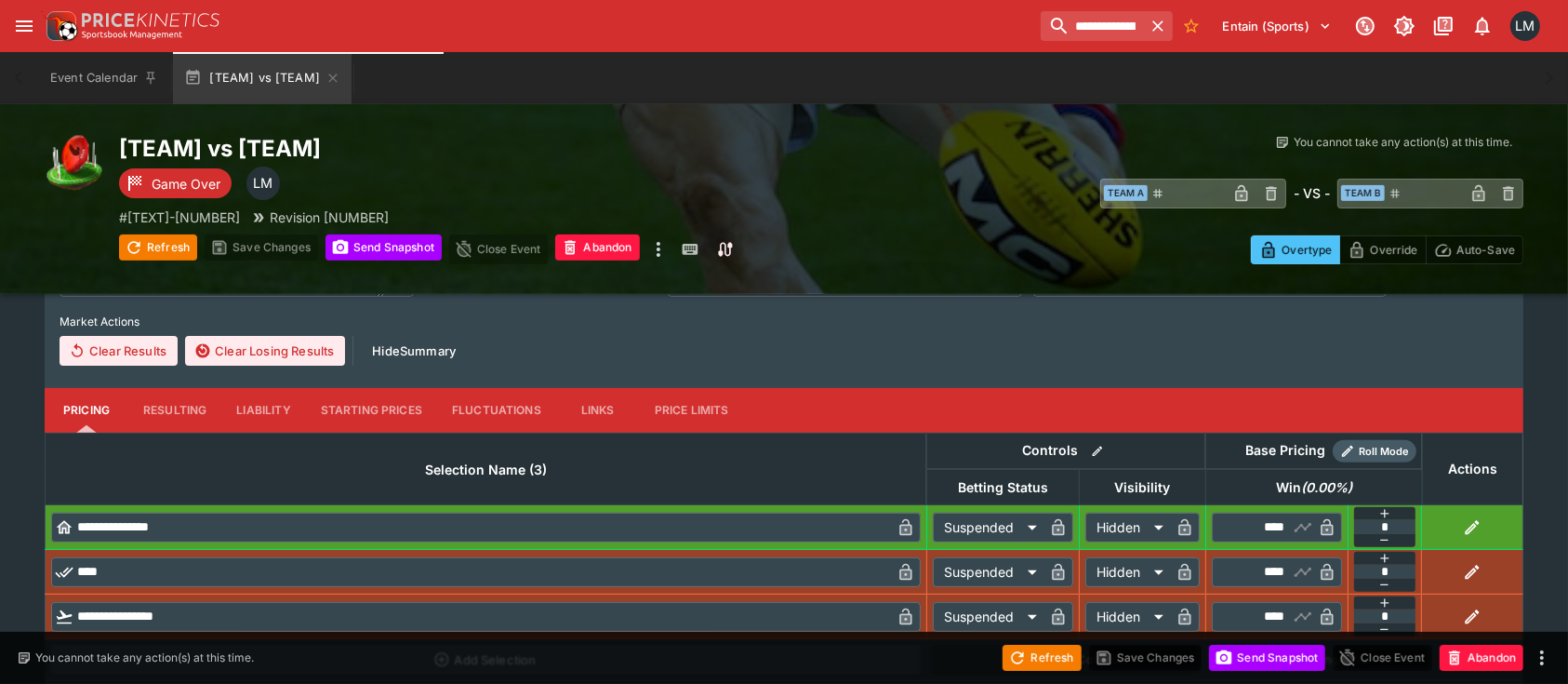 click on "Starting Prices" at bounding box center [371, 410] 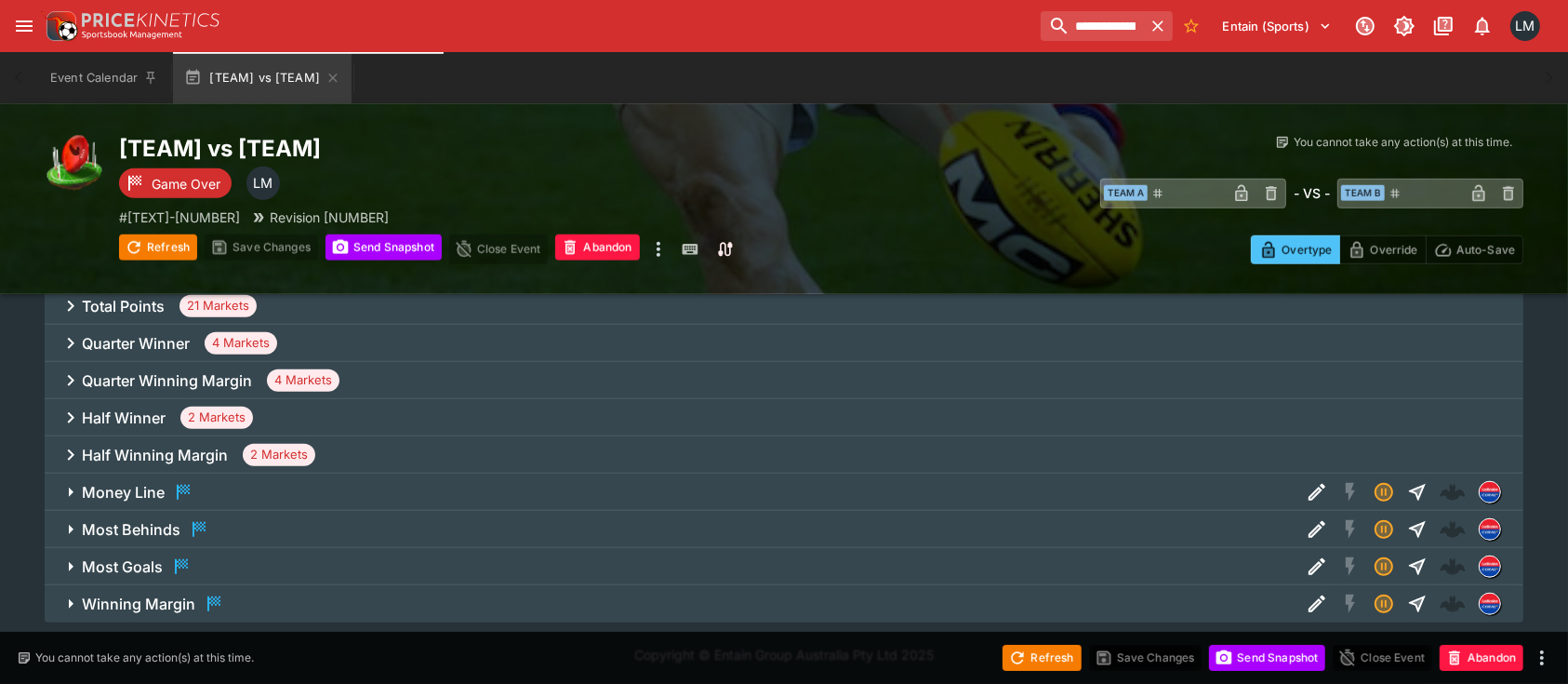 scroll, scrollTop: 1554, scrollLeft: 0, axis: vertical 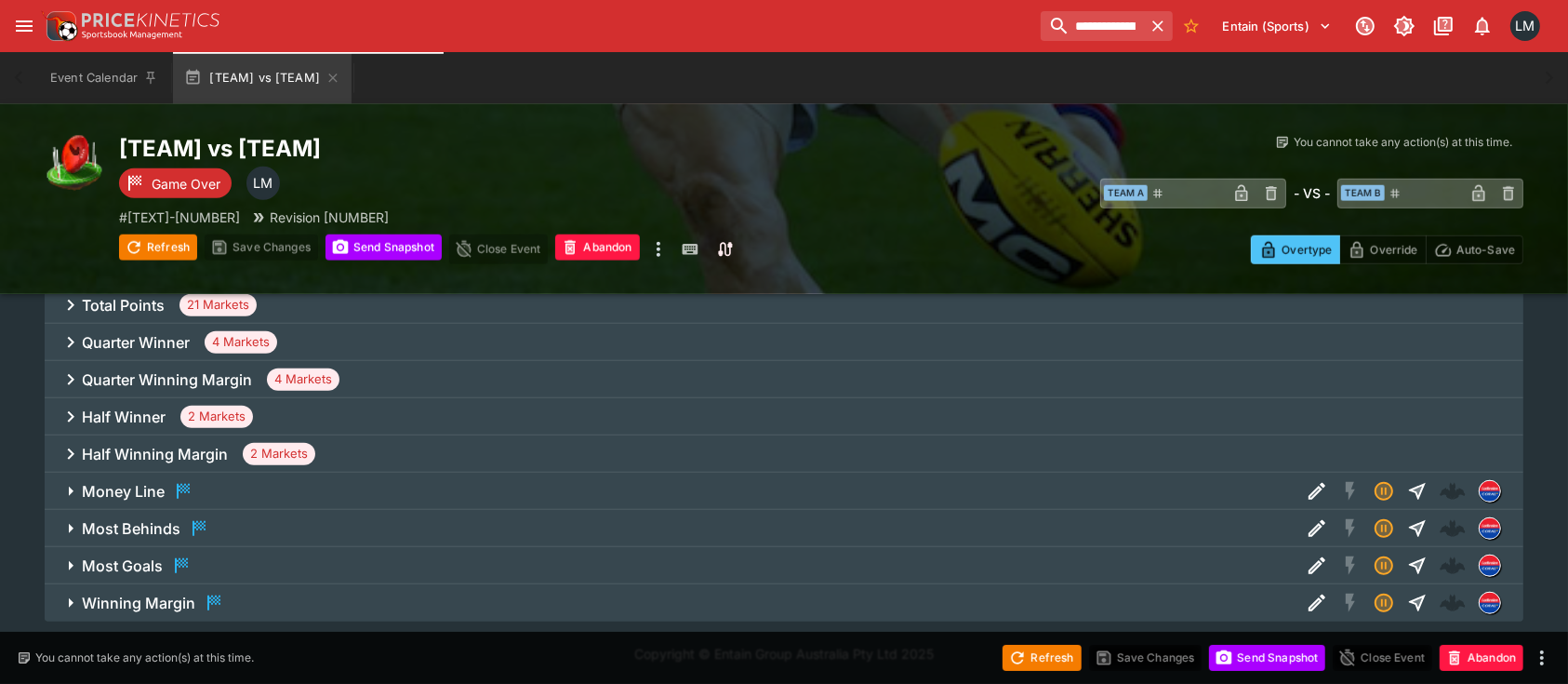 type 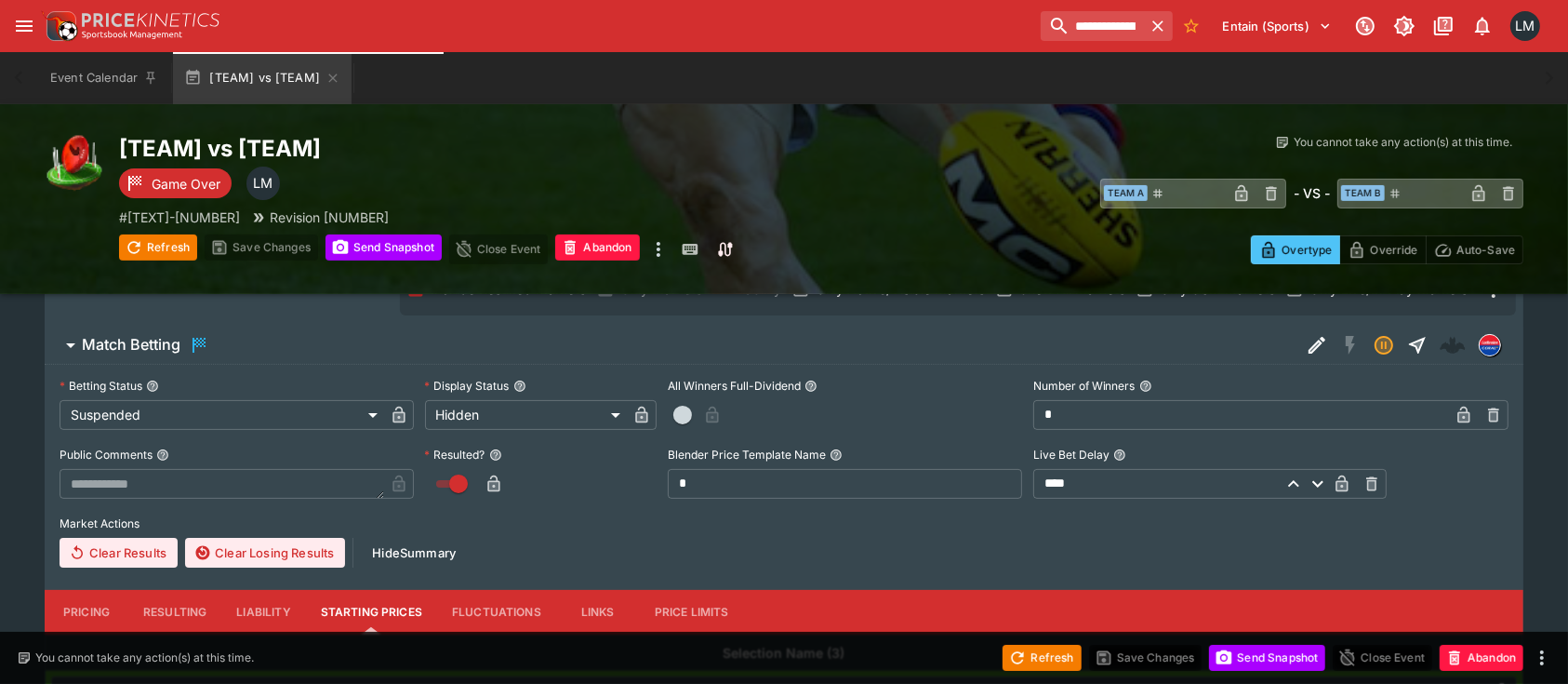 scroll, scrollTop: 189, scrollLeft: 0, axis: vertical 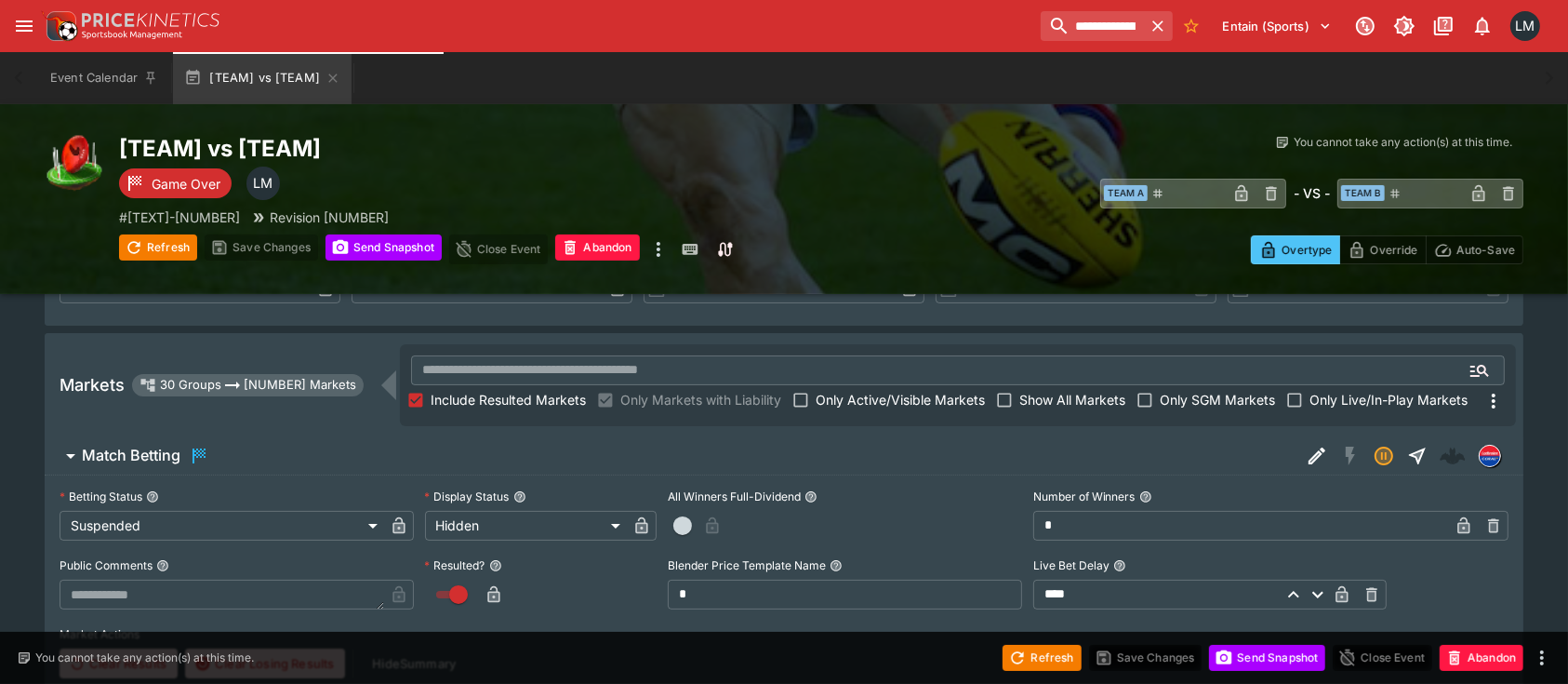 click 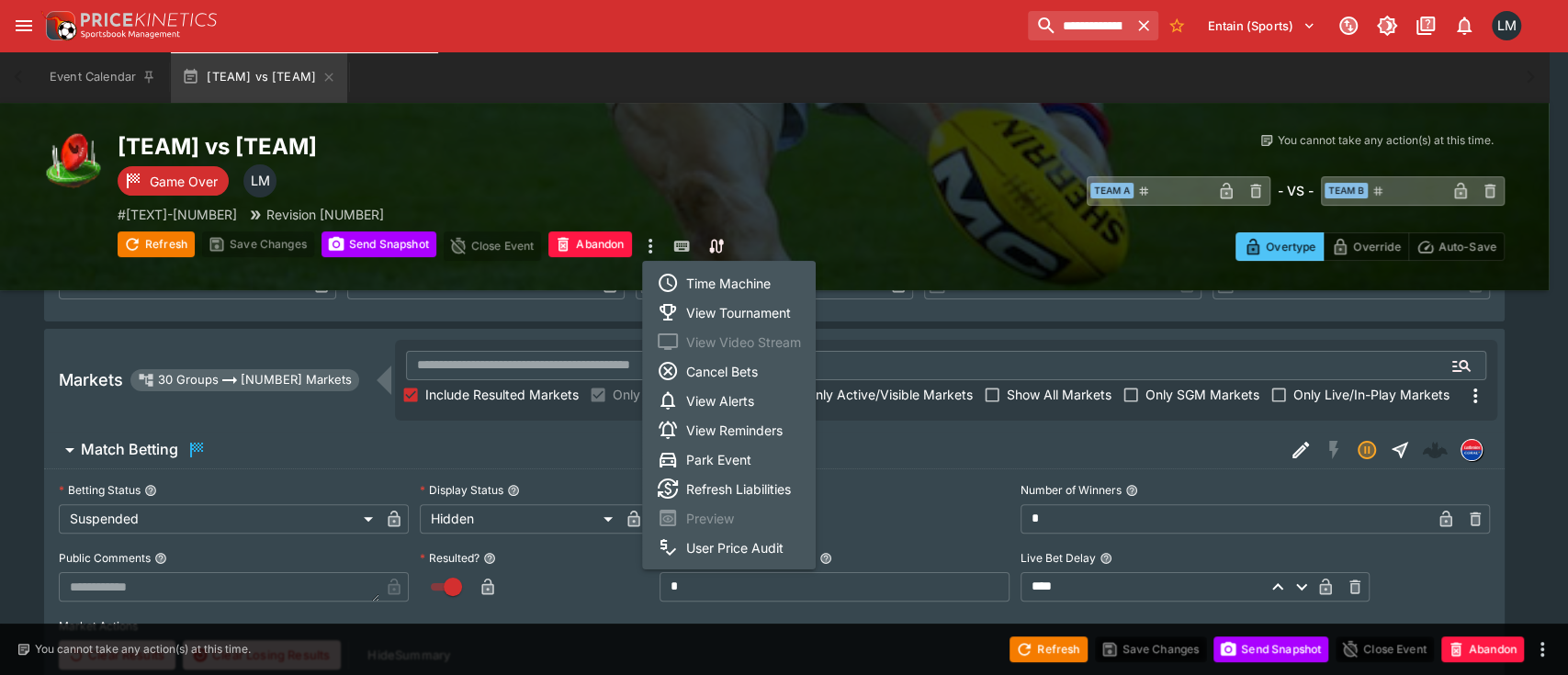 click at bounding box center [784, 337] 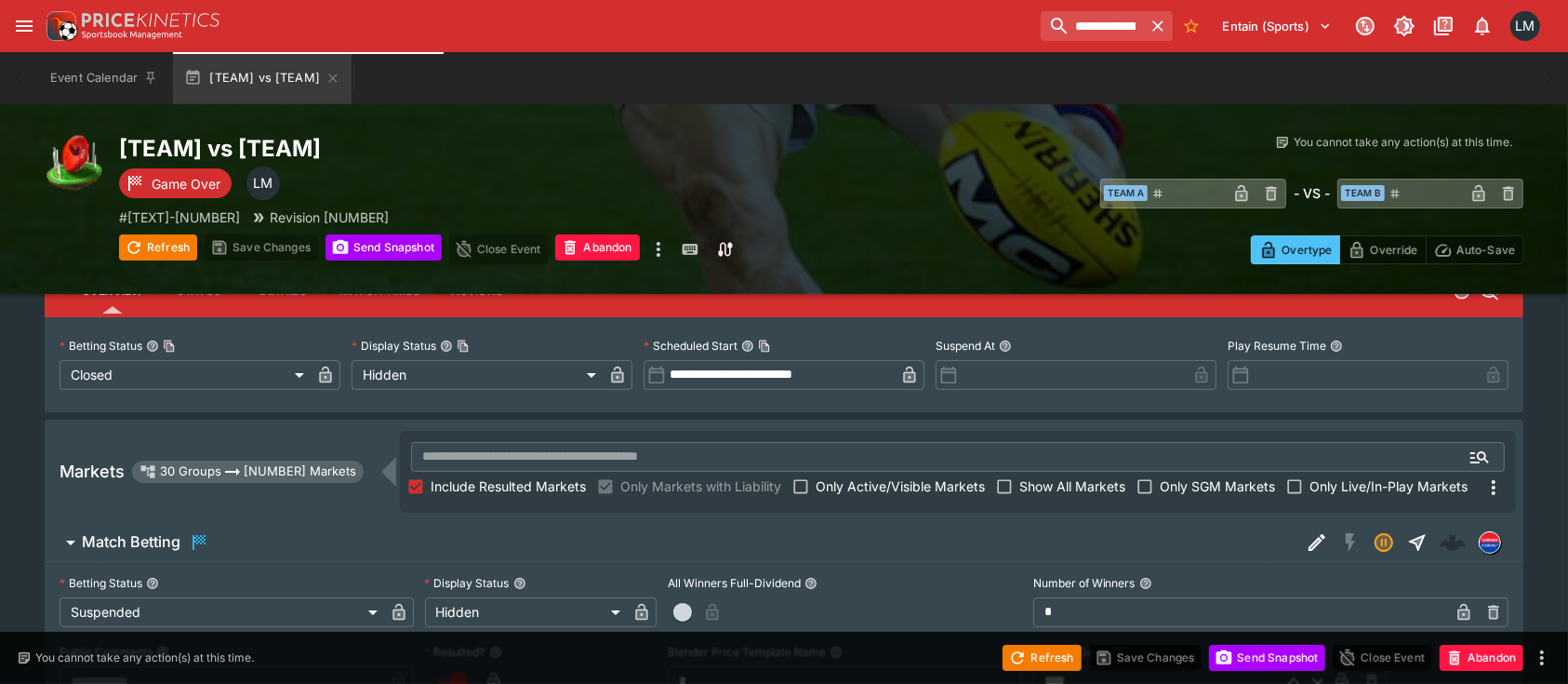 scroll, scrollTop: 0, scrollLeft: 0, axis: both 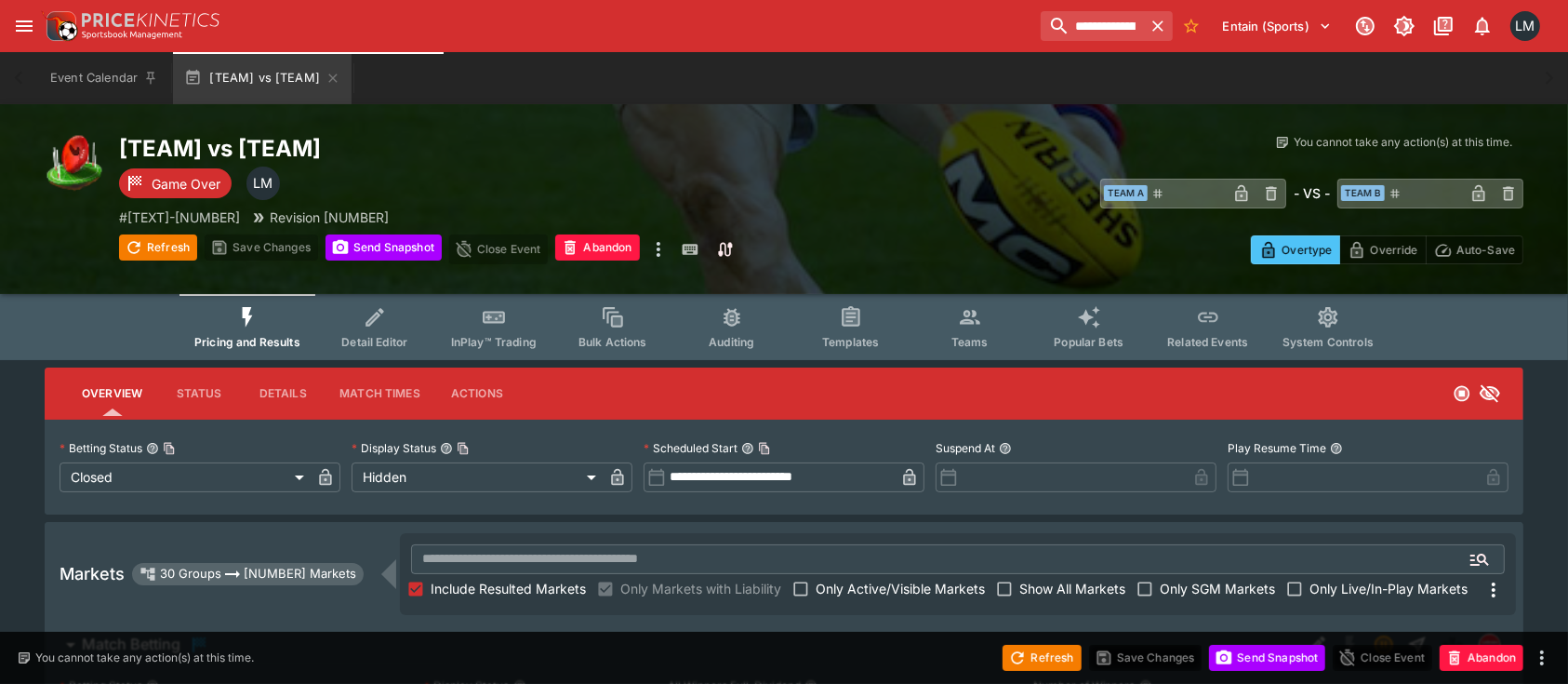 click 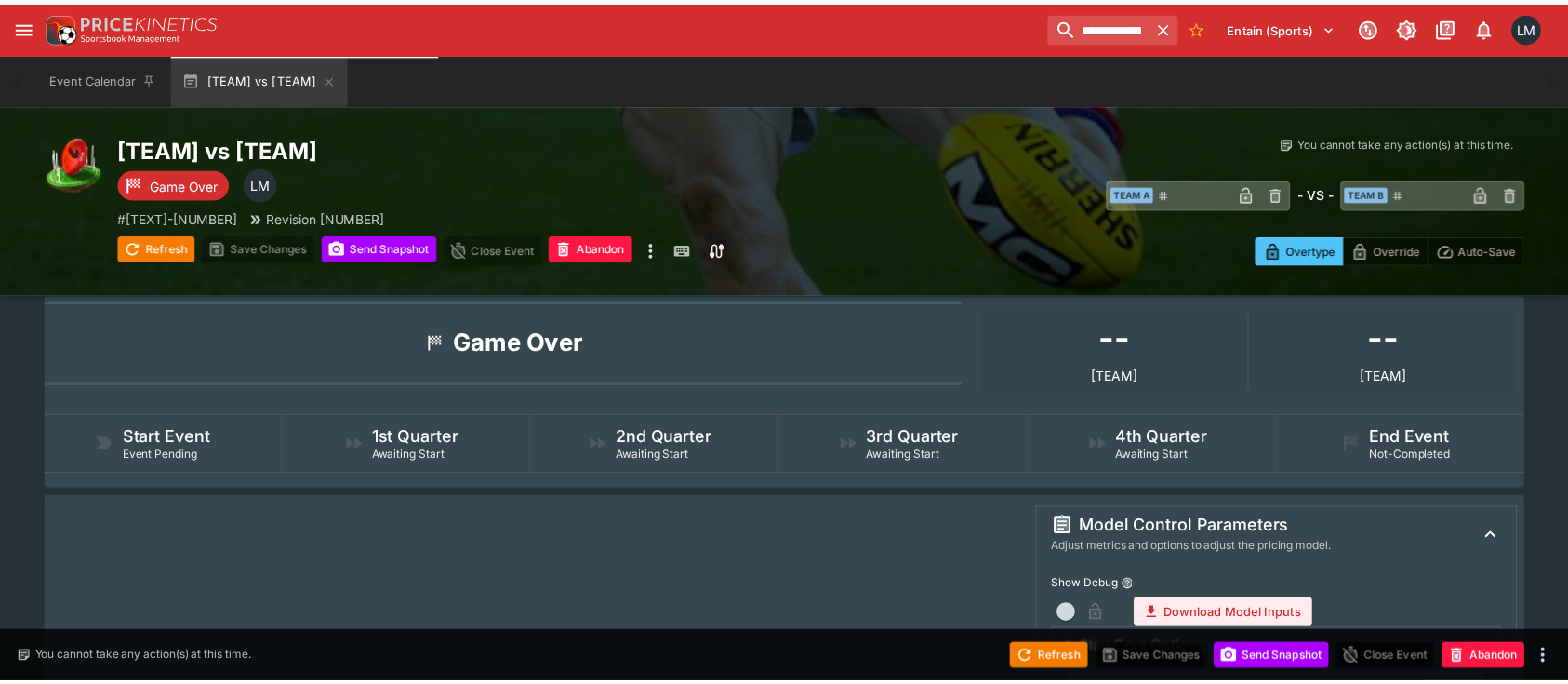 scroll, scrollTop: 0, scrollLeft: 0, axis: both 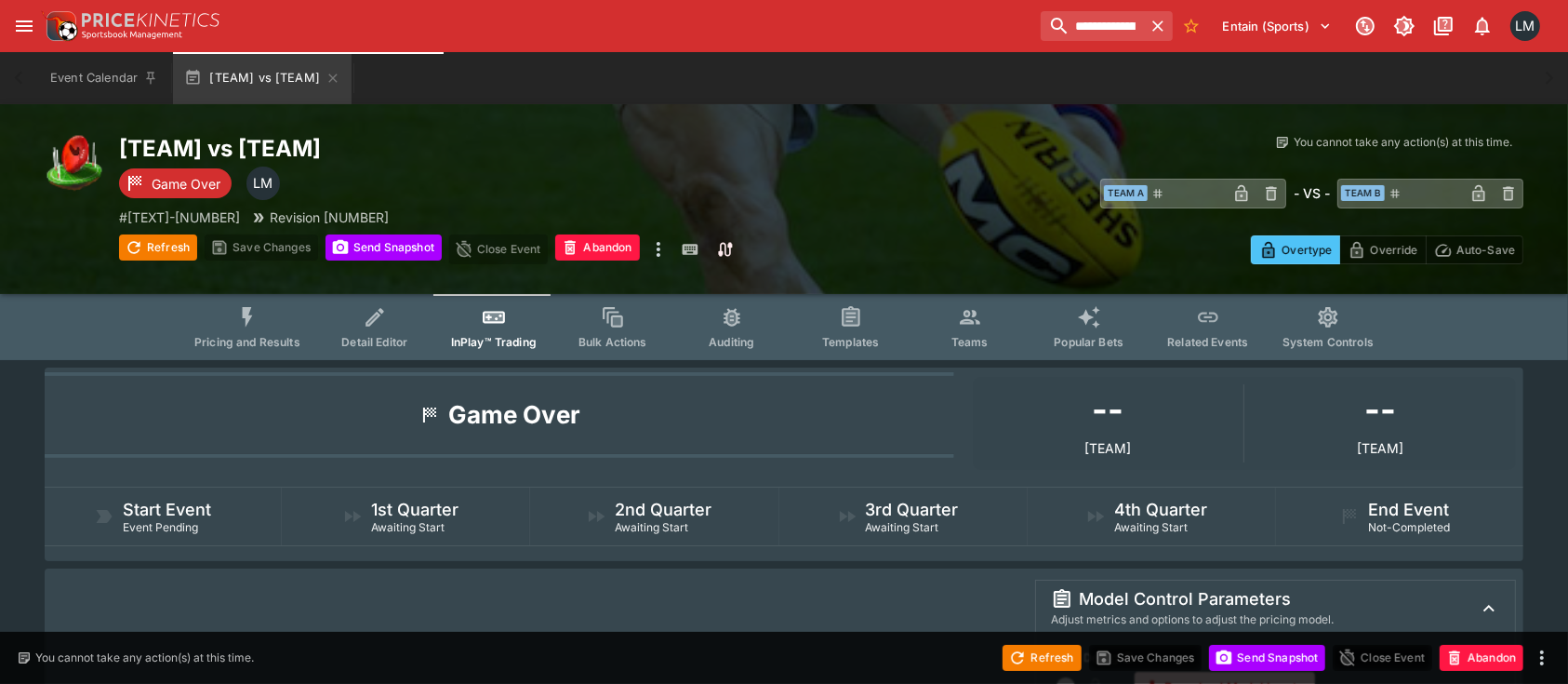 click on "Bulk Actions" at bounding box center [613, 342] 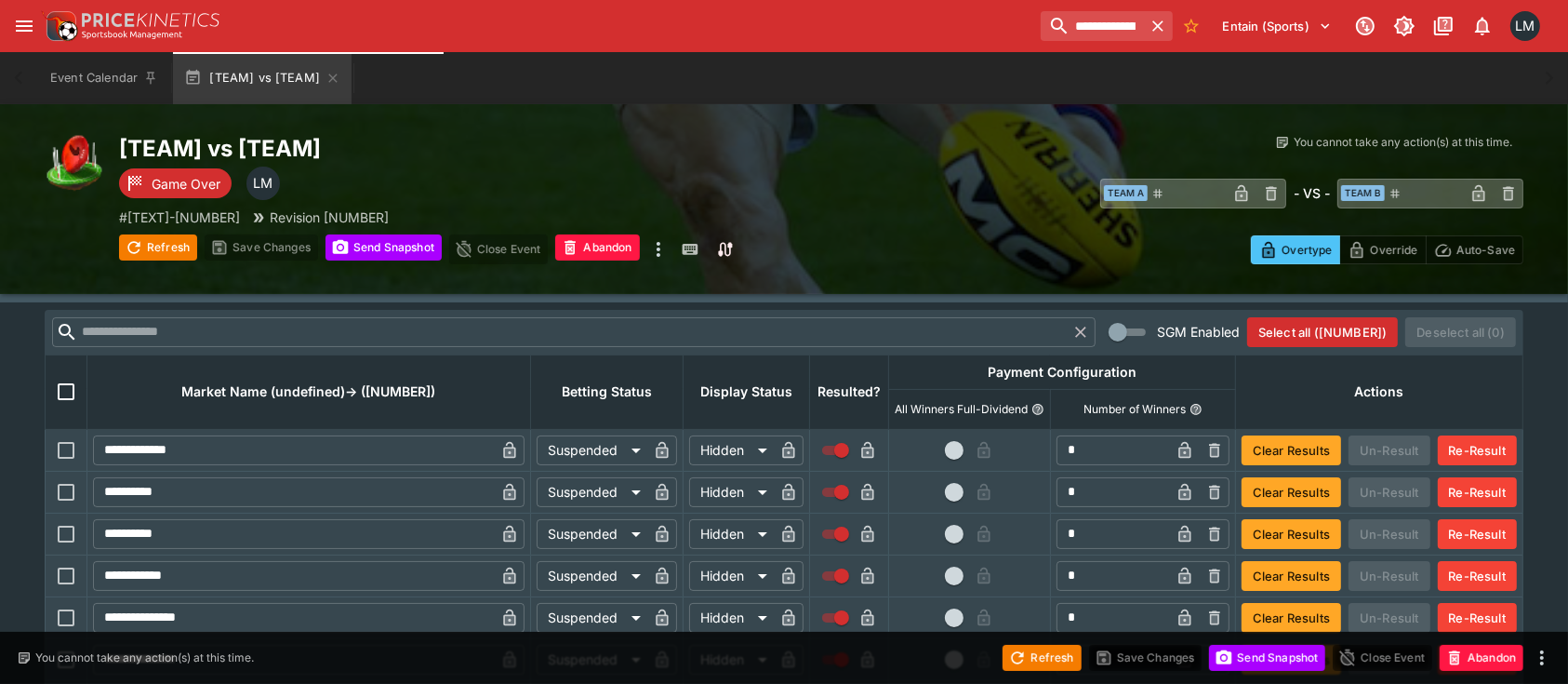 scroll, scrollTop: 0, scrollLeft: 0, axis: both 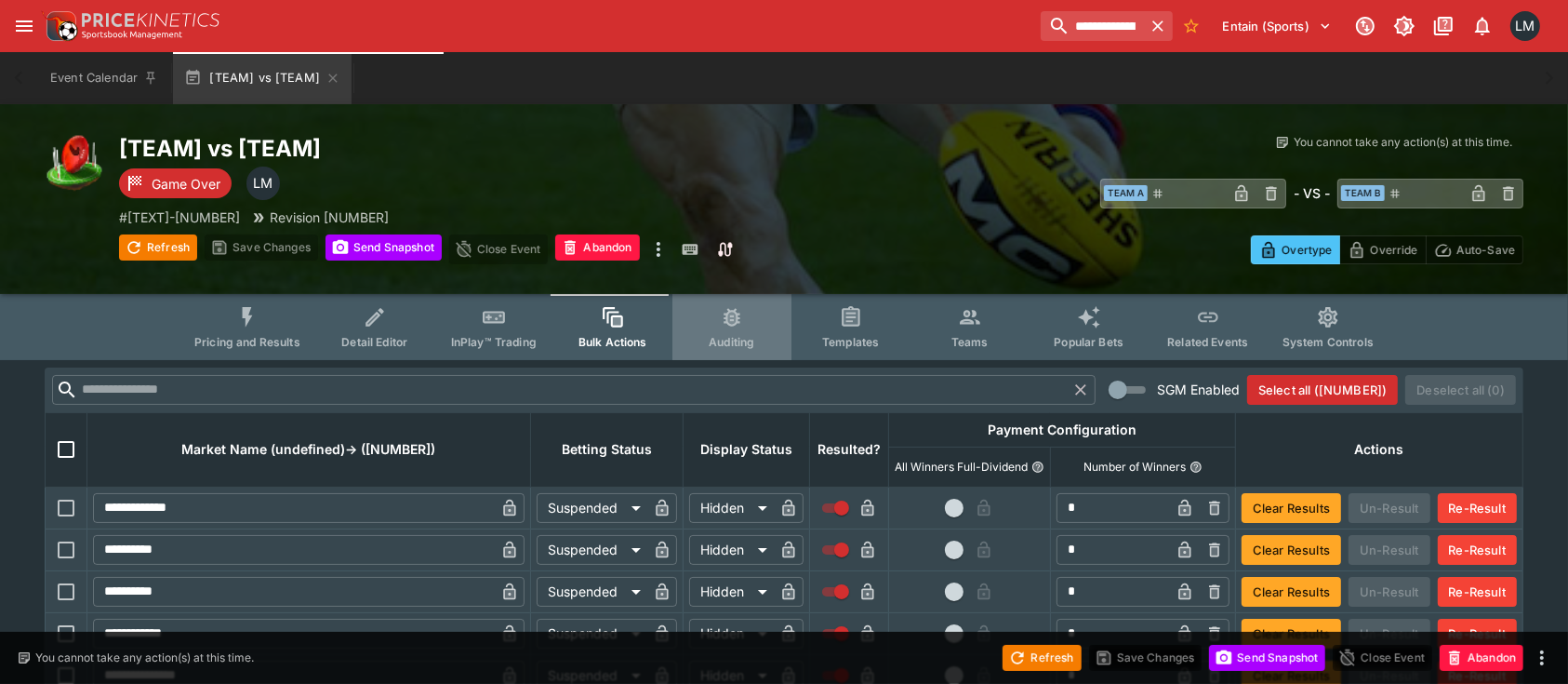 click on "Auditing" at bounding box center (731, 342) 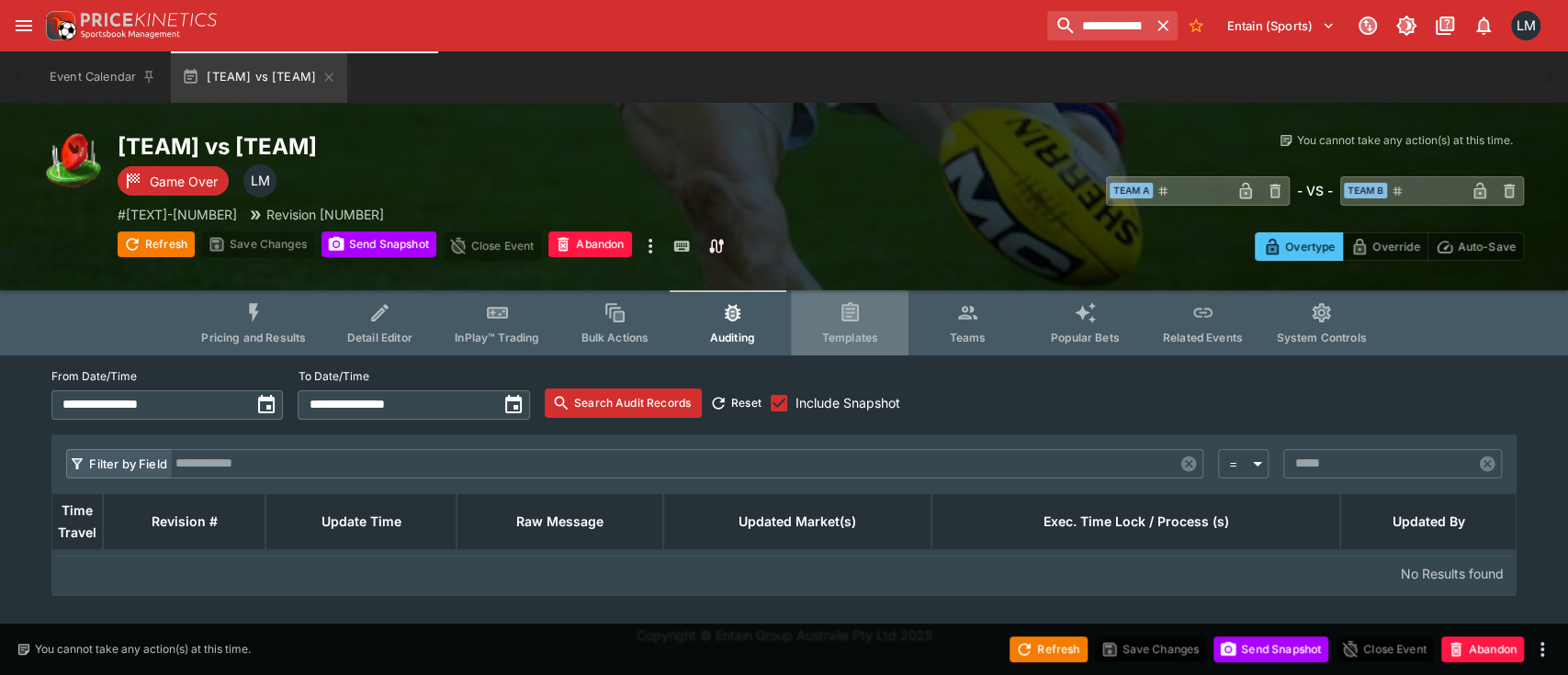 click on "Templates" at bounding box center (850, 322) 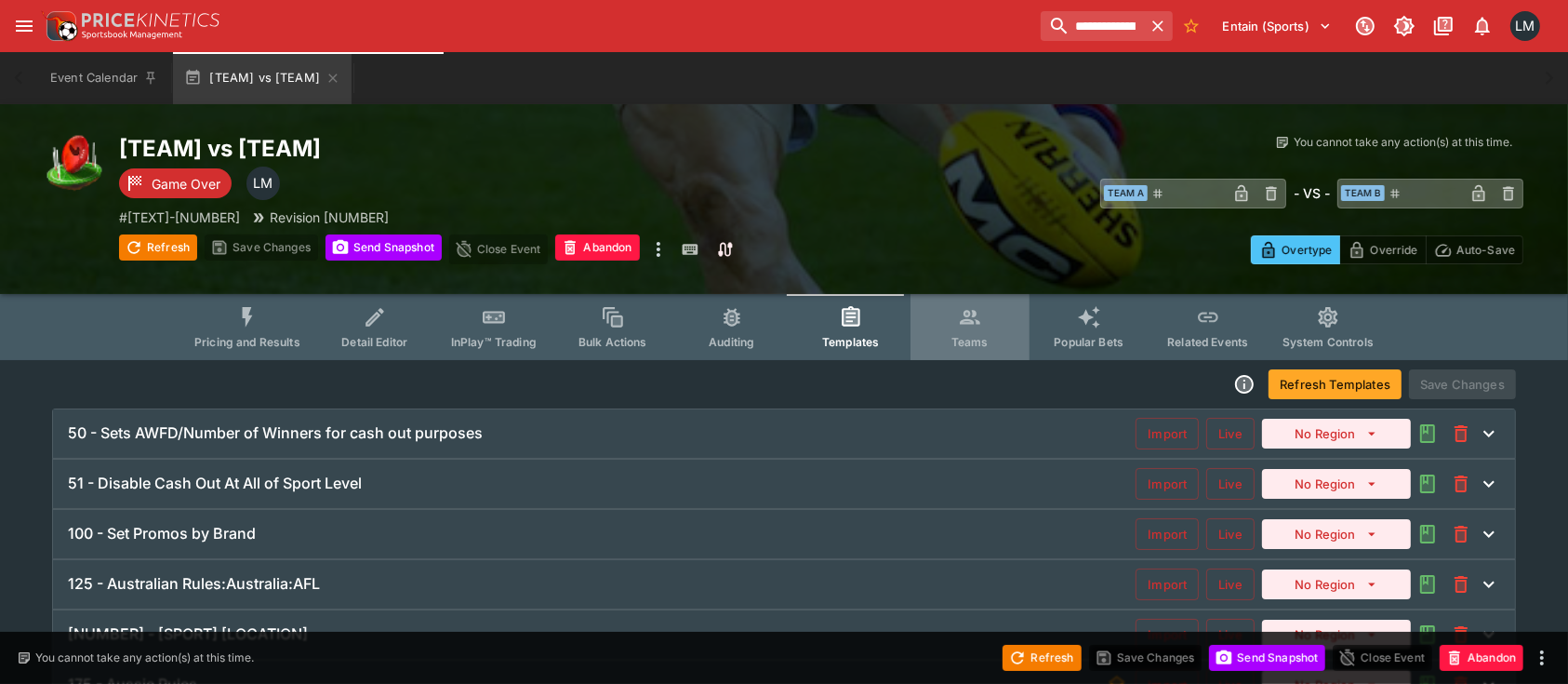 click on "Teams" at bounding box center [970, 342] 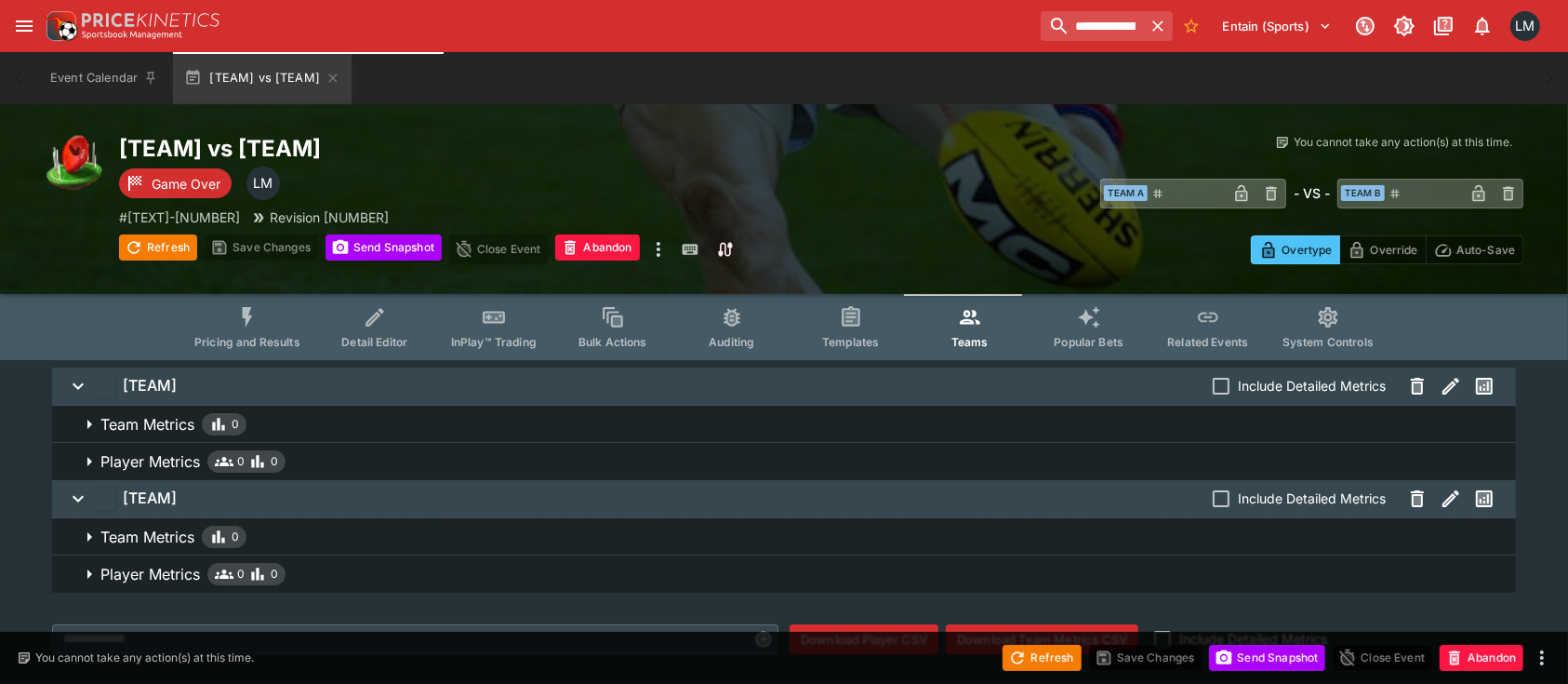 click 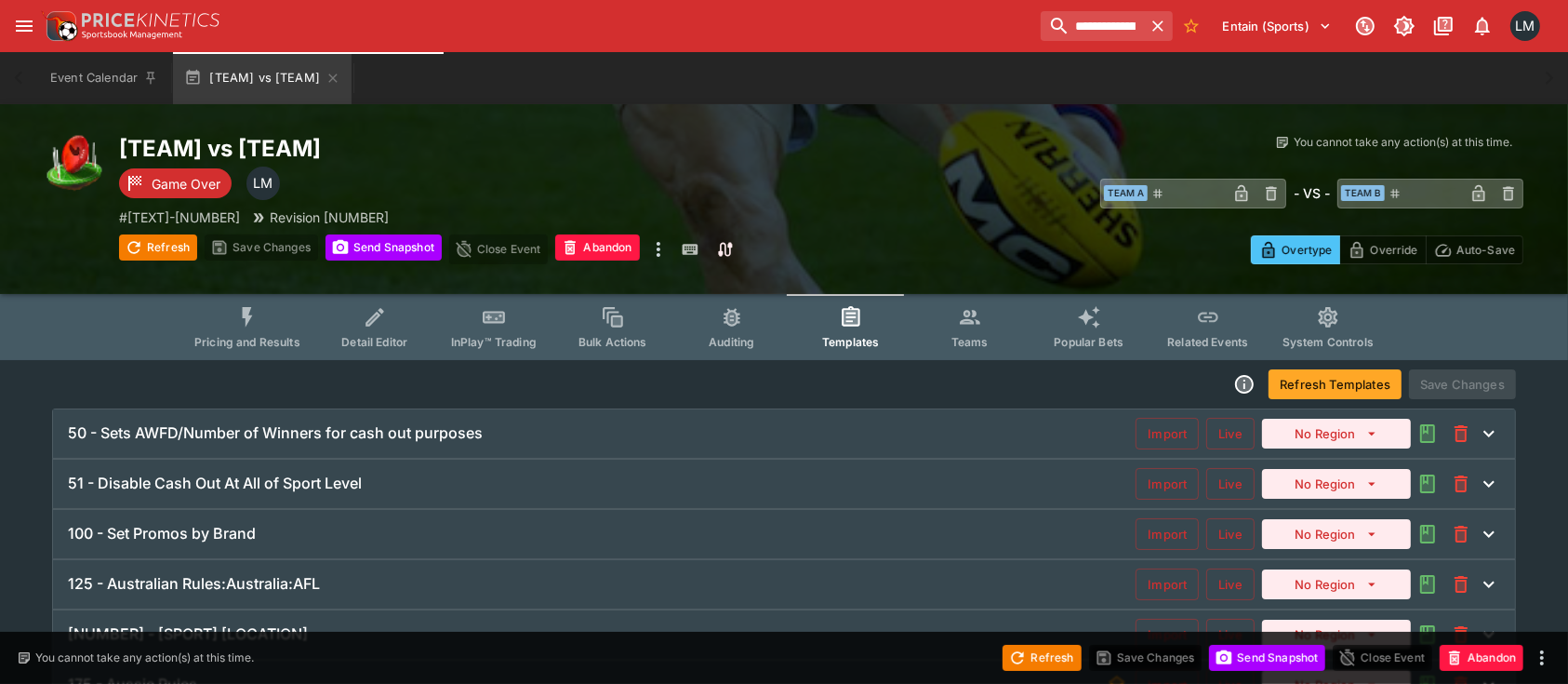 click 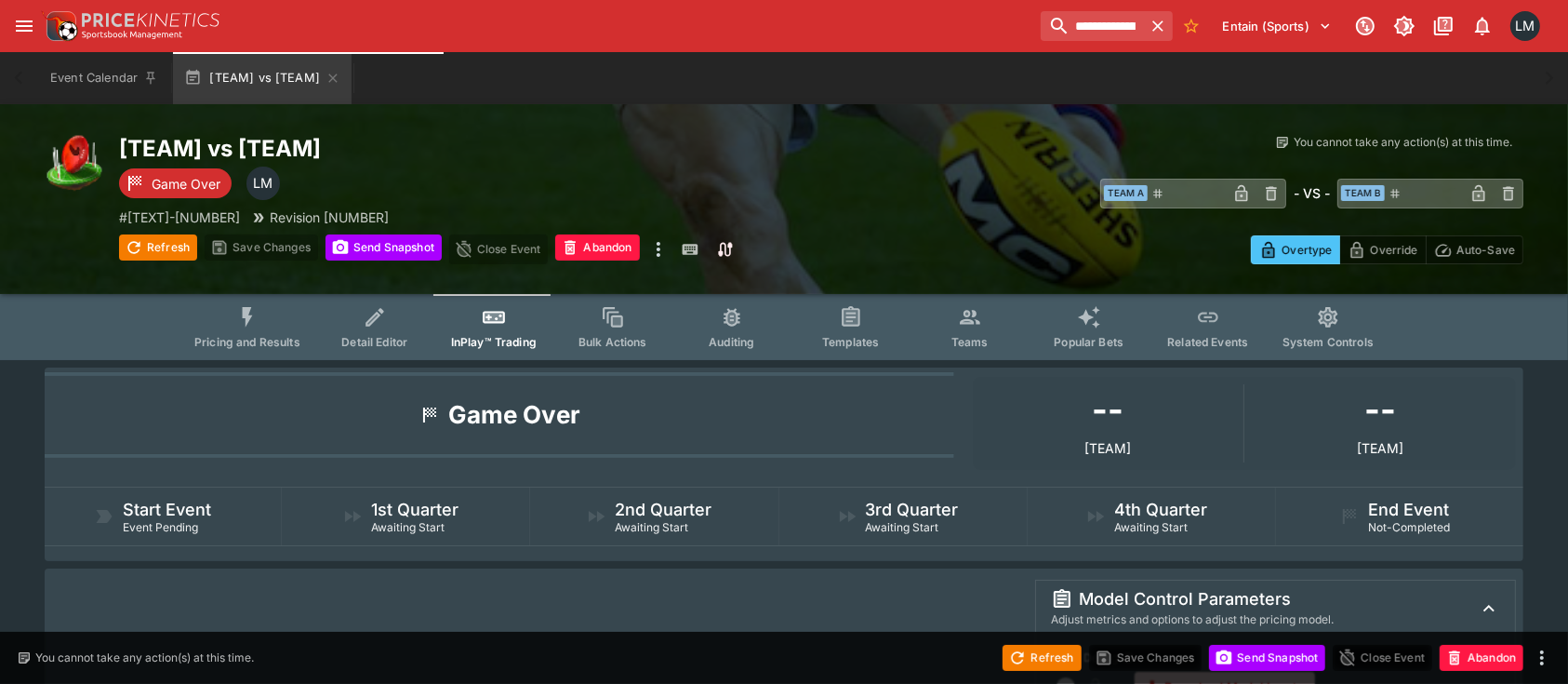 click on "Detail Editor" at bounding box center (374, 342) 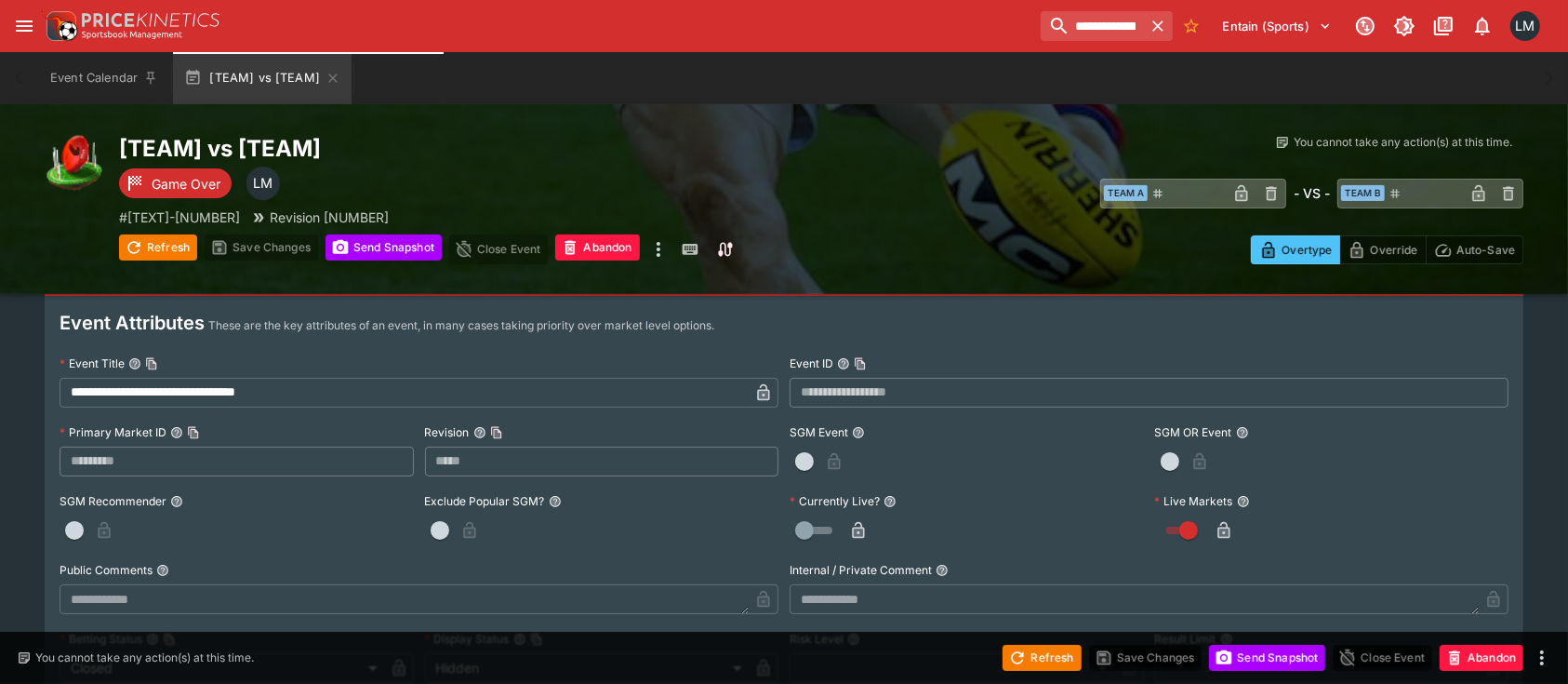 scroll, scrollTop: 0, scrollLeft: 0, axis: both 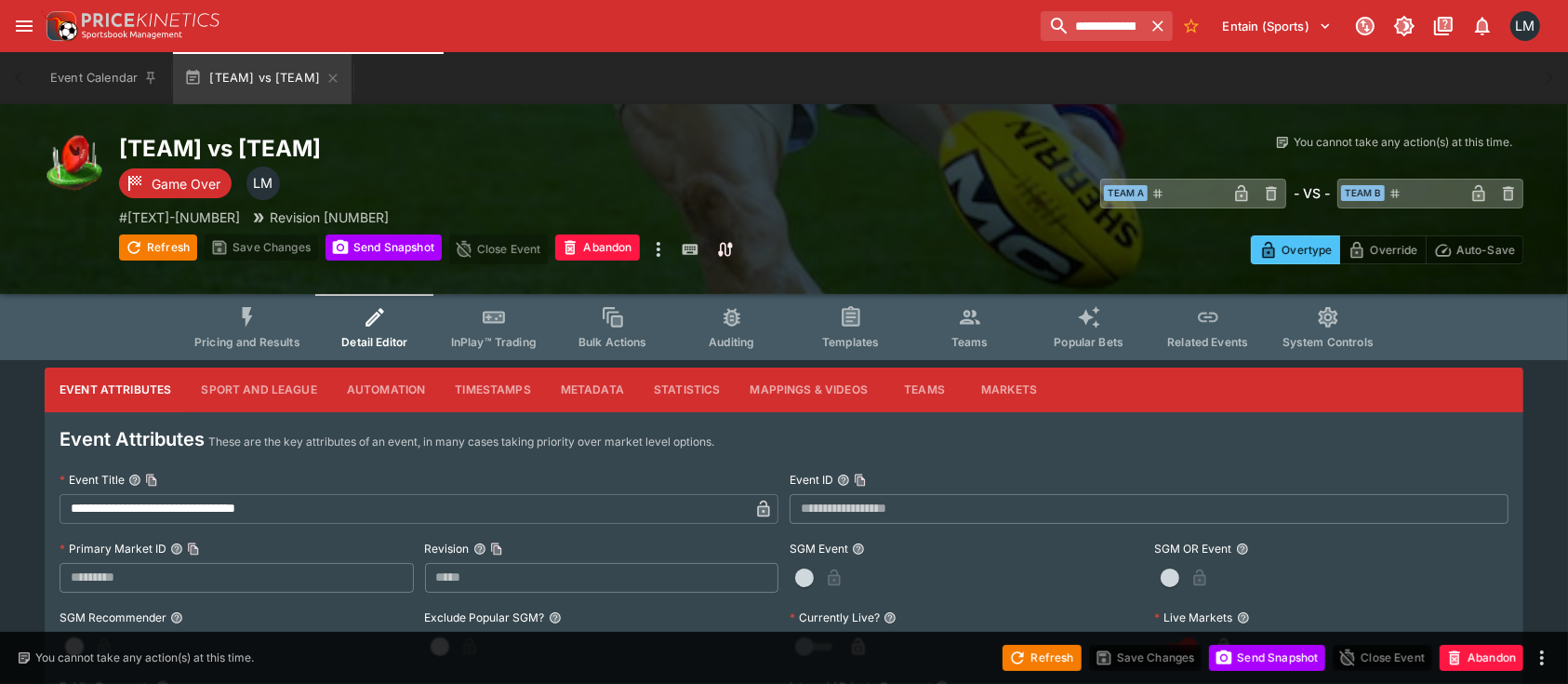 click on "Statistics" at bounding box center [687, 390] 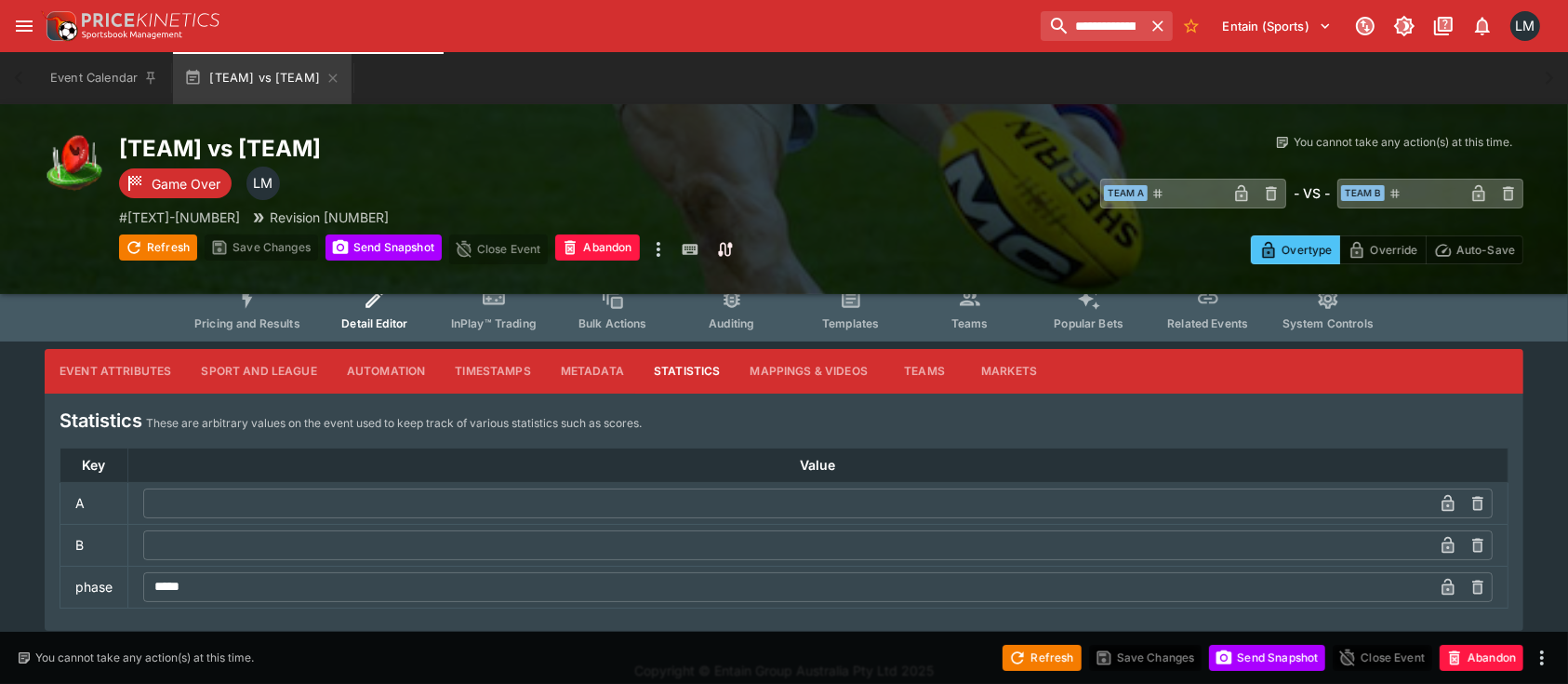 scroll, scrollTop: 36, scrollLeft: 0, axis: vertical 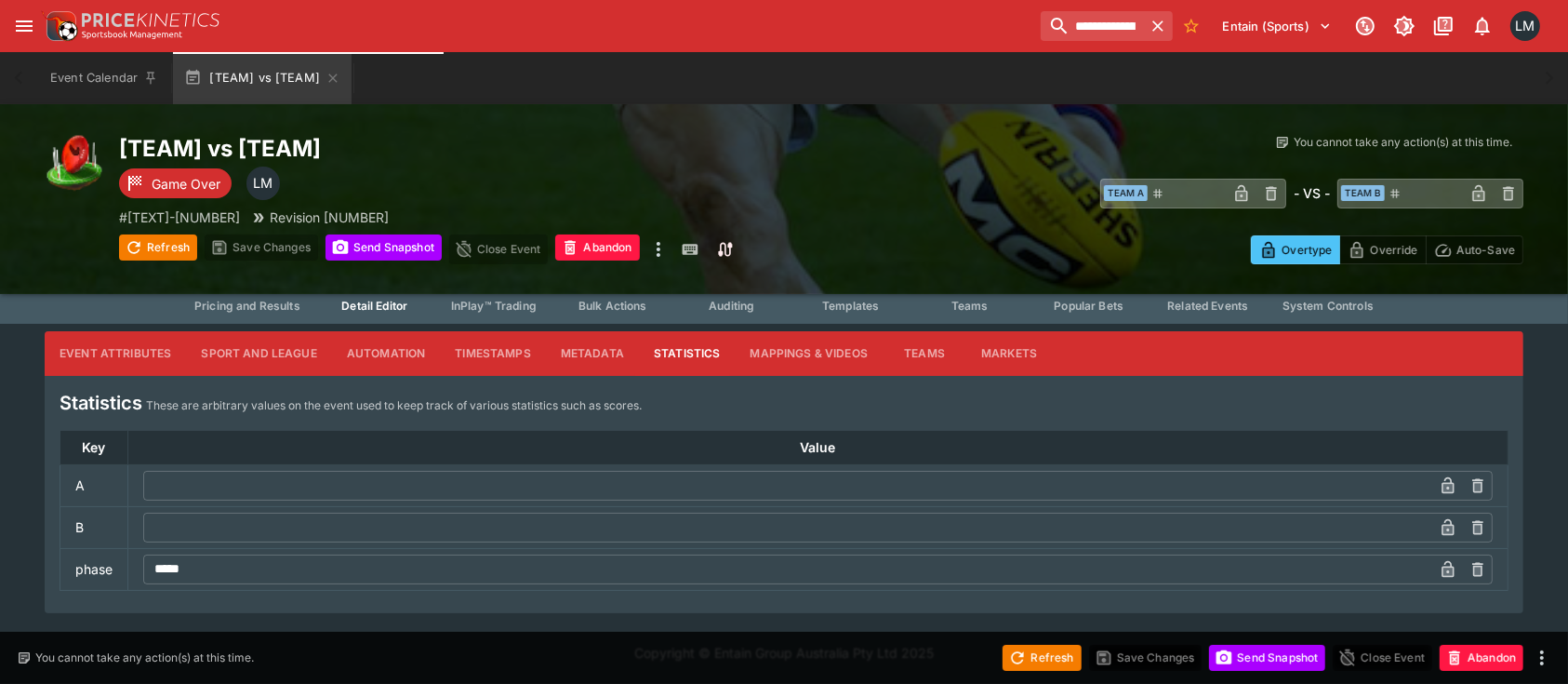 click on "Mappings & Videos" at bounding box center [809, 354] 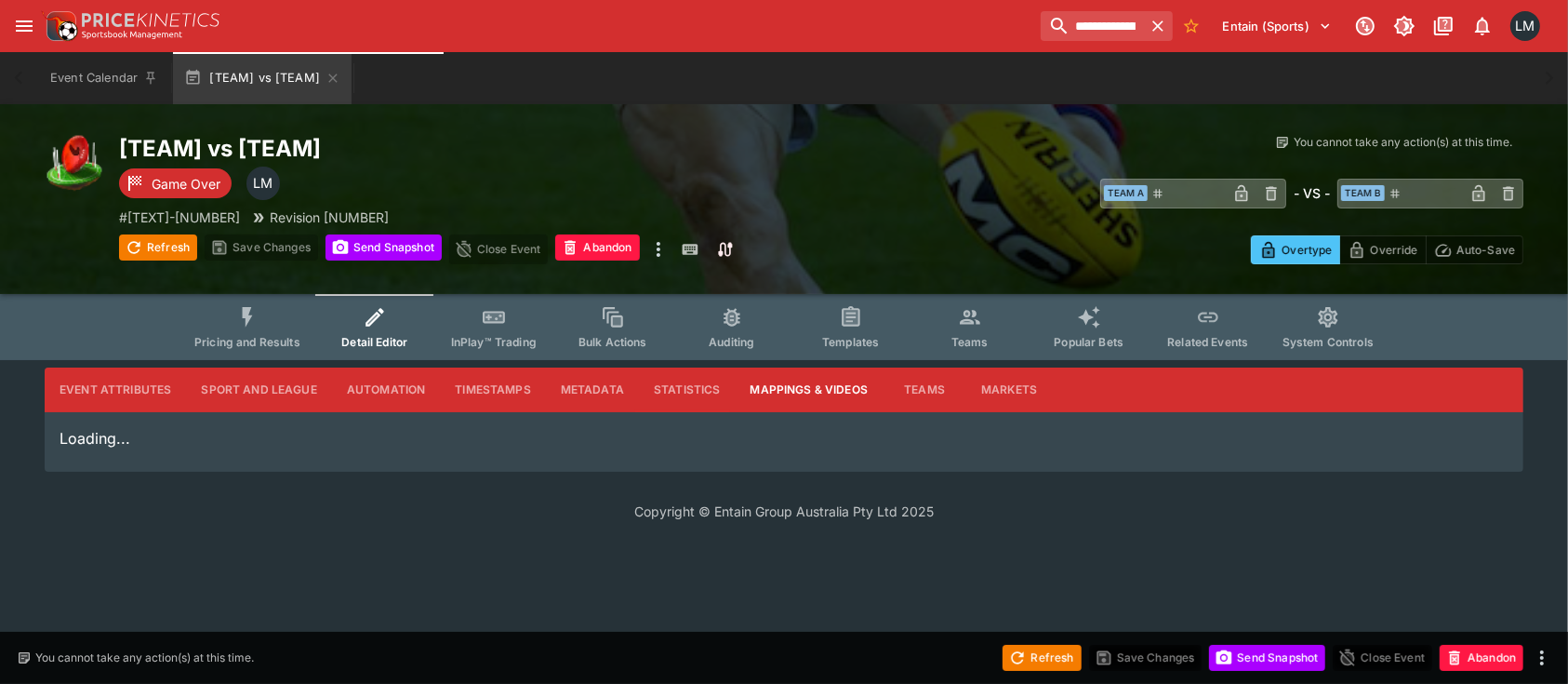 scroll, scrollTop: 0, scrollLeft: 0, axis: both 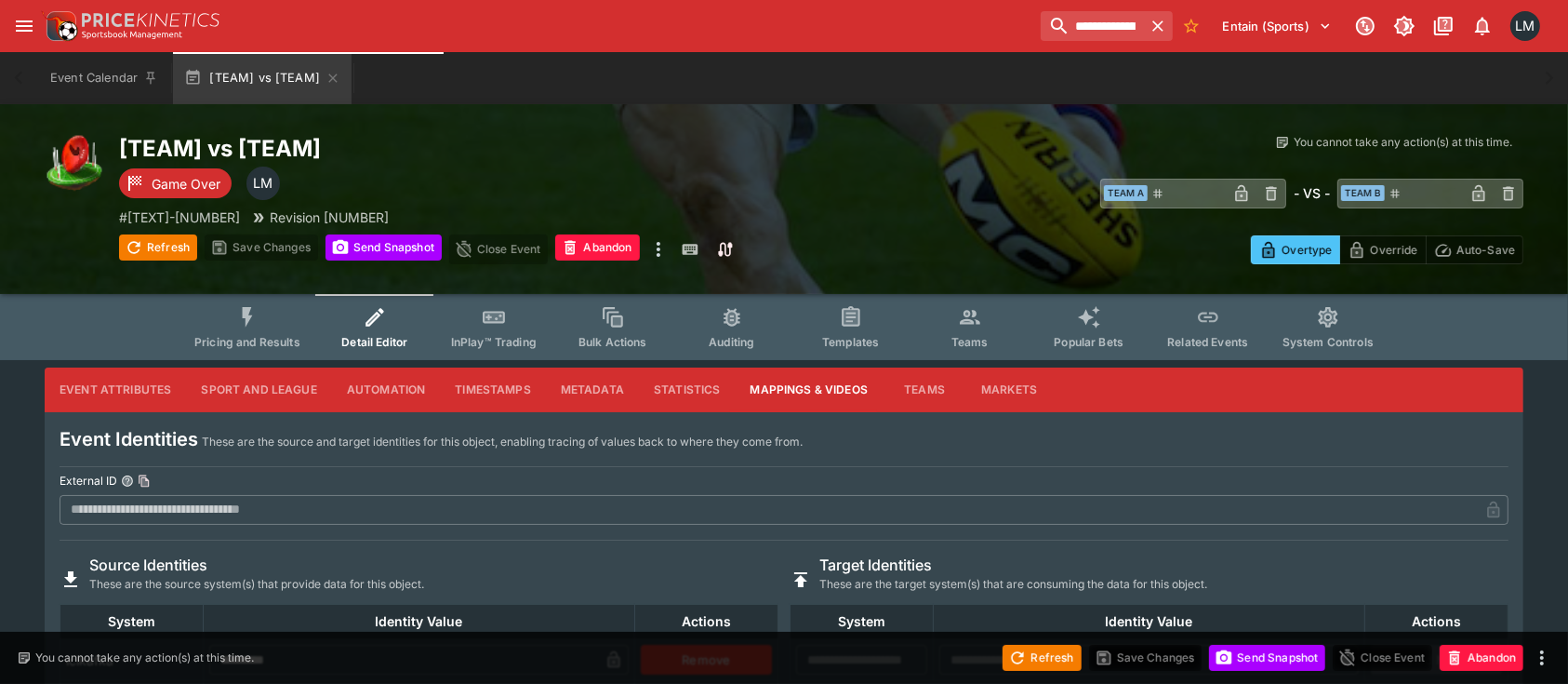 click on "Metadata" at bounding box center [592, 390] 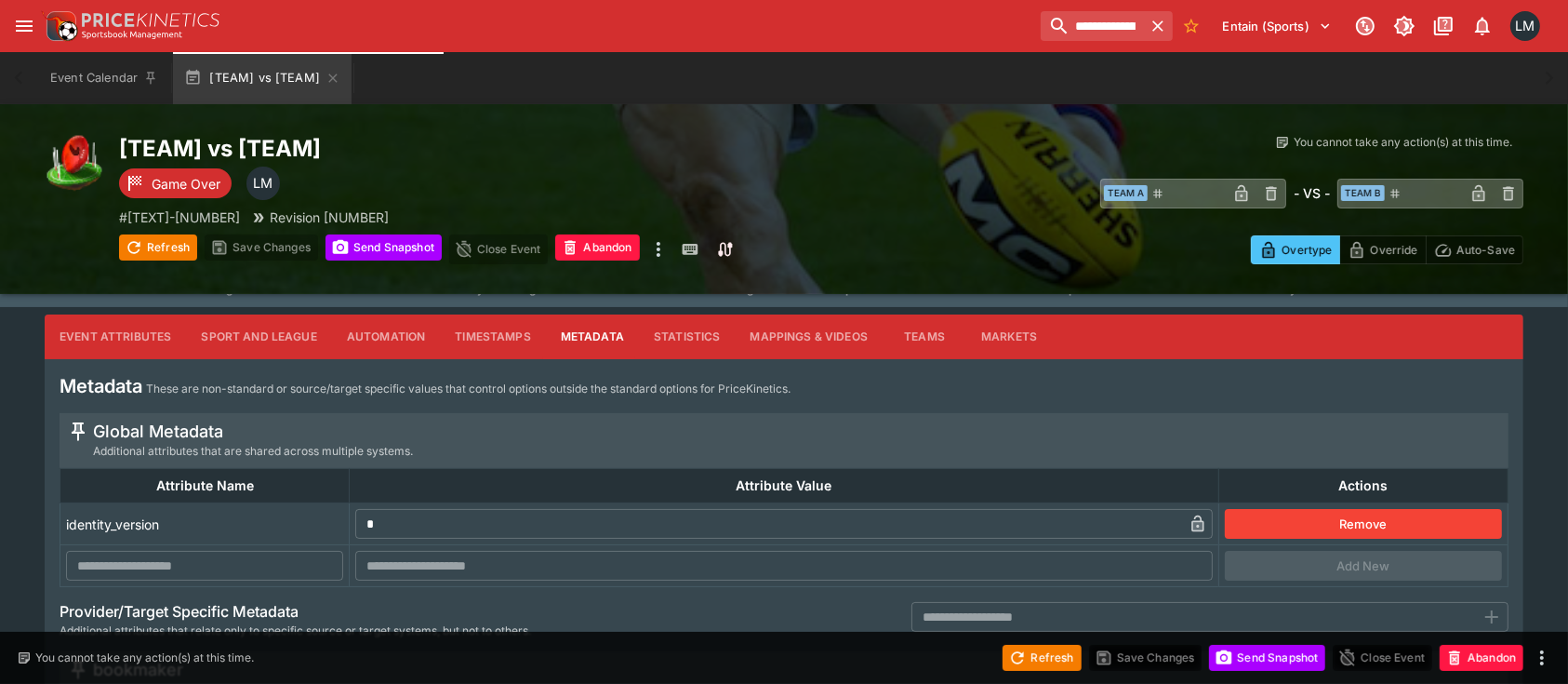 scroll, scrollTop: 0, scrollLeft: 0, axis: both 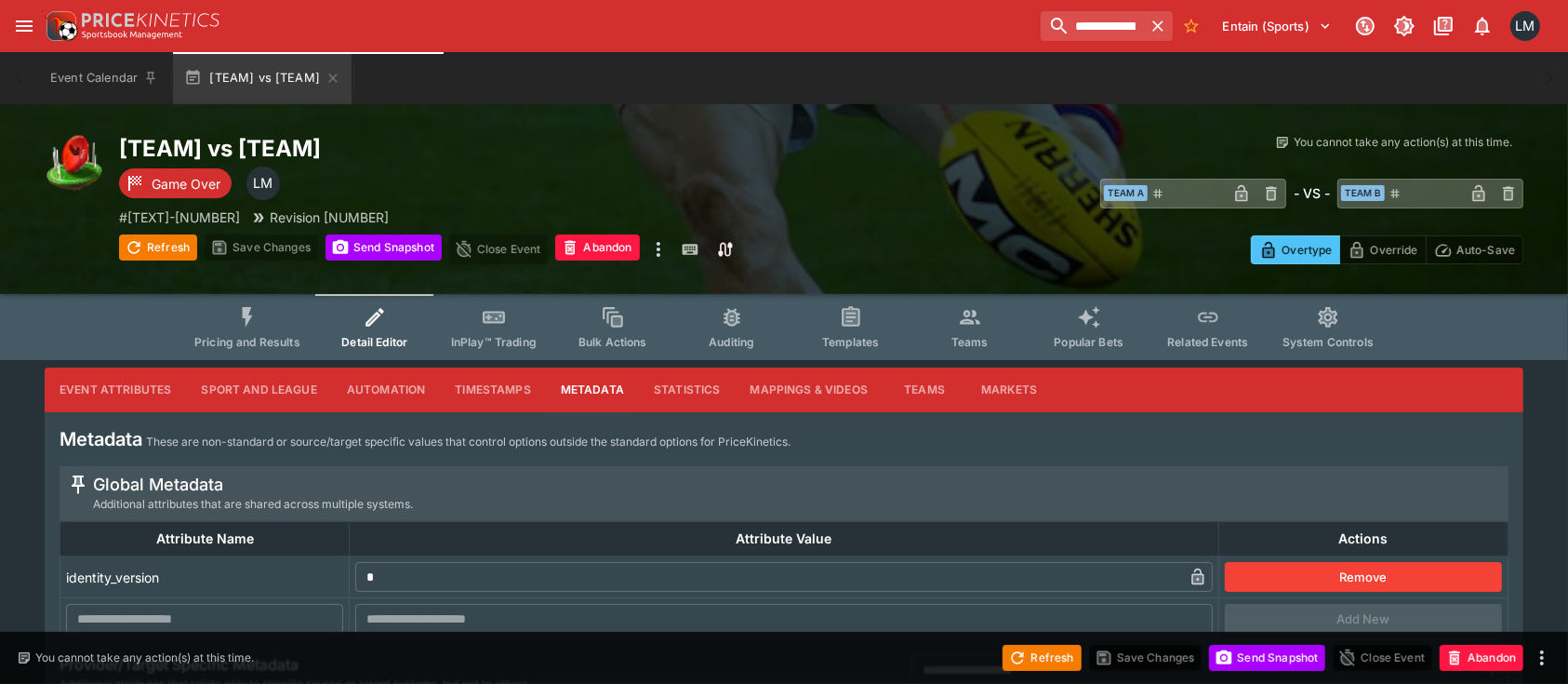 click on "Timestamps" at bounding box center [493, 390] 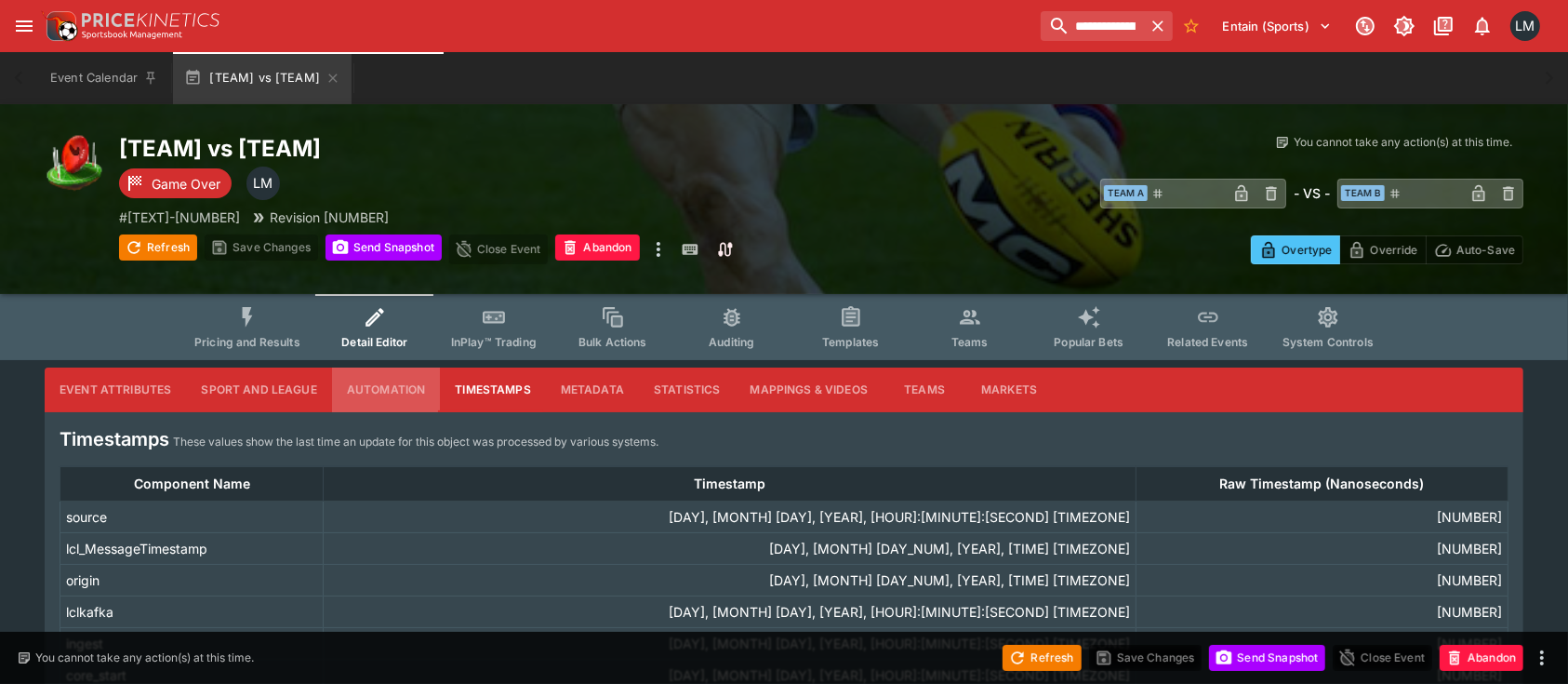 click on "Automation" at bounding box center (386, 390) 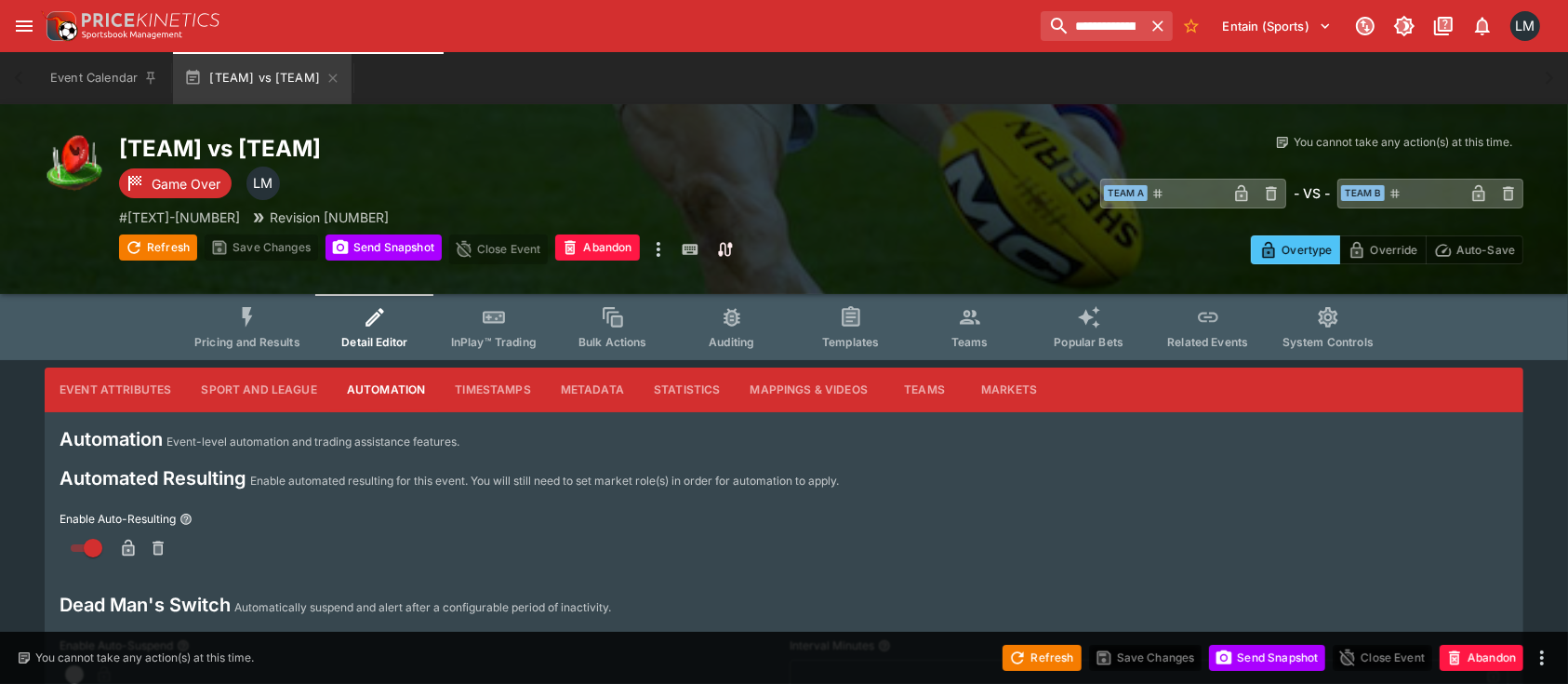 click on "Markets" at bounding box center [1009, 390] 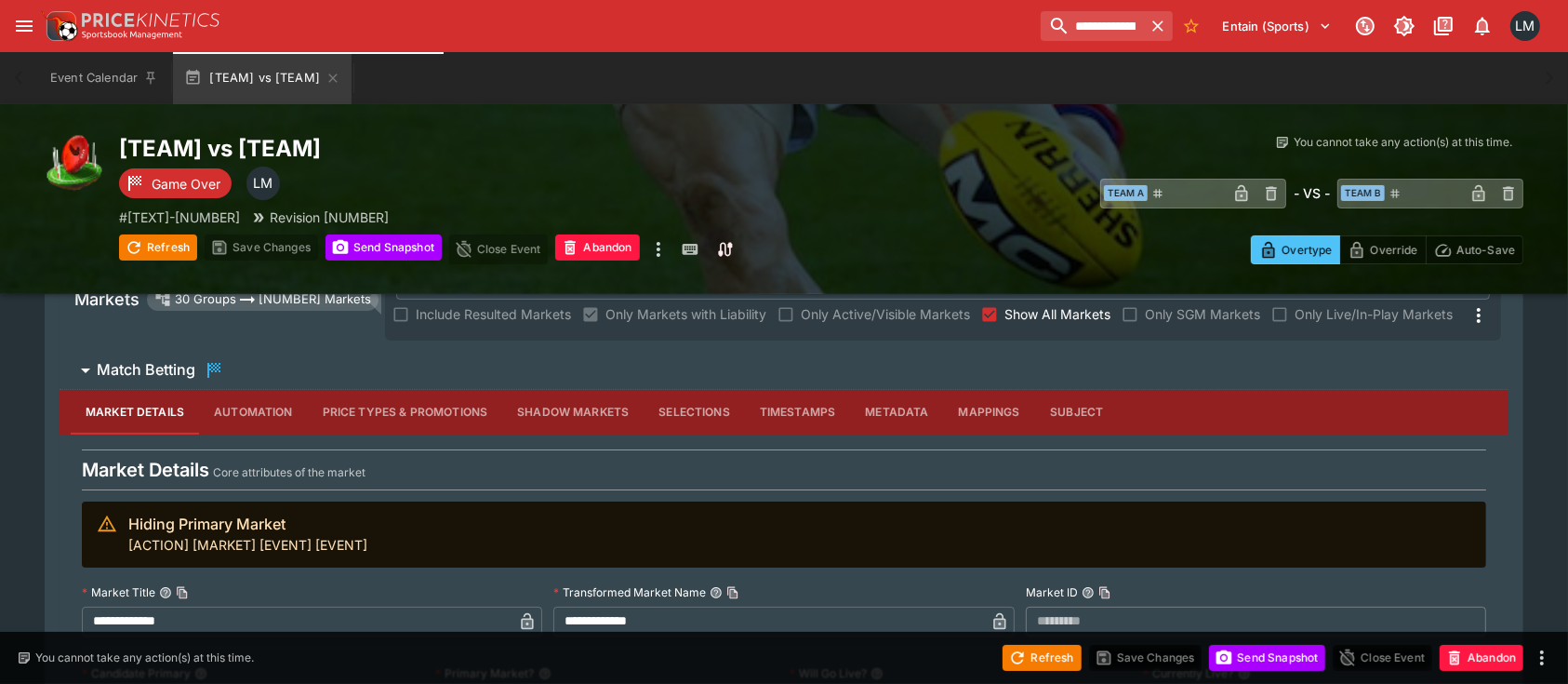 scroll, scrollTop: 124, scrollLeft: 0, axis: vertical 